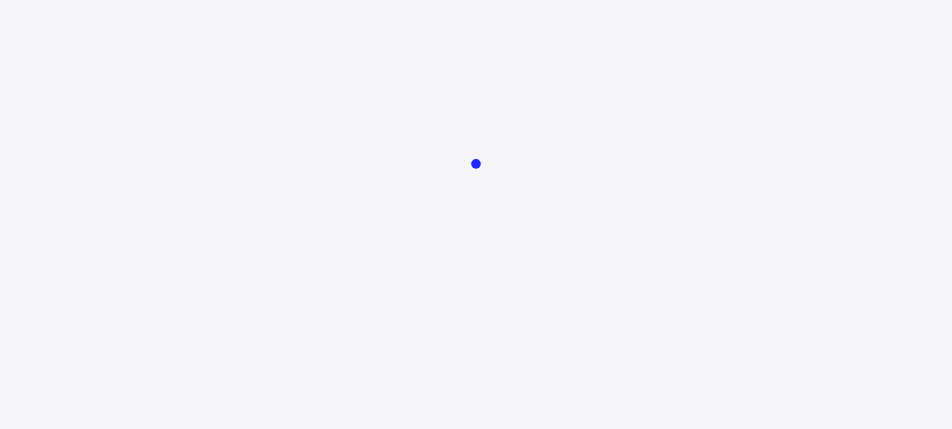 scroll, scrollTop: 0, scrollLeft: 0, axis: both 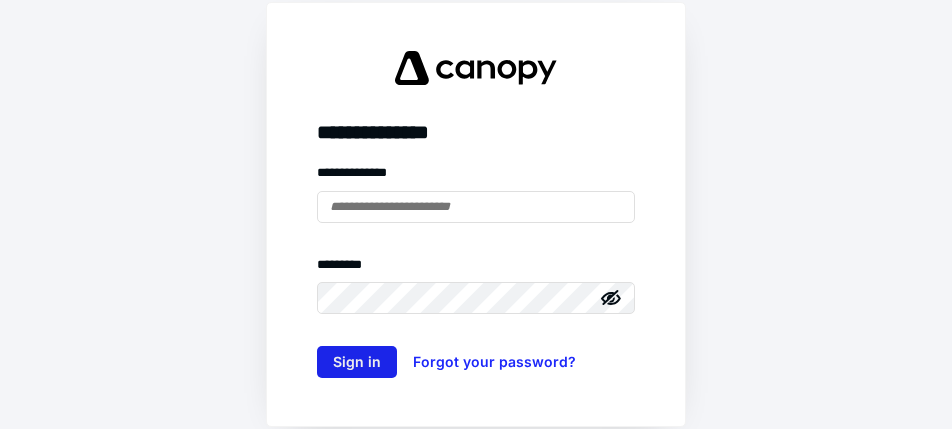 type on "**********" 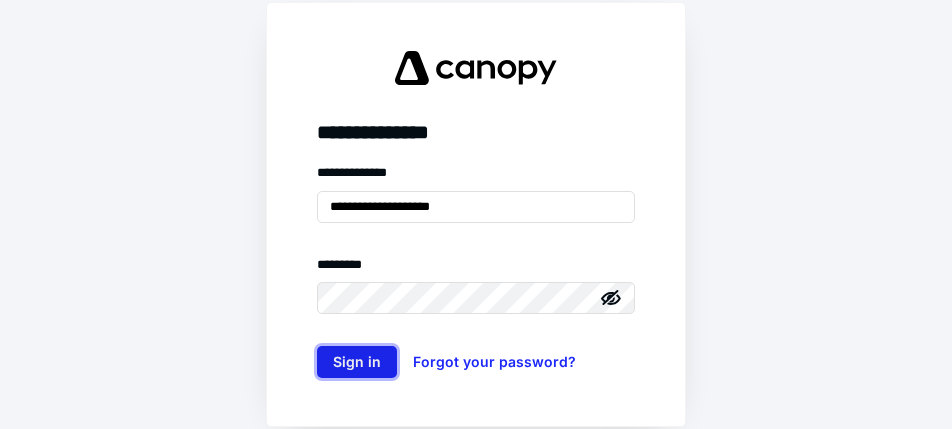 click on "Sign in" at bounding box center [357, 362] 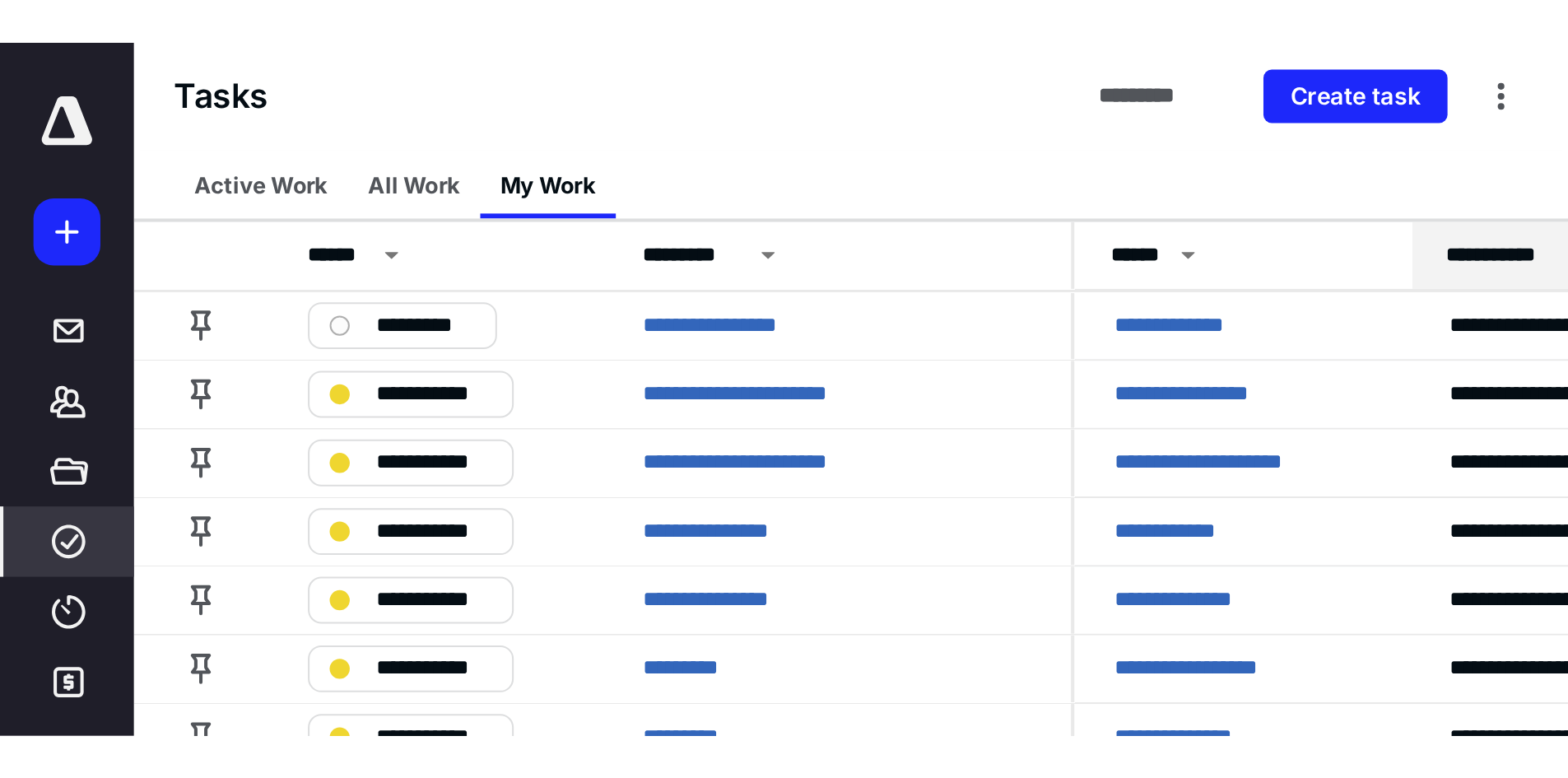 scroll, scrollTop: 0, scrollLeft: 0, axis: both 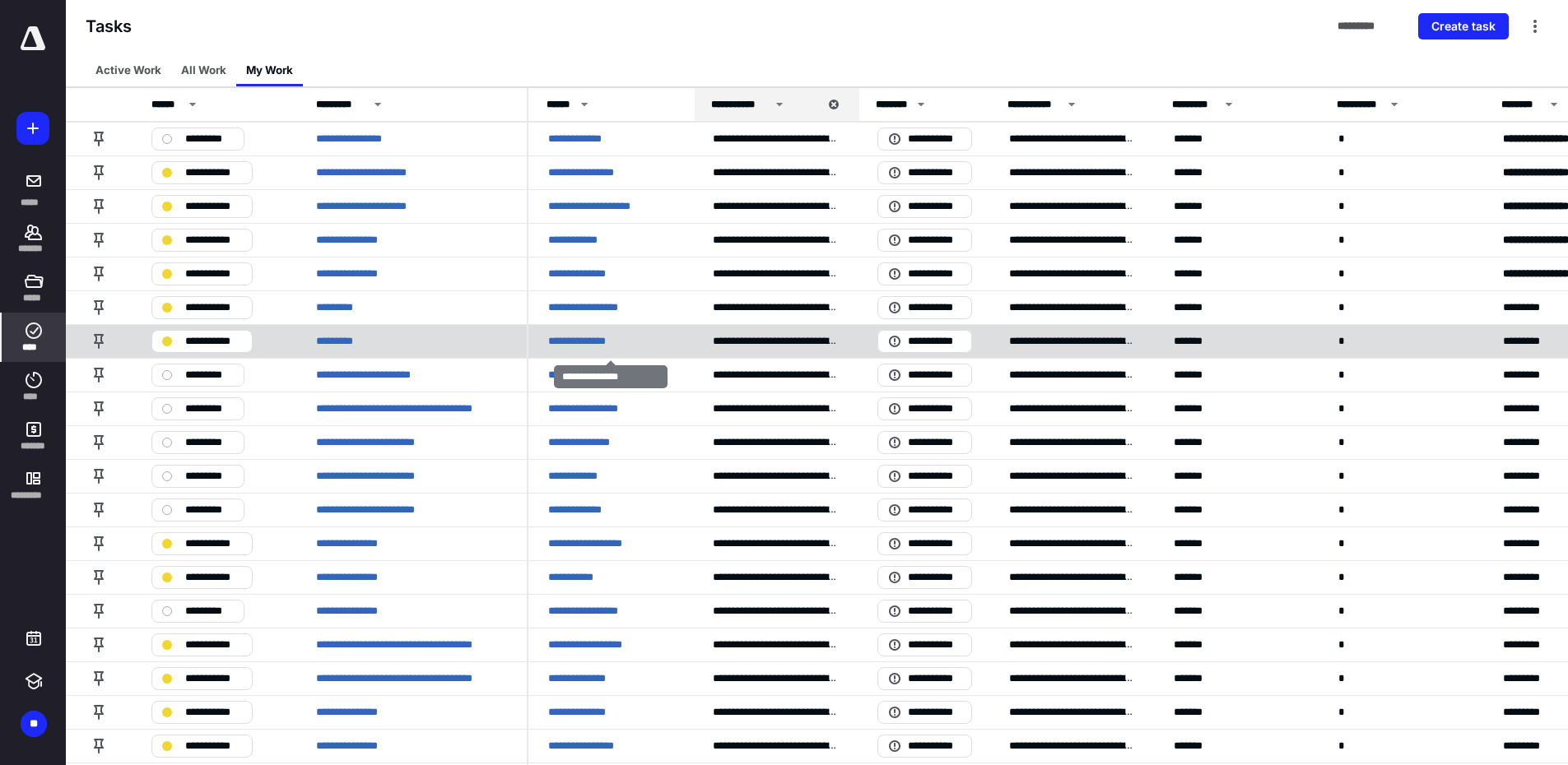 click on "**********" at bounding box center (600, 341) 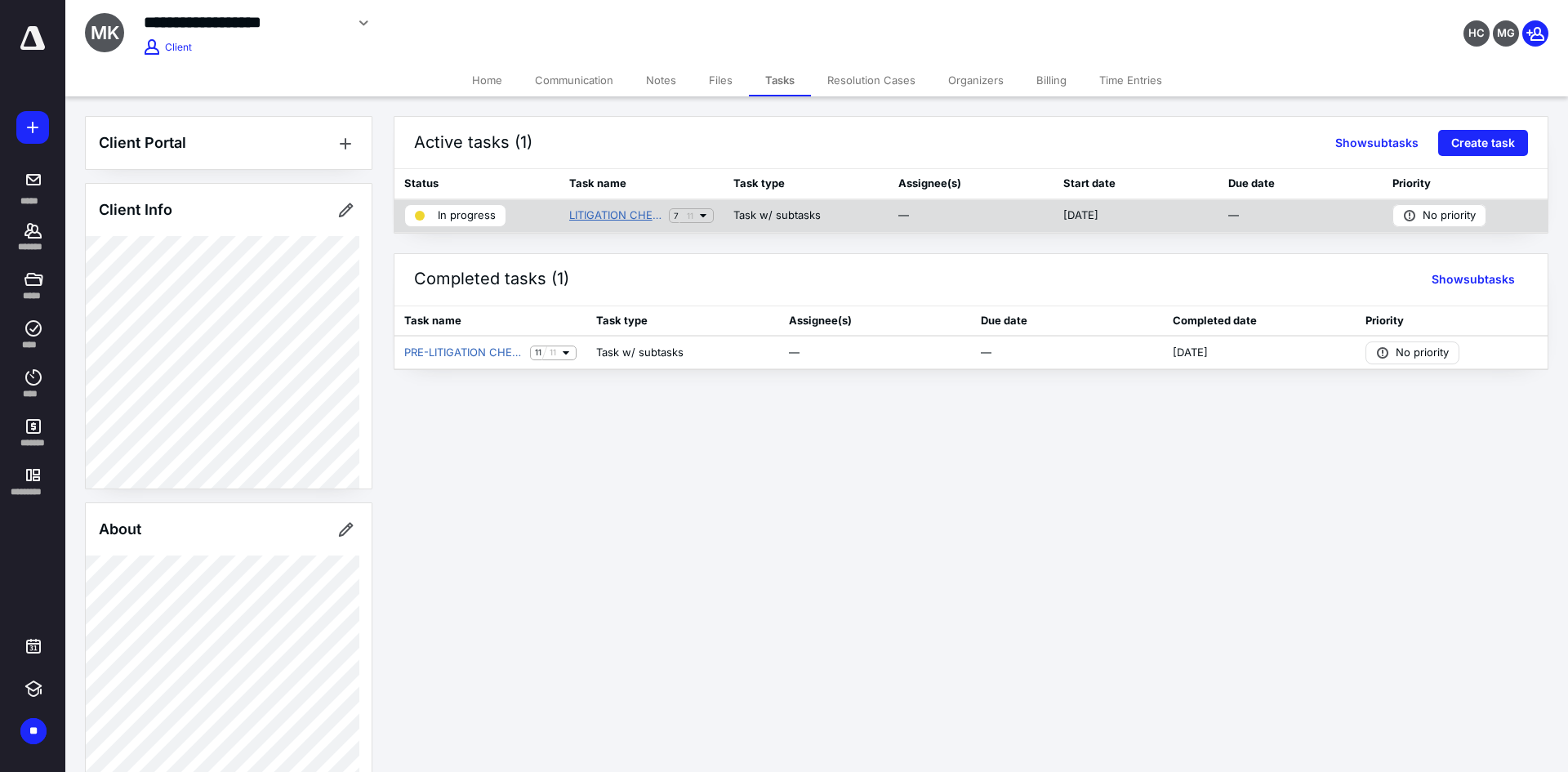click on "LITIGATION CHECKLIST (CONTINGENCY) - MG" at bounding box center [616, 216] 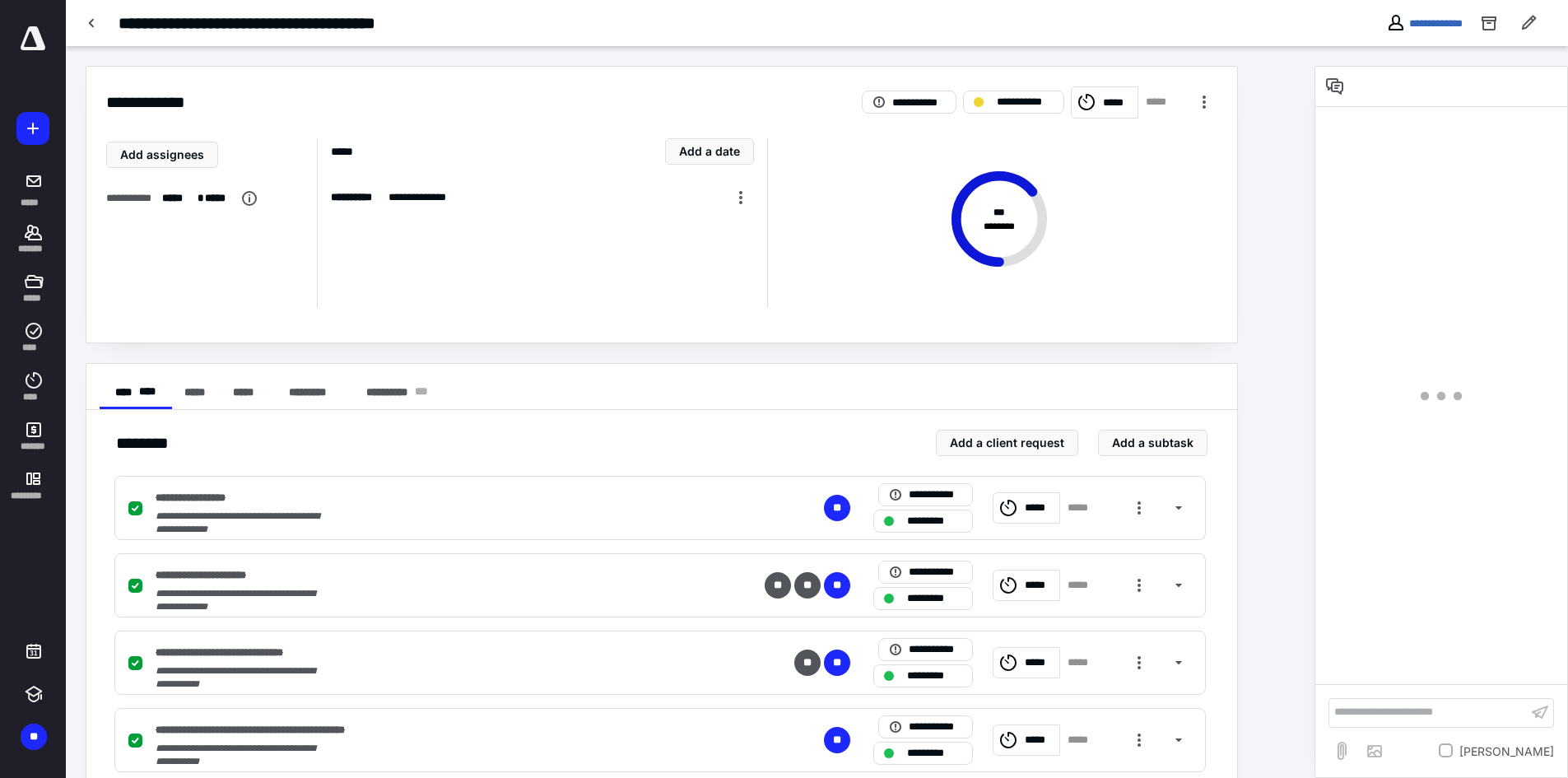 scroll, scrollTop: 576, scrollLeft: 0, axis: vertical 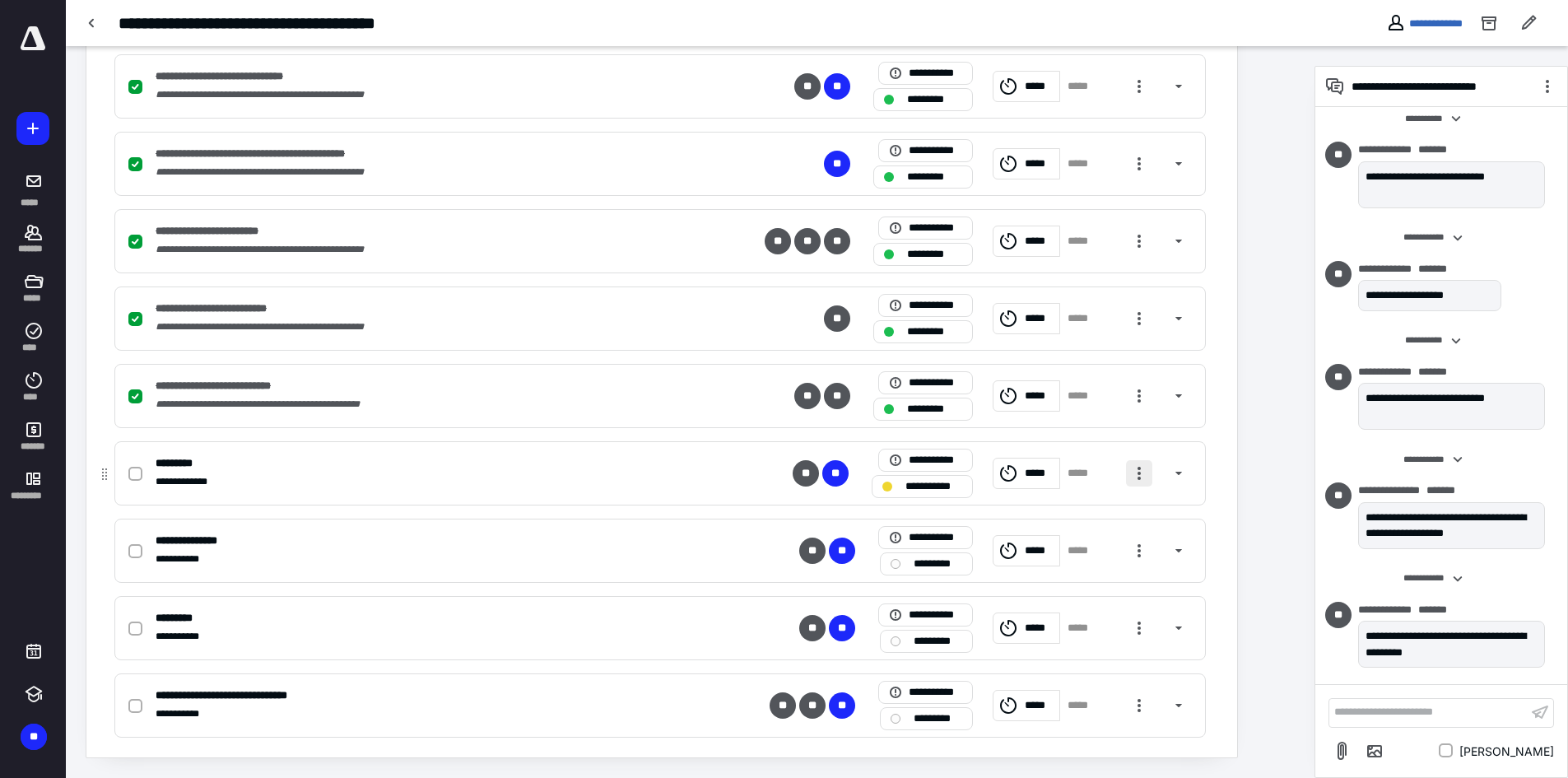 click at bounding box center [1139, 473] 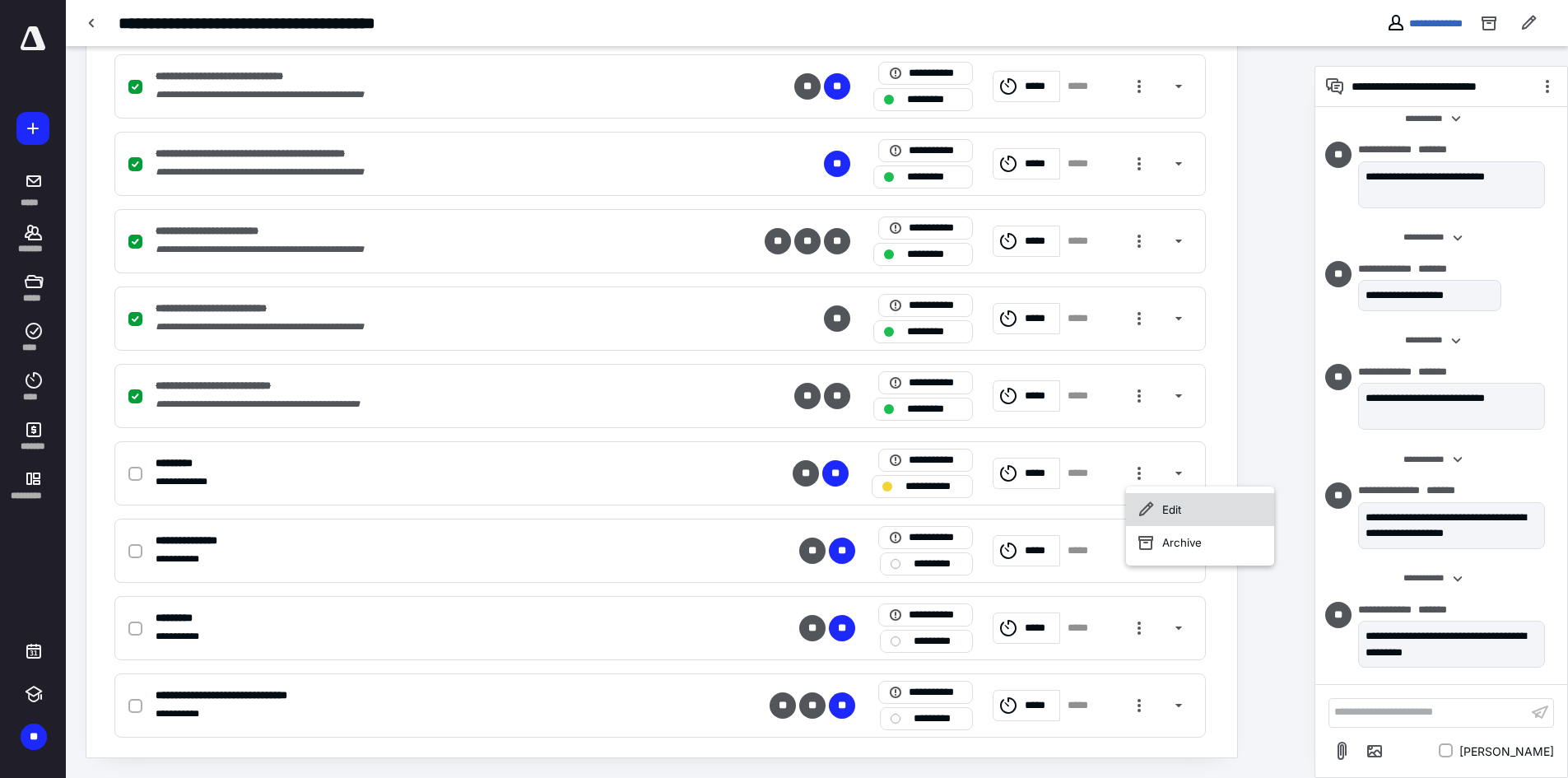 click on "Edit" at bounding box center [1200, 510] 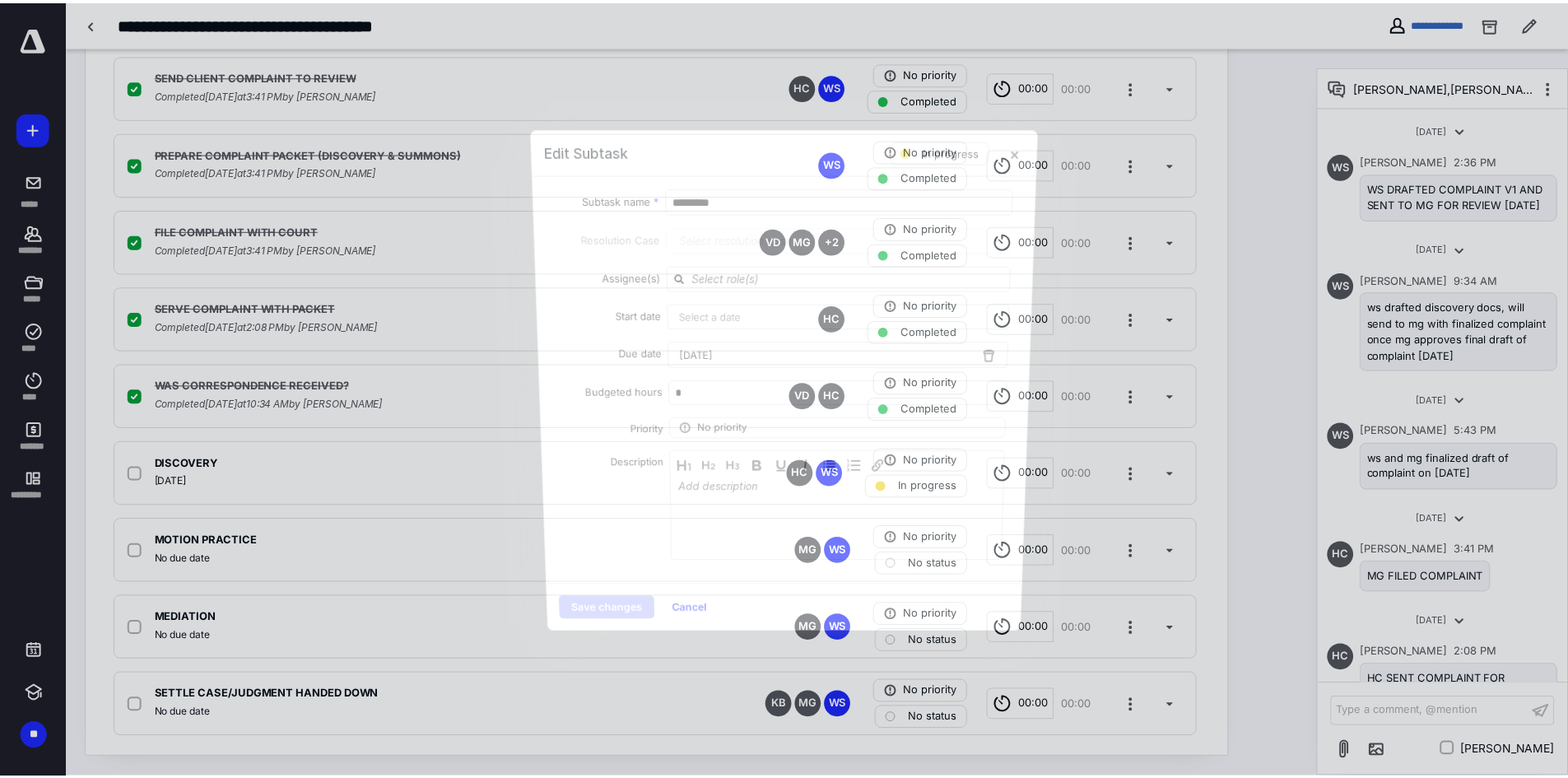 scroll, scrollTop: 519, scrollLeft: 0, axis: vertical 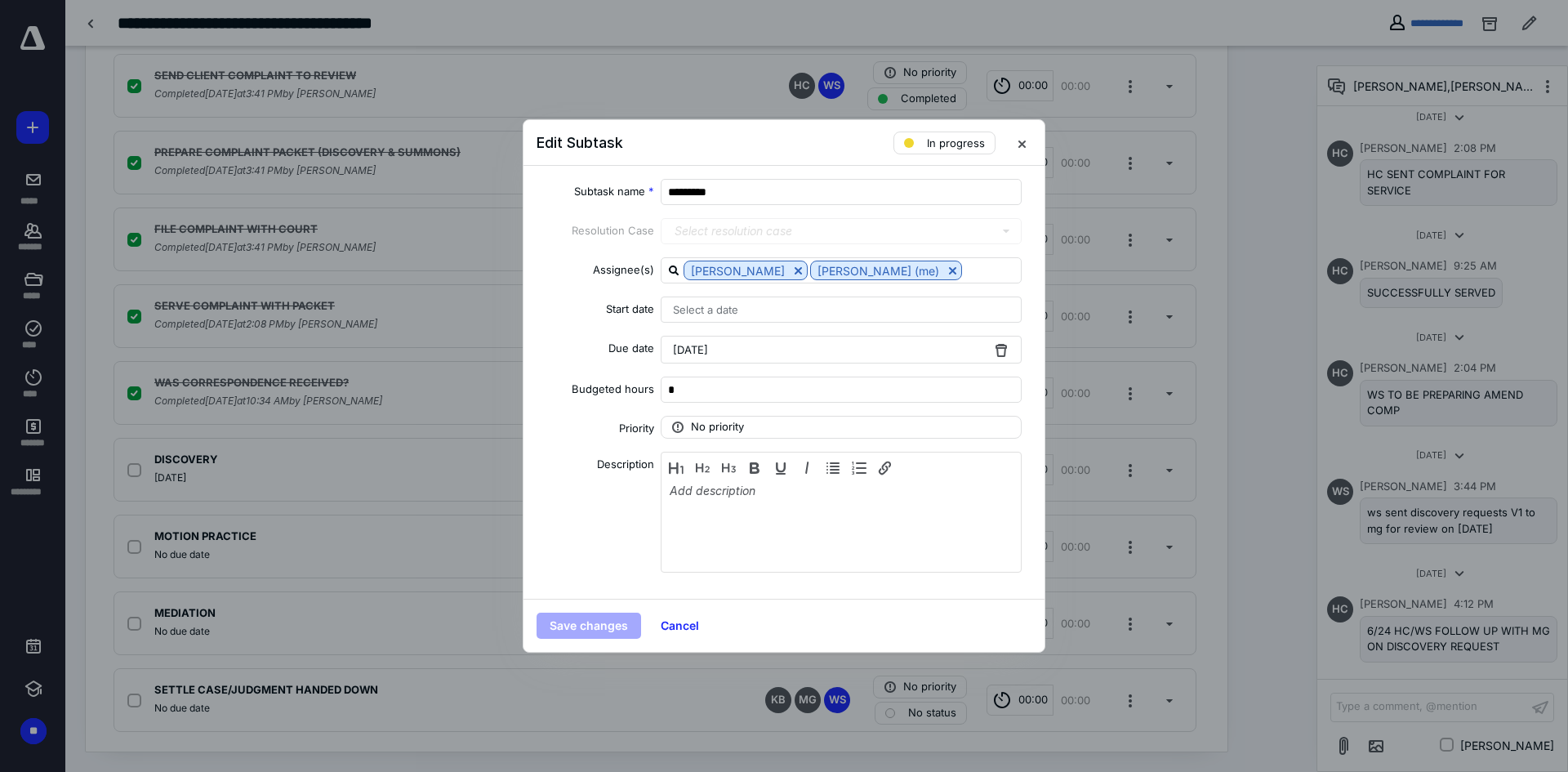 click on "[DATE]" at bounding box center [690, 350] 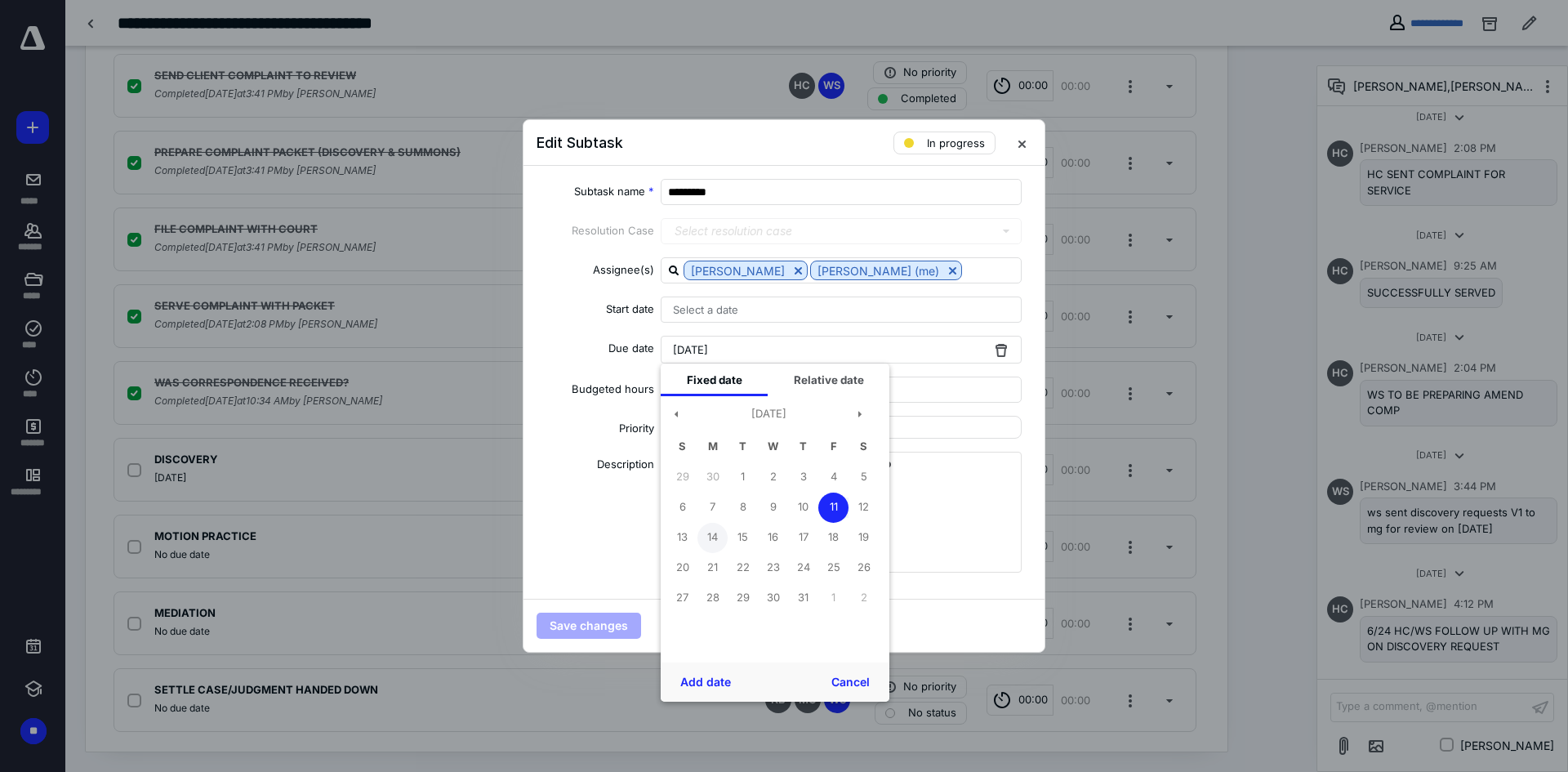 click on "14" at bounding box center (712, 538) 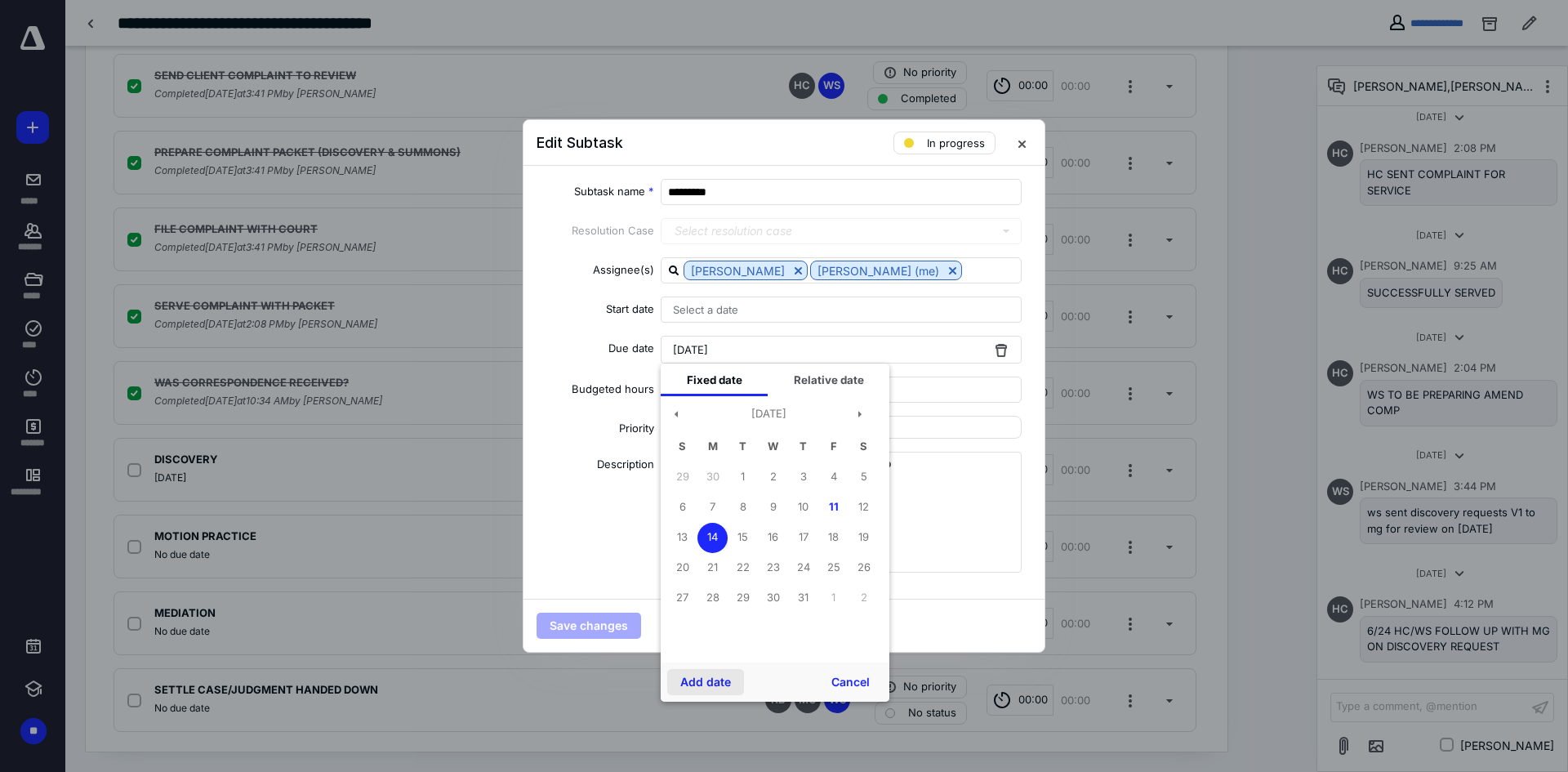 click on "Add date" at bounding box center (706, 682) 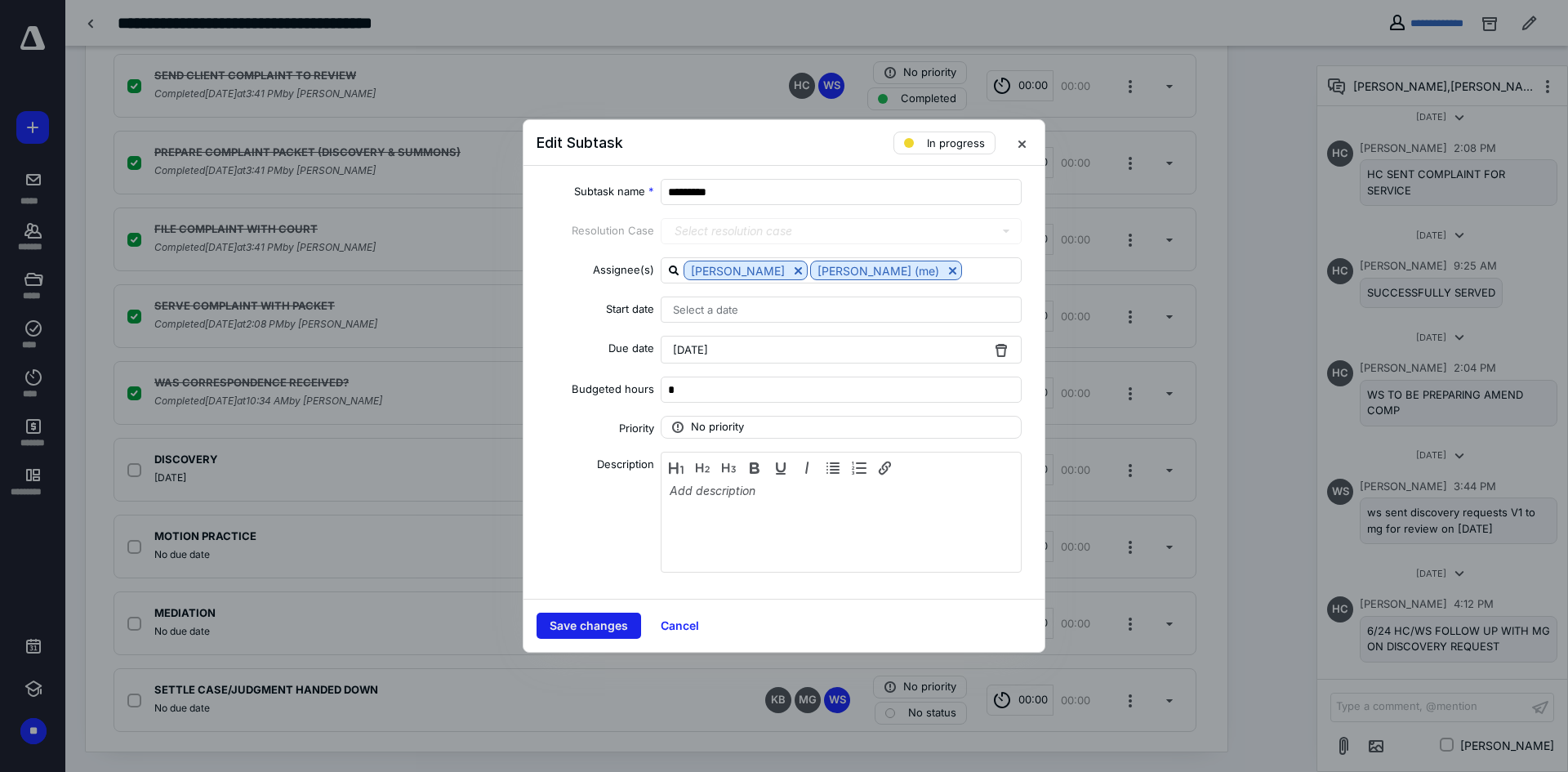 click on "Save changes" at bounding box center [589, 626] 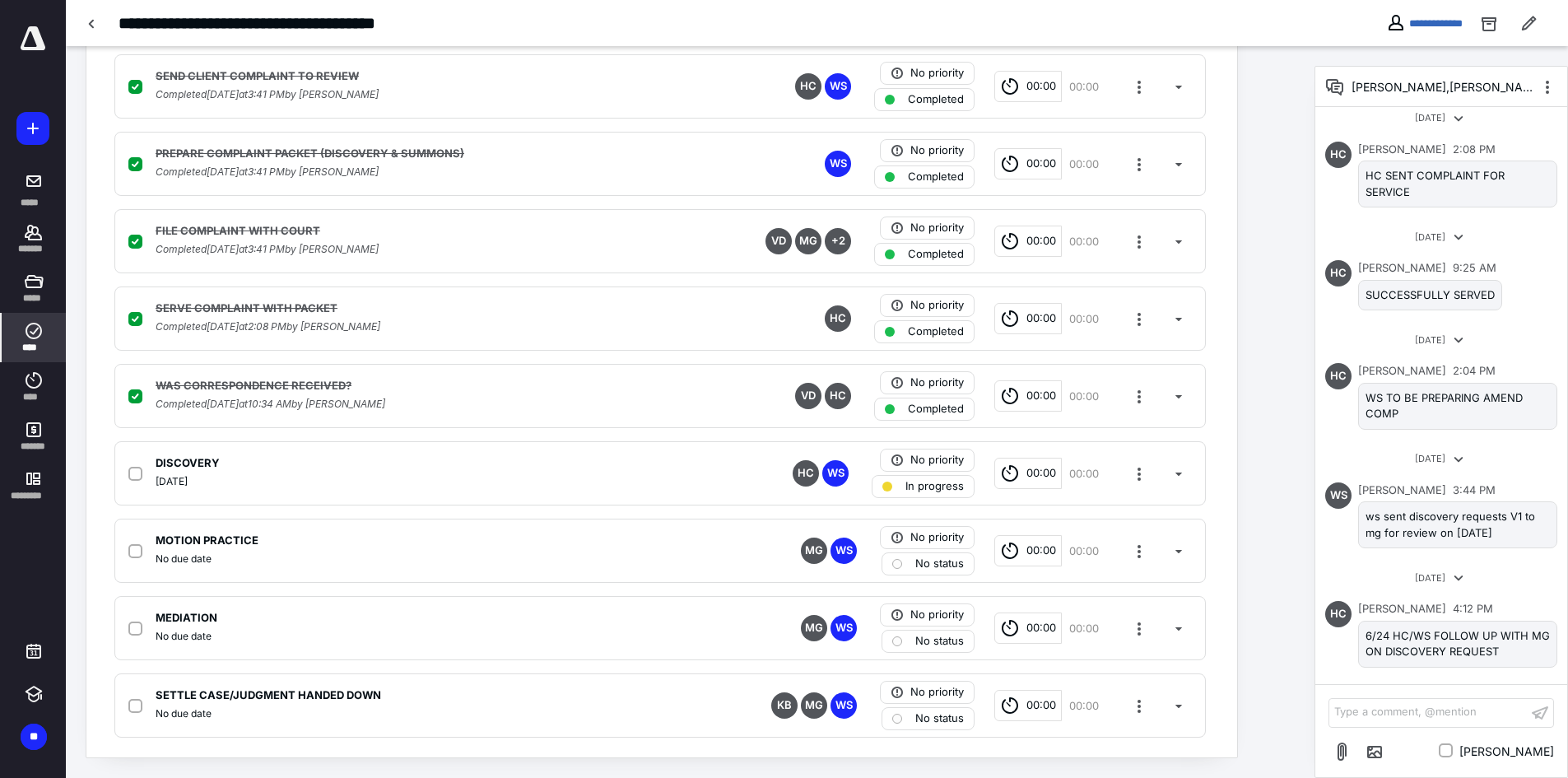 click 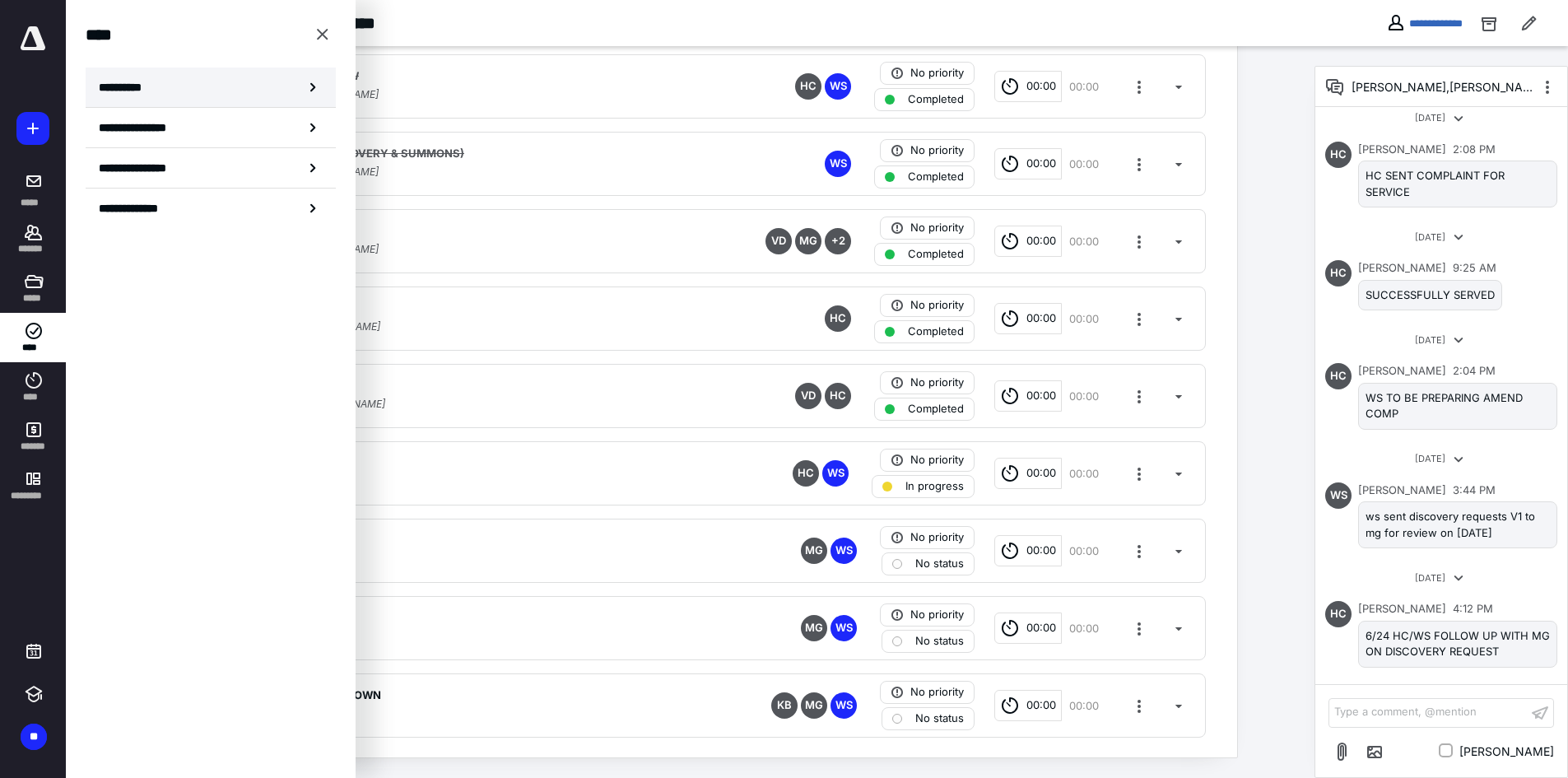 click on "**********" at bounding box center (211, 87) 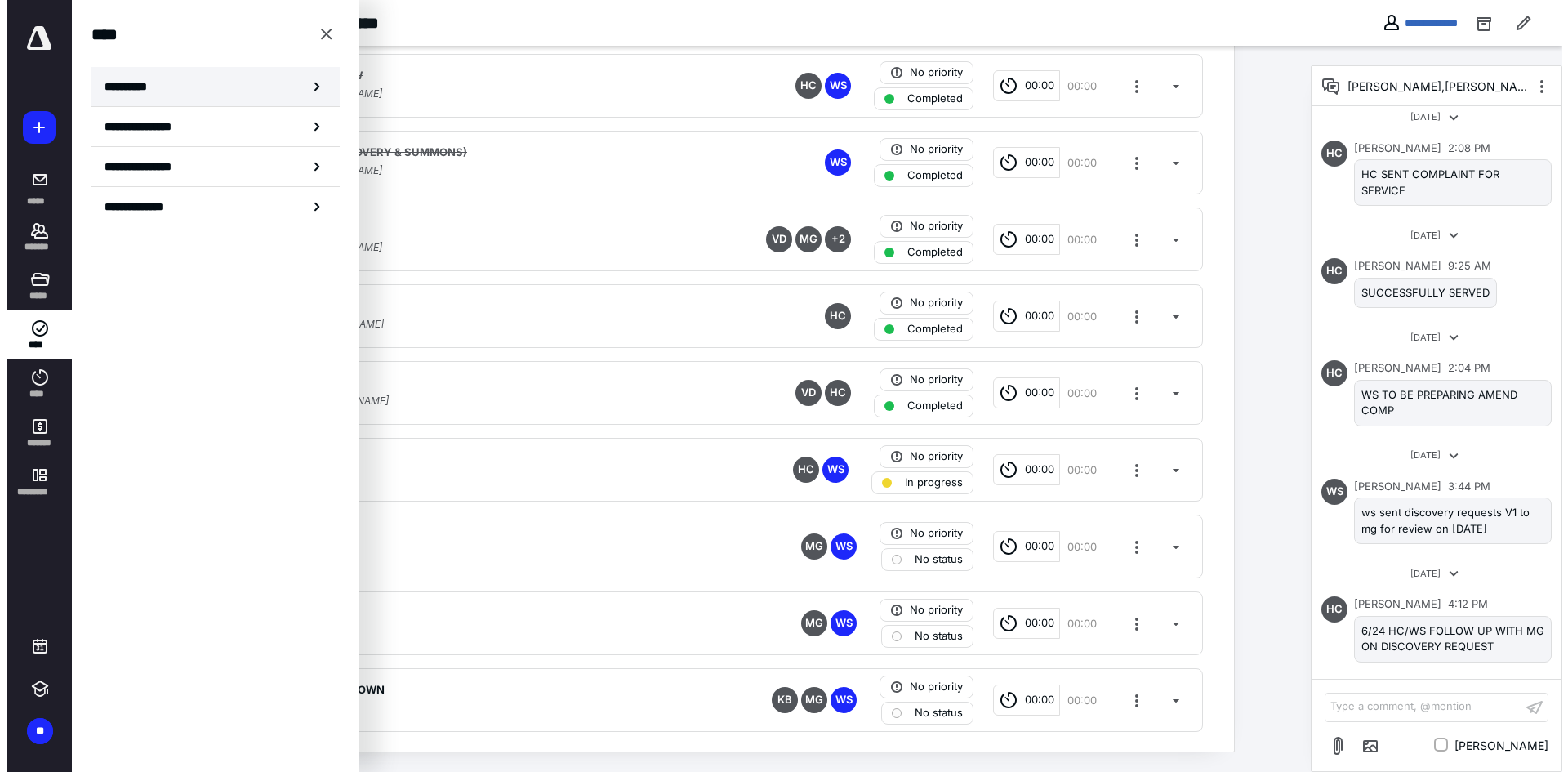 scroll, scrollTop: 0, scrollLeft: 0, axis: both 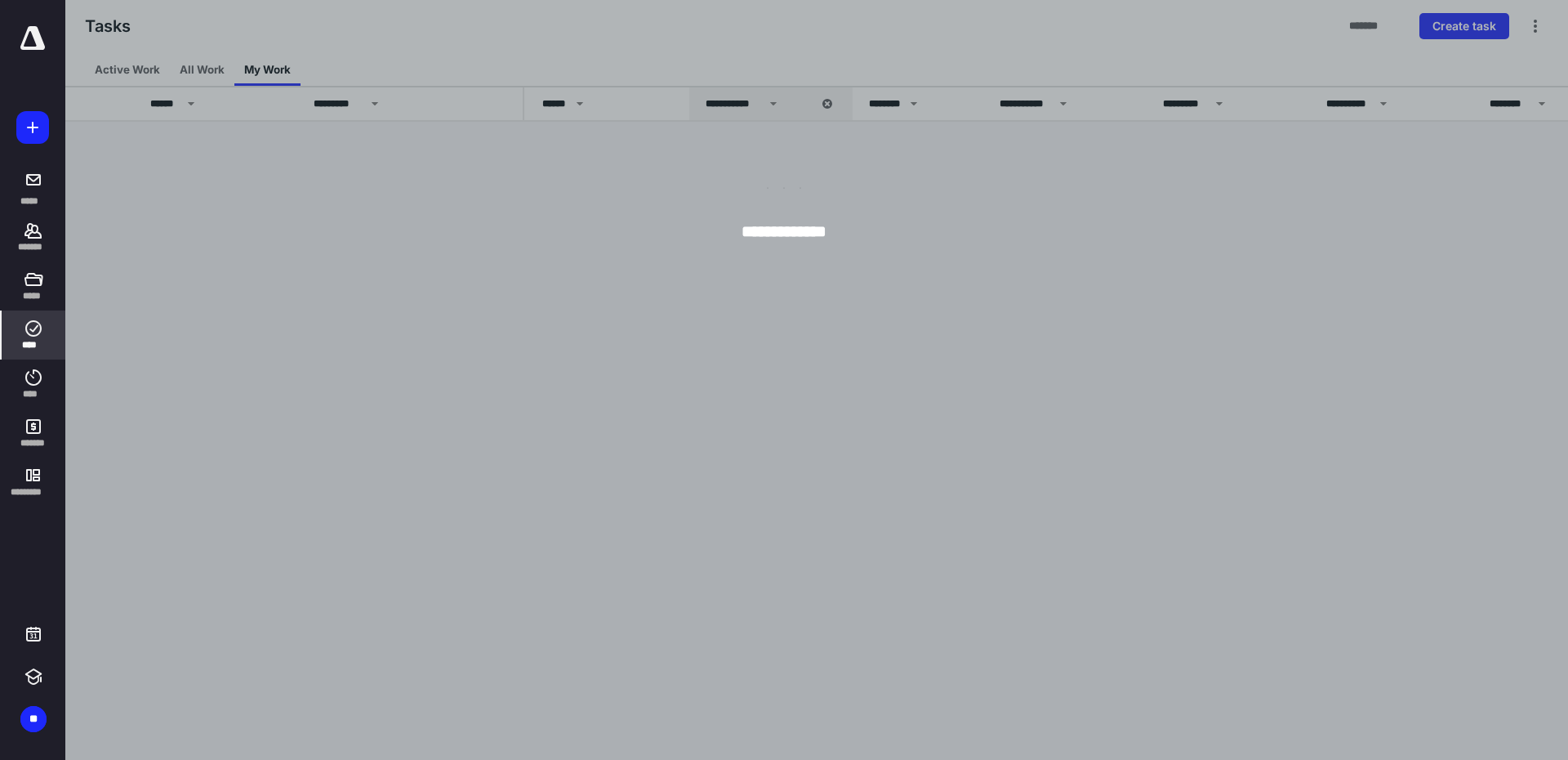 click 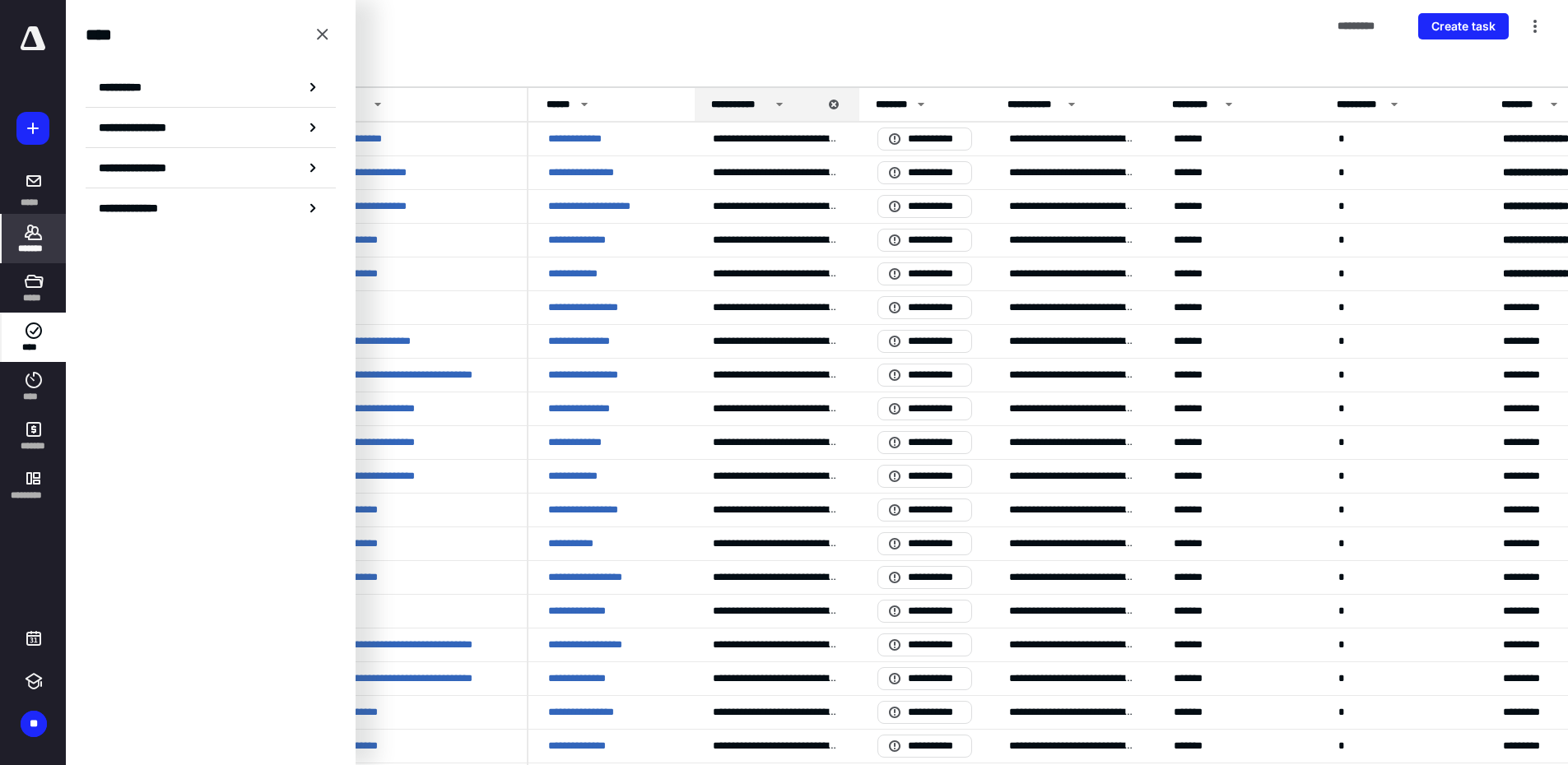 click on "*******" at bounding box center [34, 239] 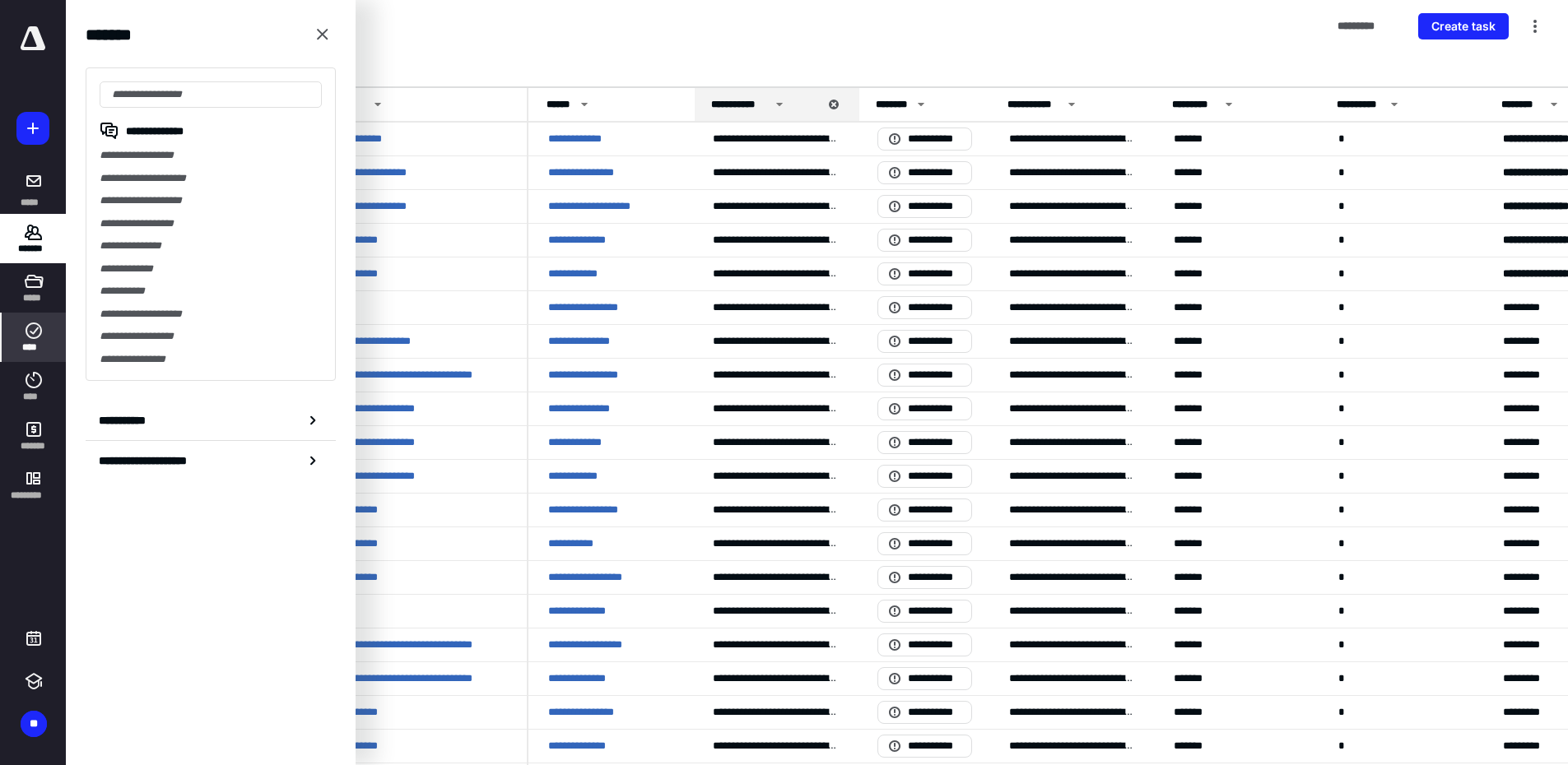 click on "Tasks ********* Create task" at bounding box center [817, 26] 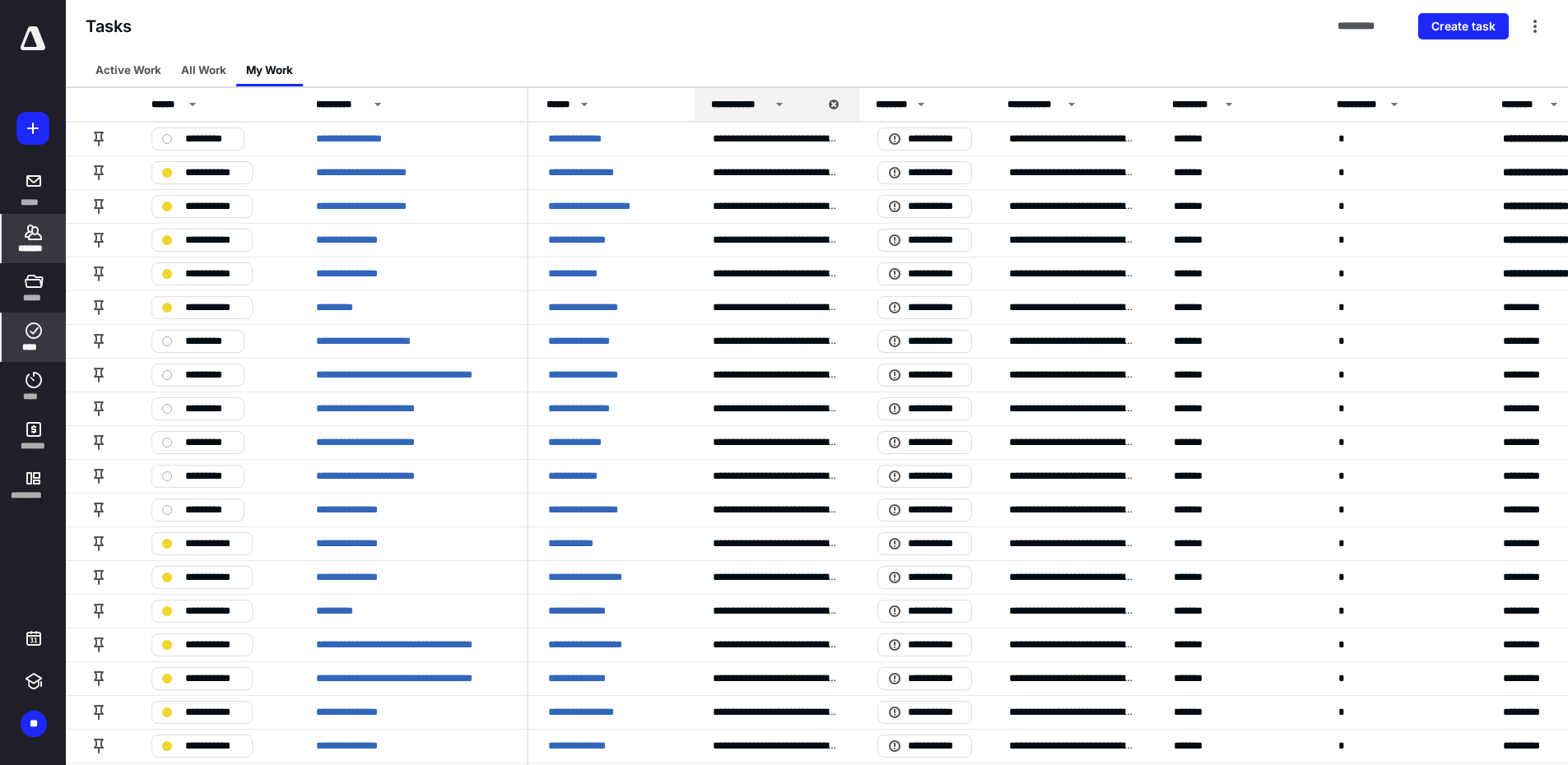 click on "*******" at bounding box center [34, 248] 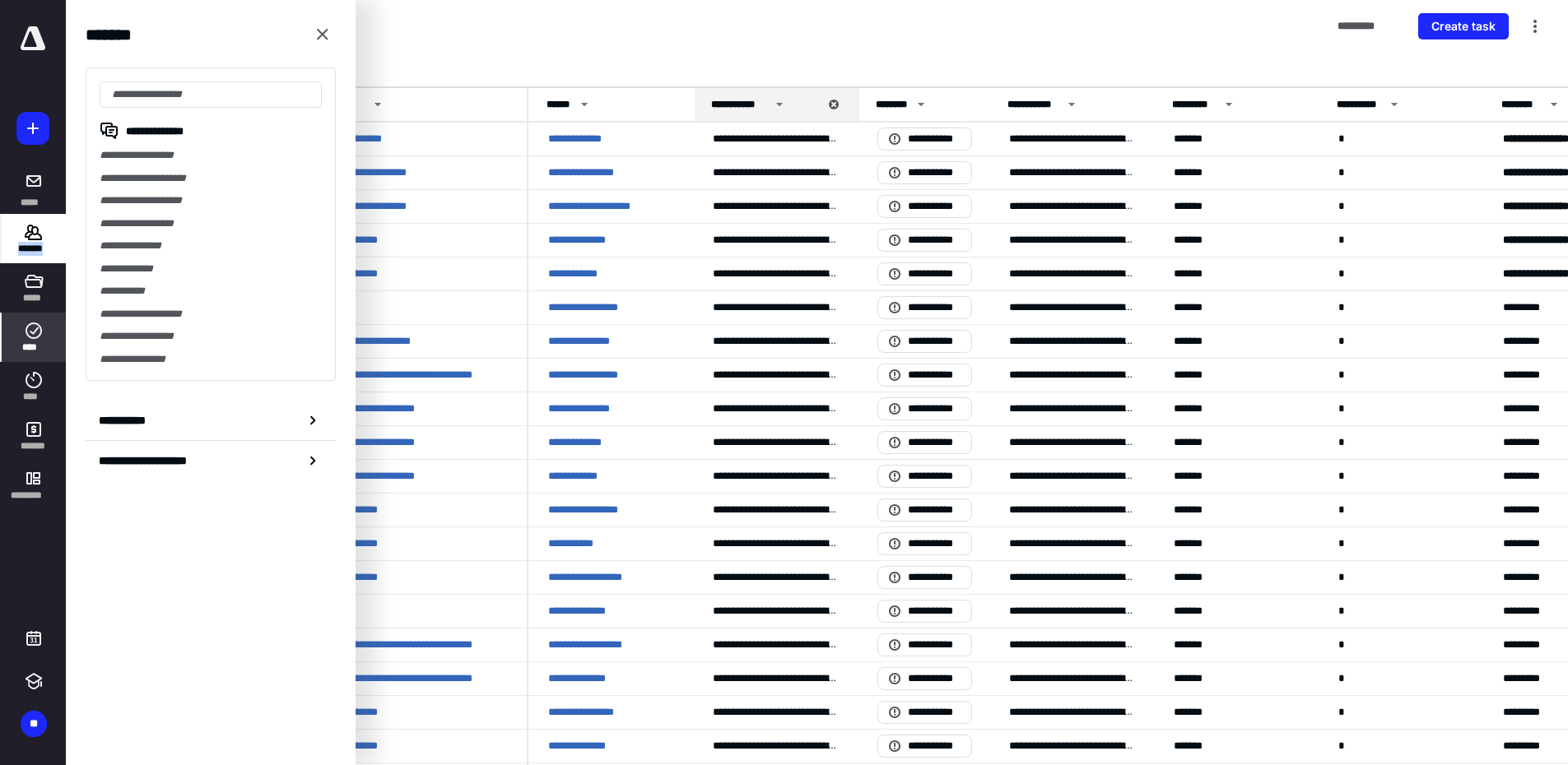 click on "*******" at bounding box center [34, 248] 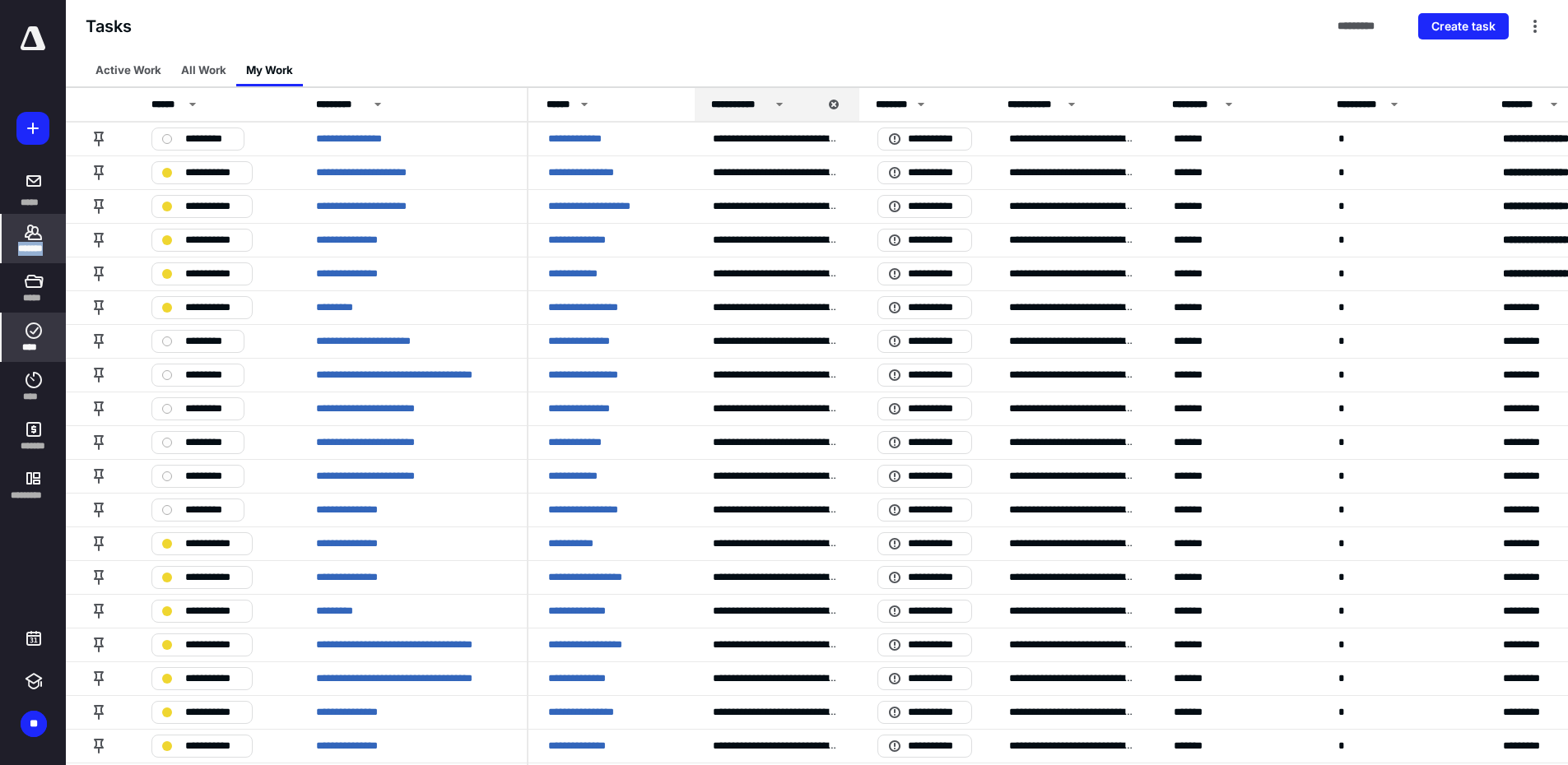 click on "*******" at bounding box center [34, 248] 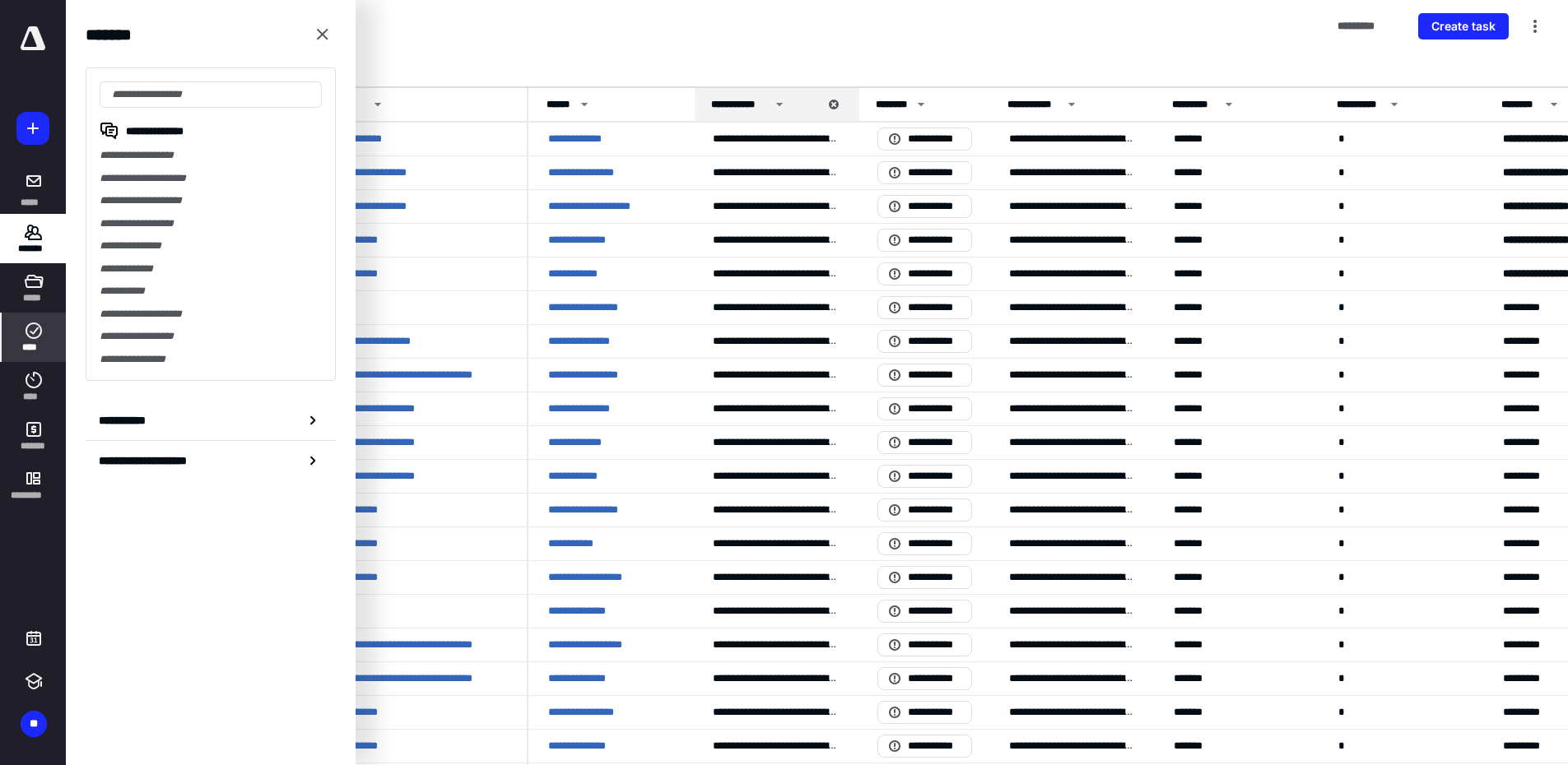 click on "***** ******* ***** **** **** ******* *********" at bounding box center (33, 268) 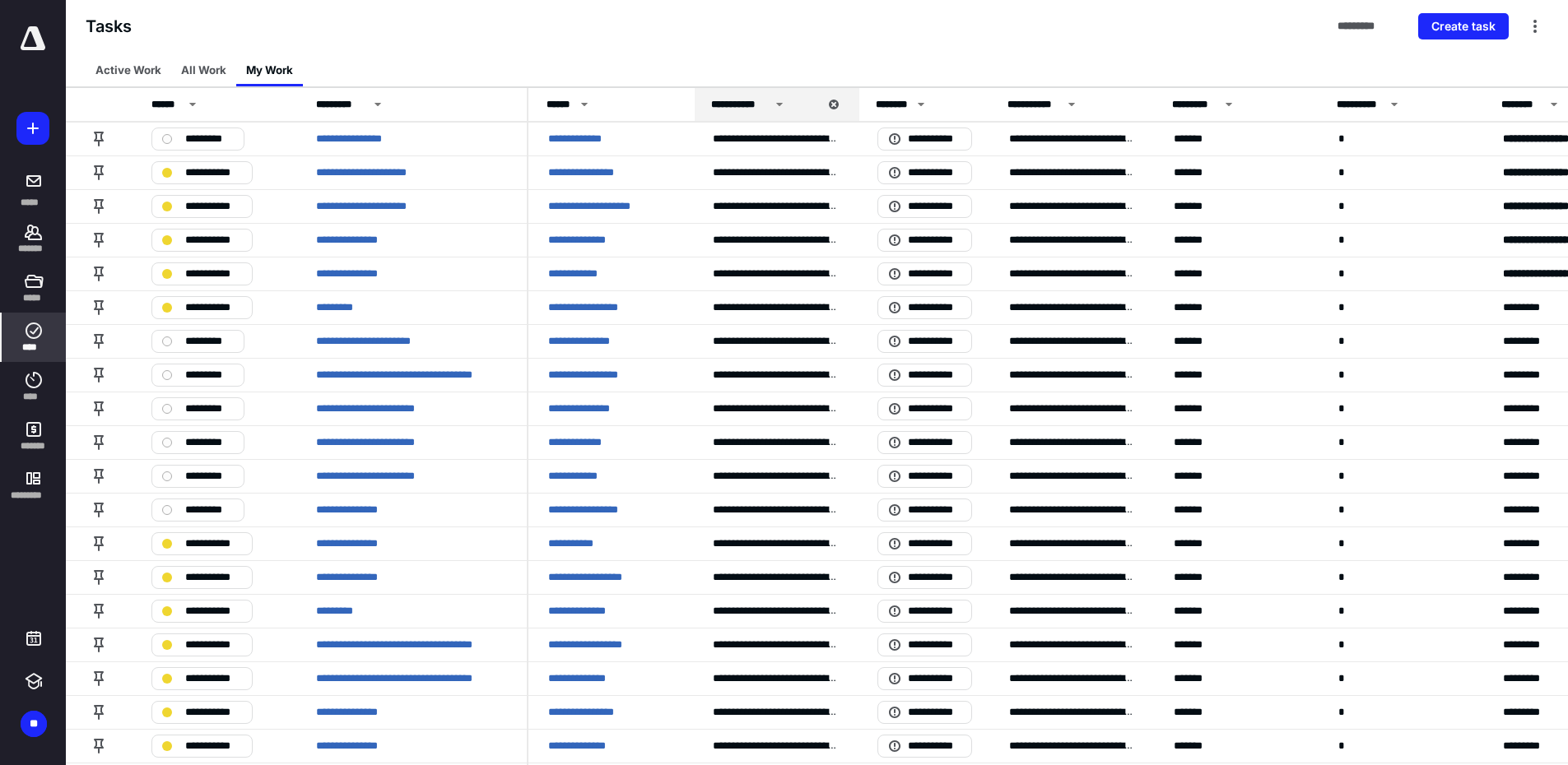 click 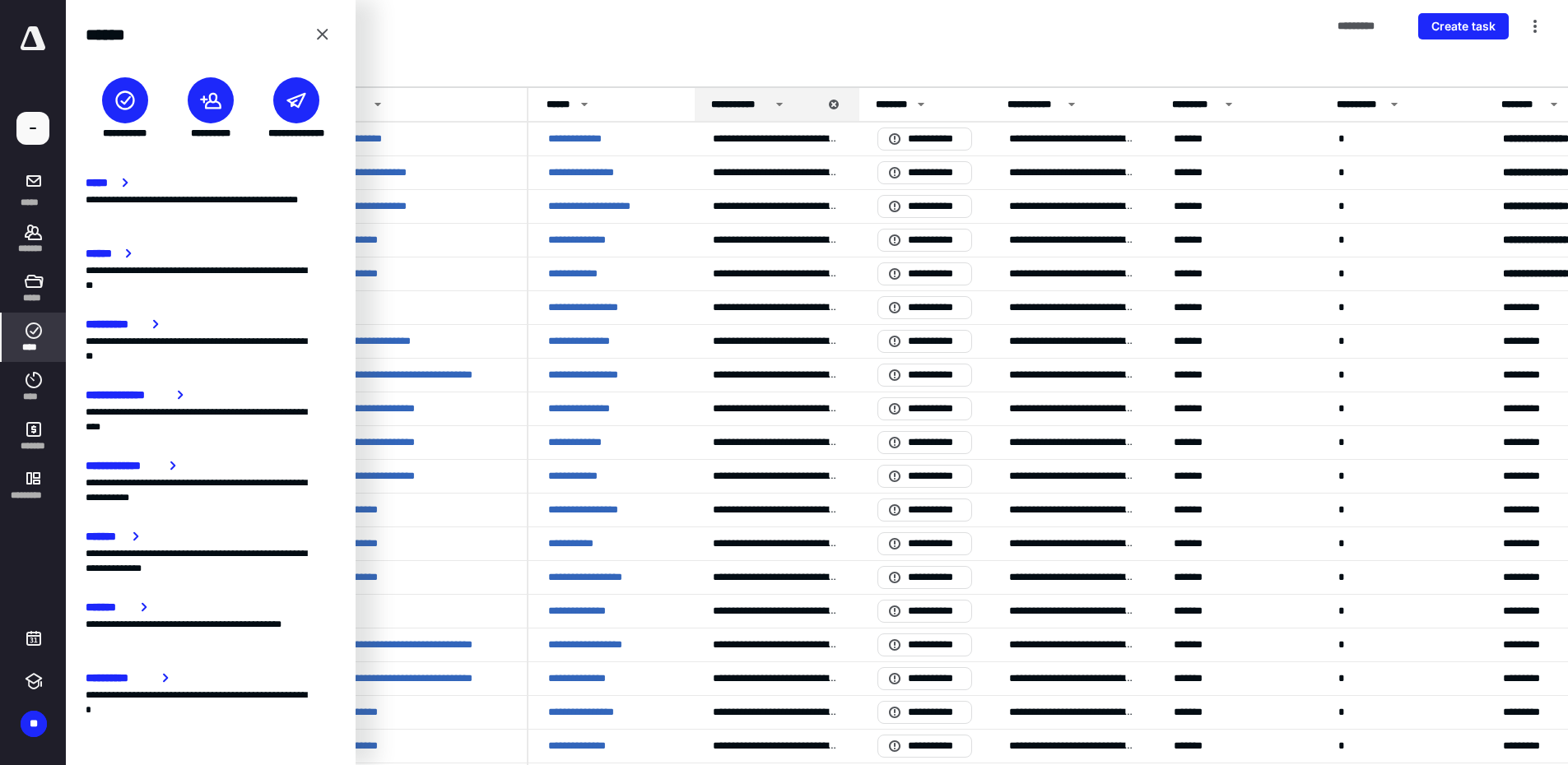 click 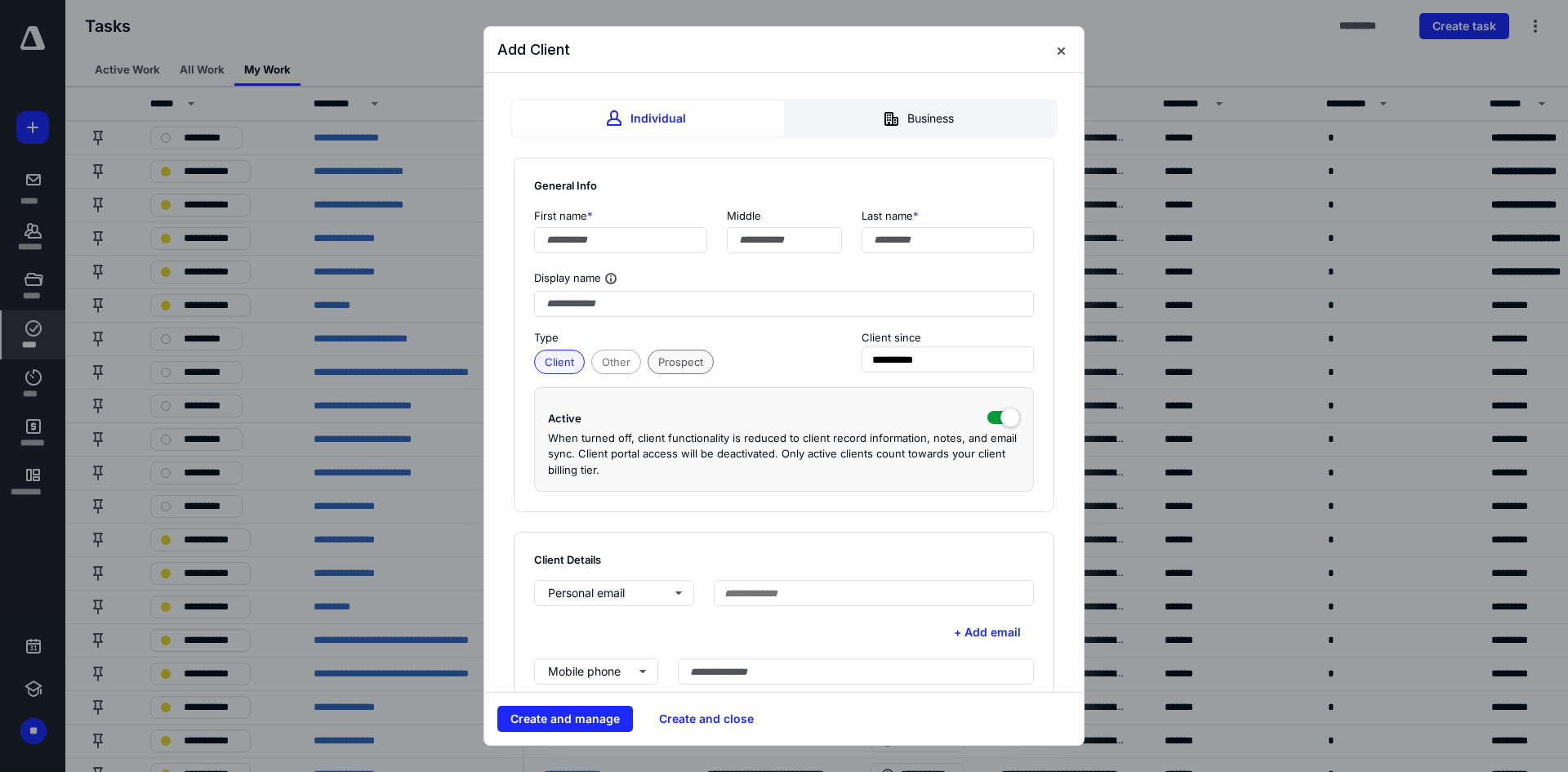 click on "Prospect" at bounding box center [680, 362] 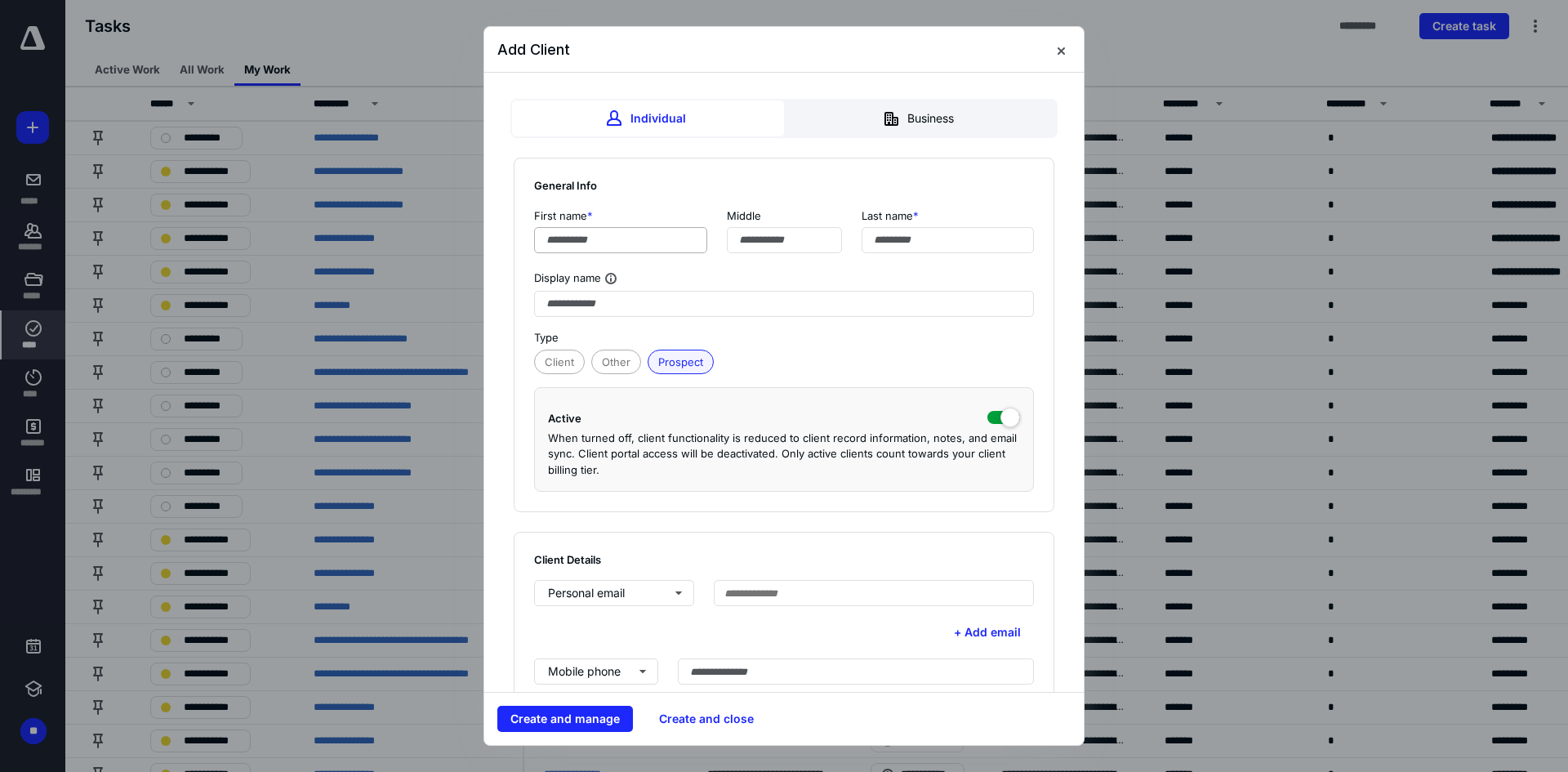 click on "First name *" at bounding box center (621, 230) 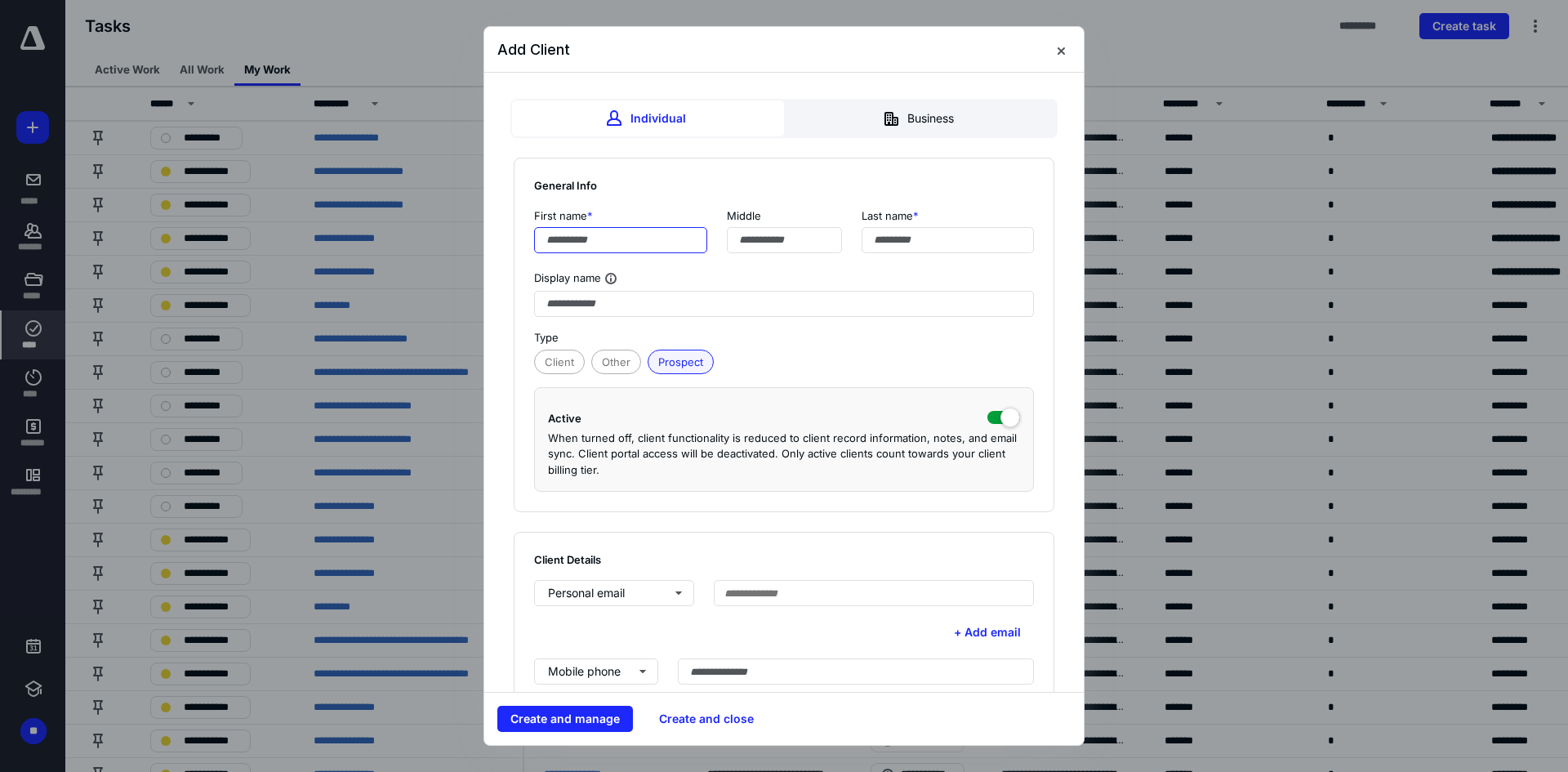 click at bounding box center [621, 240] 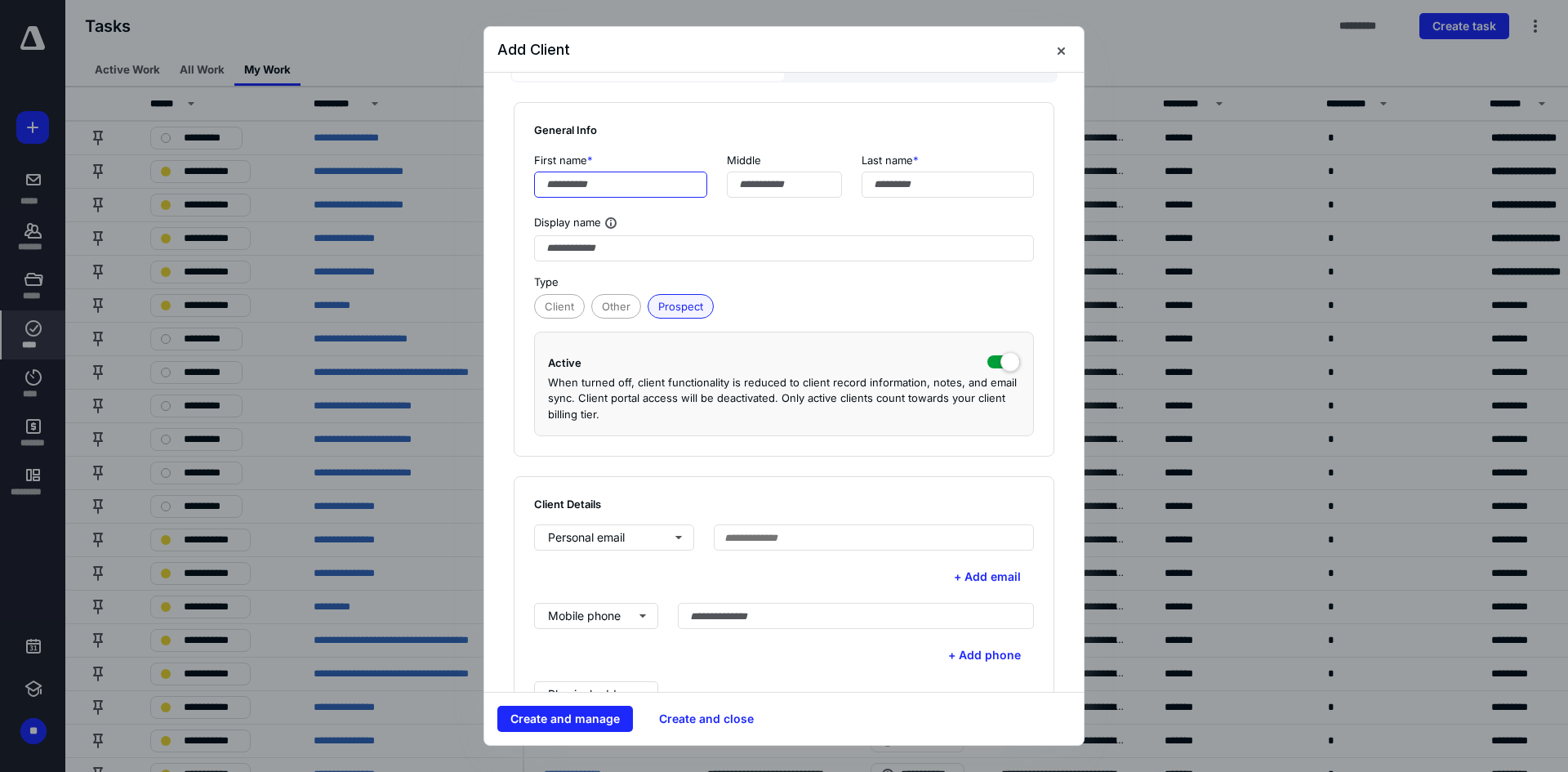 scroll, scrollTop: 82, scrollLeft: 0, axis: vertical 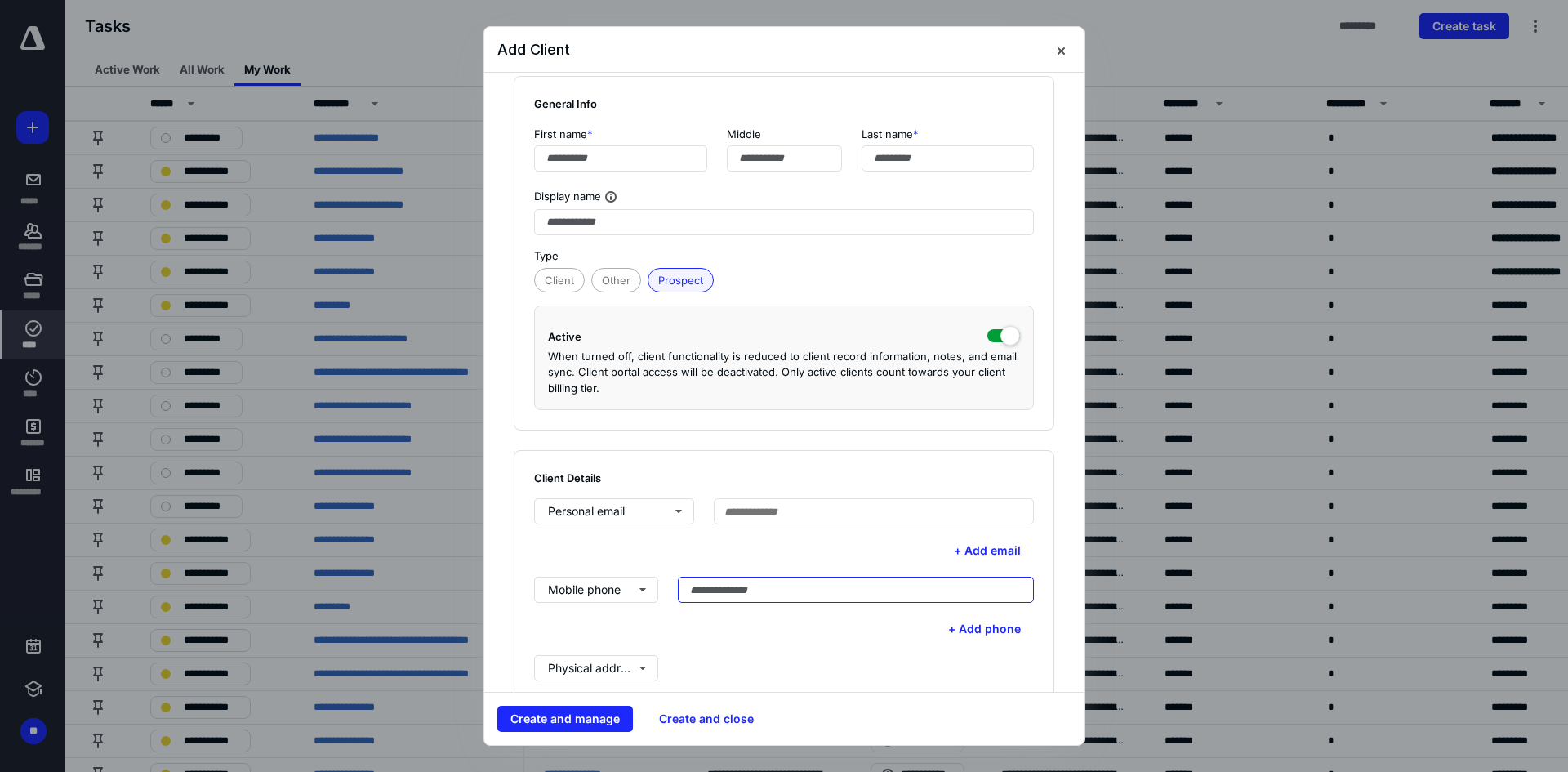 click at bounding box center [856, 590] 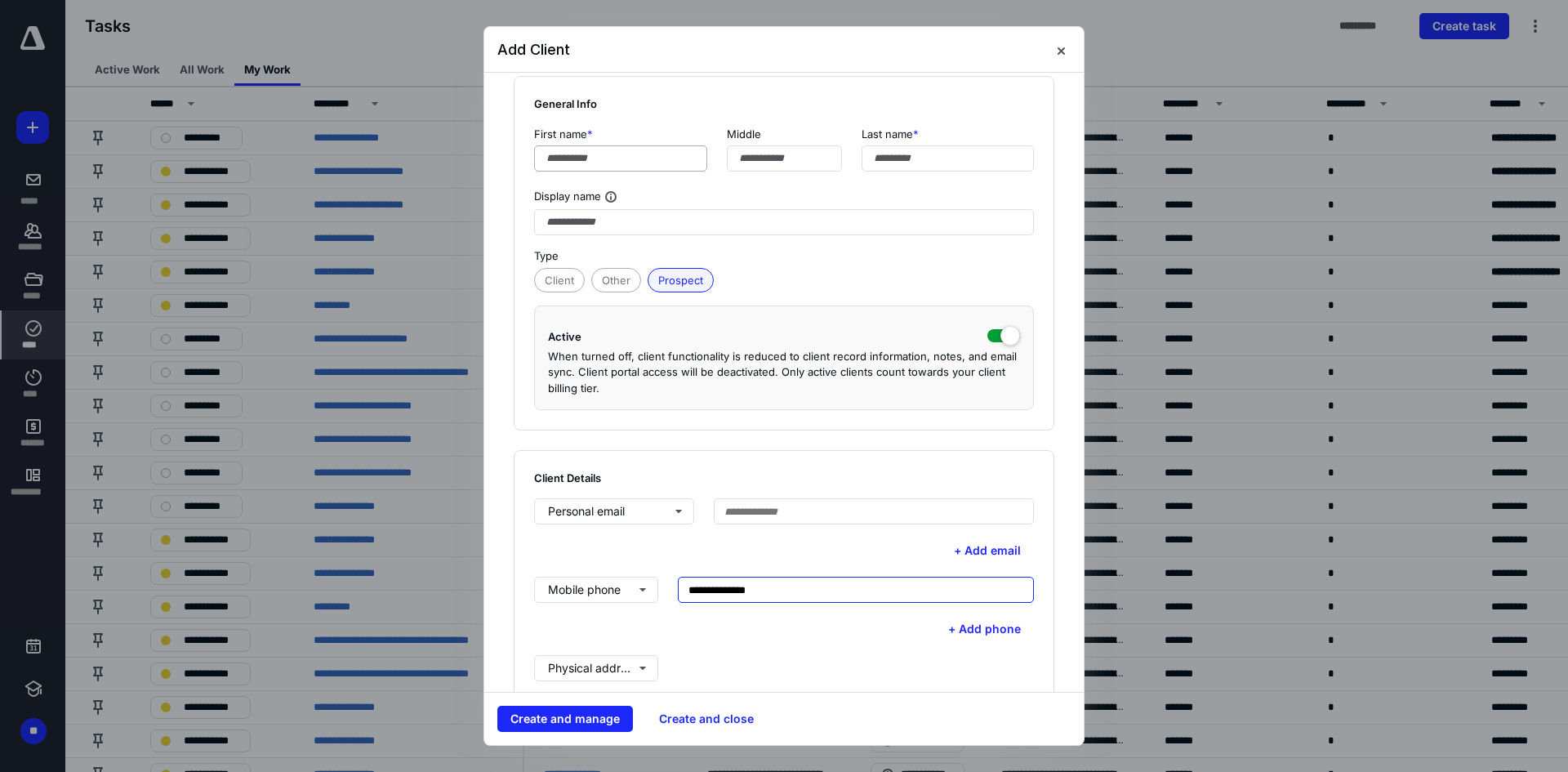 type on "**********" 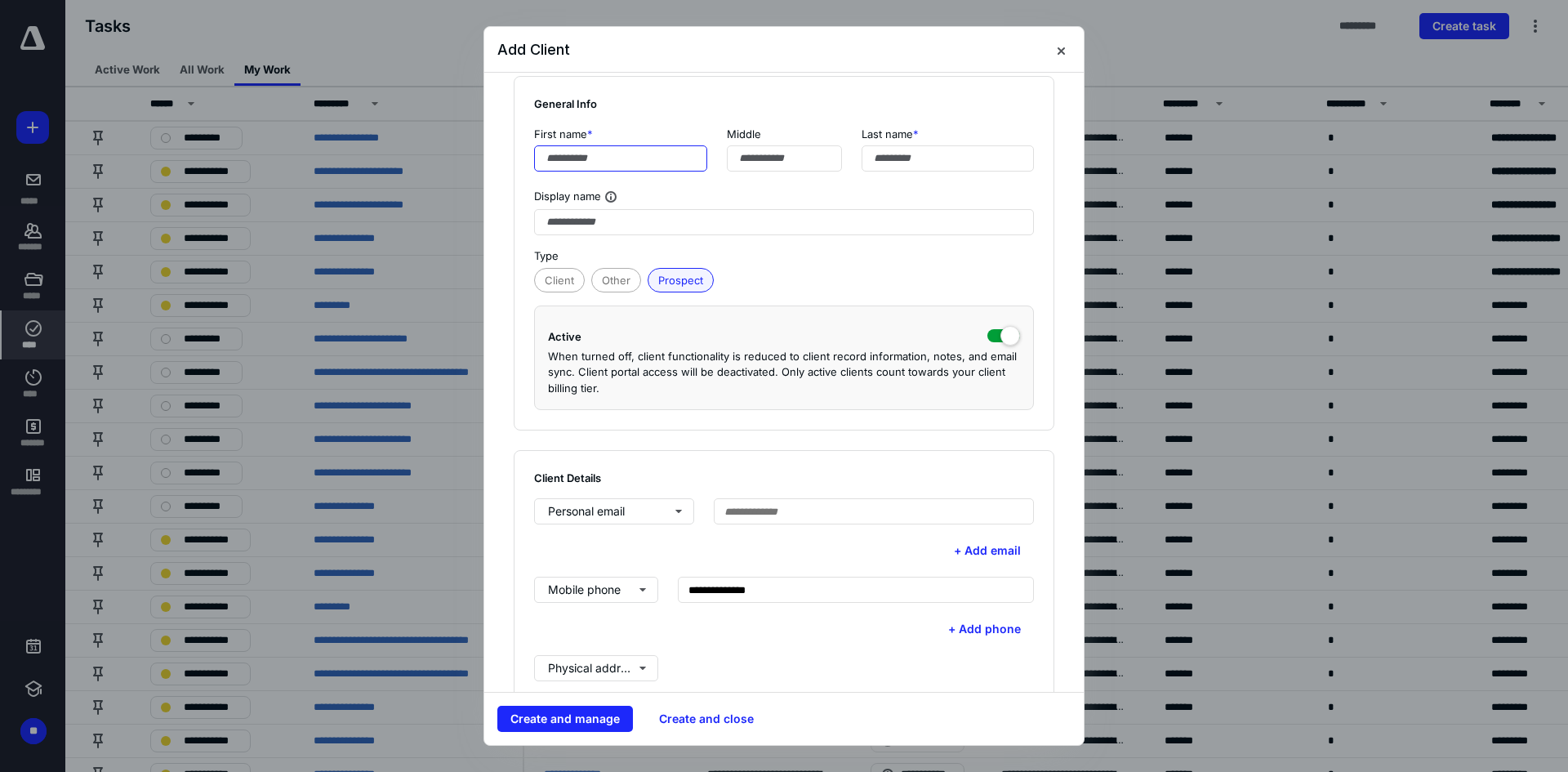 click at bounding box center (621, 158) 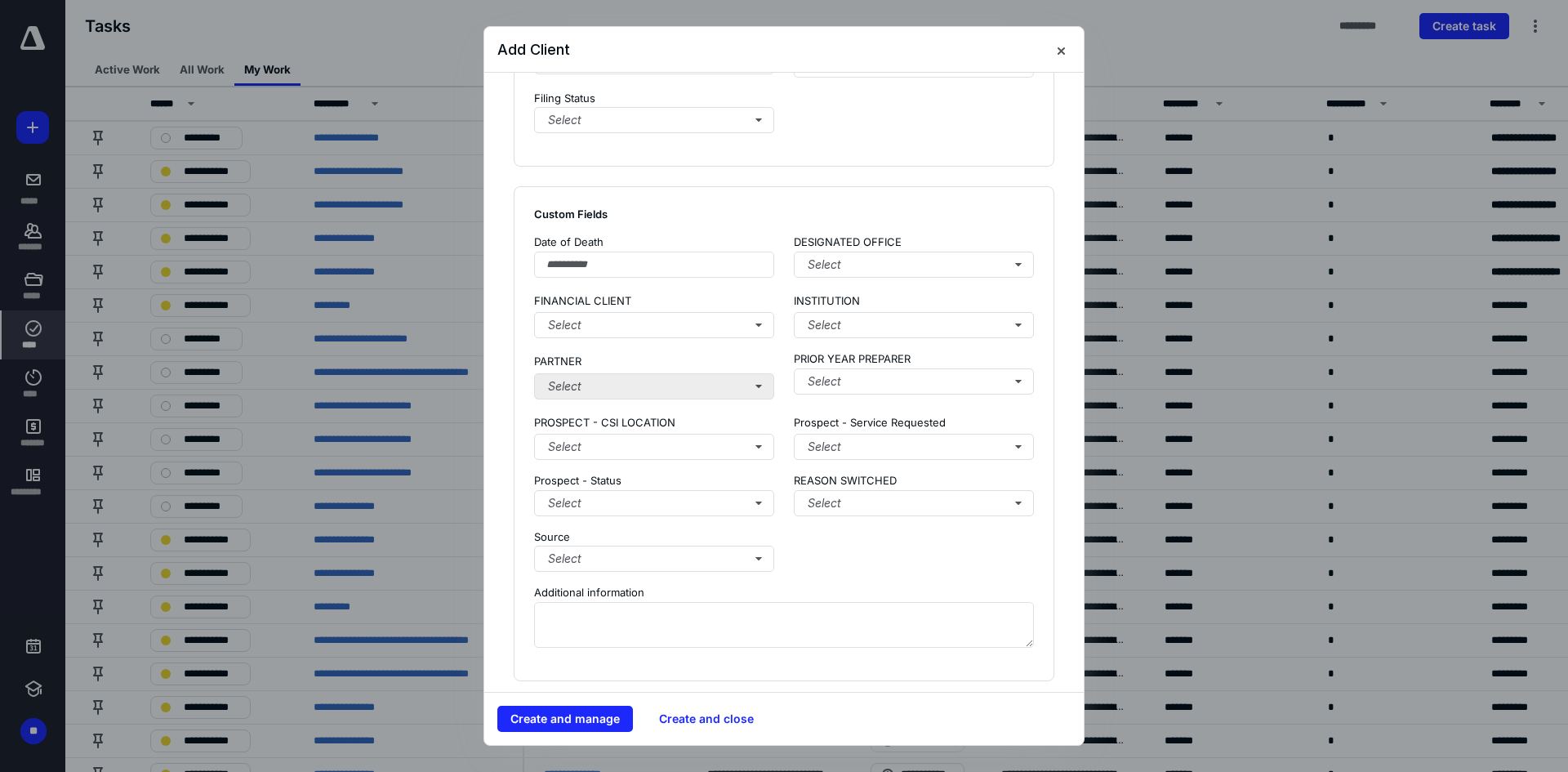 scroll, scrollTop: 1225, scrollLeft: 0, axis: vertical 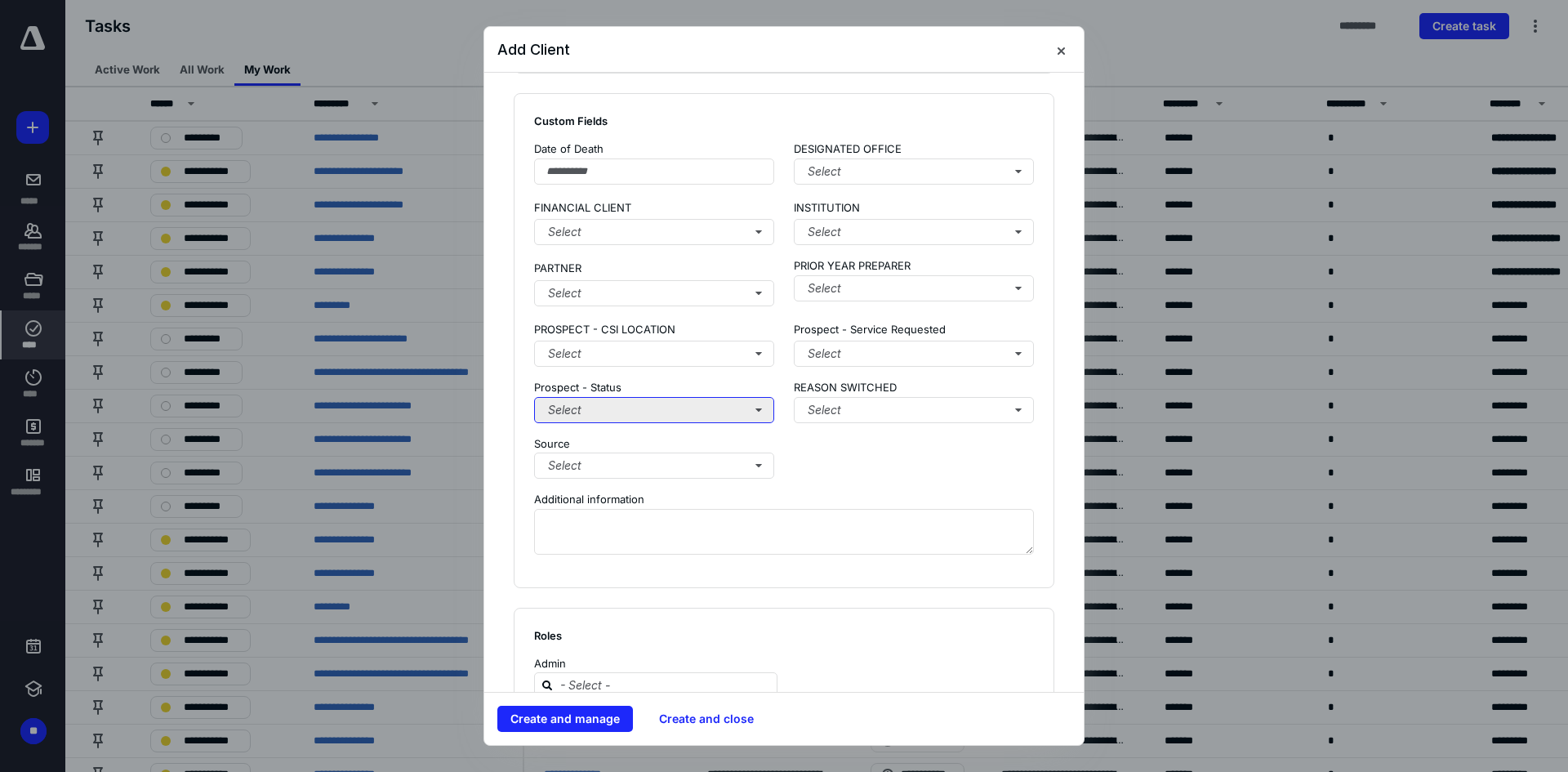 click on "Select" at bounding box center [654, 410] 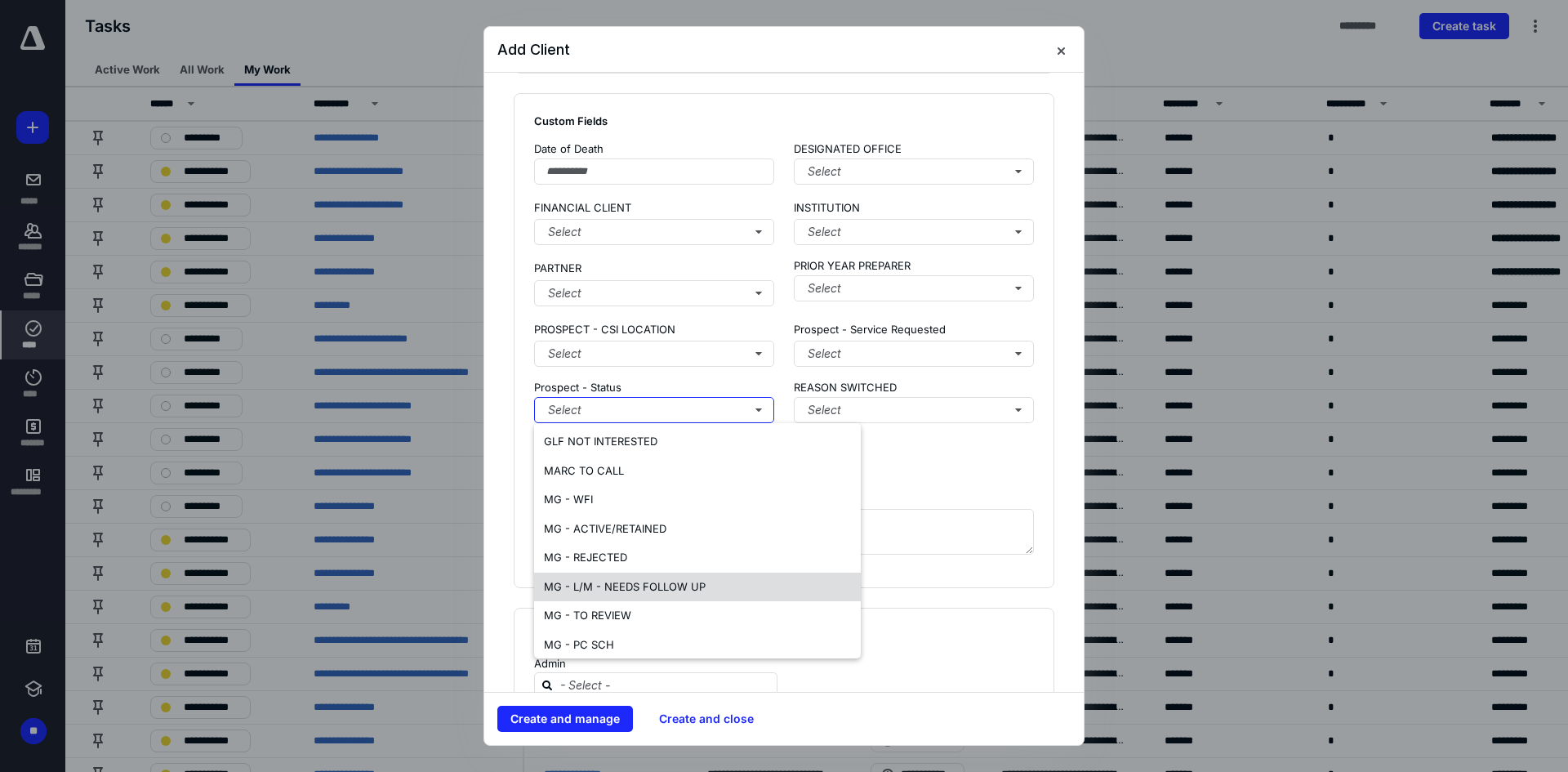 scroll, scrollTop: 445, scrollLeft: 0, axis: vertical 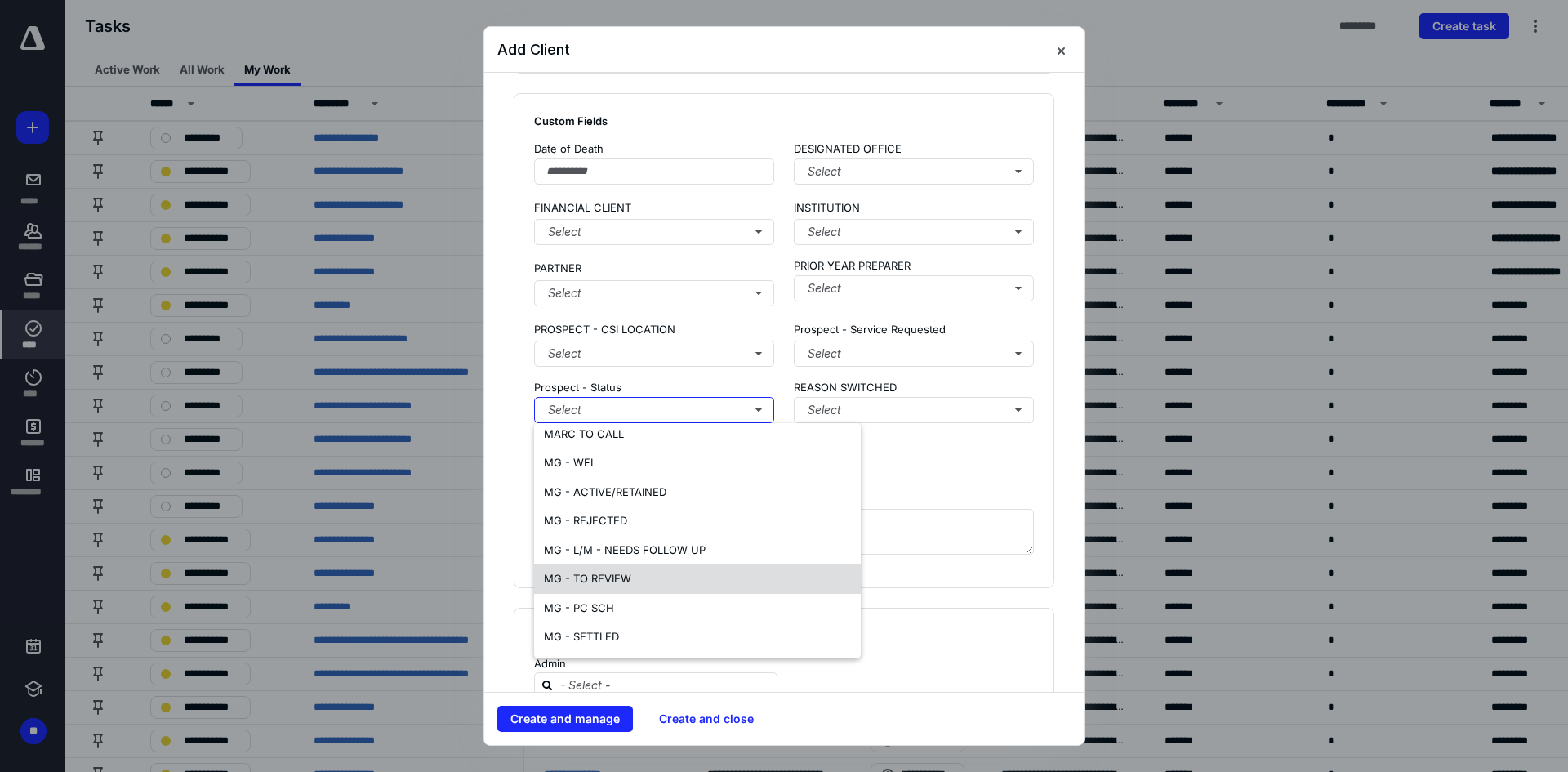 click on "MG - TO REVIEW" at bounding box center (697, 579) 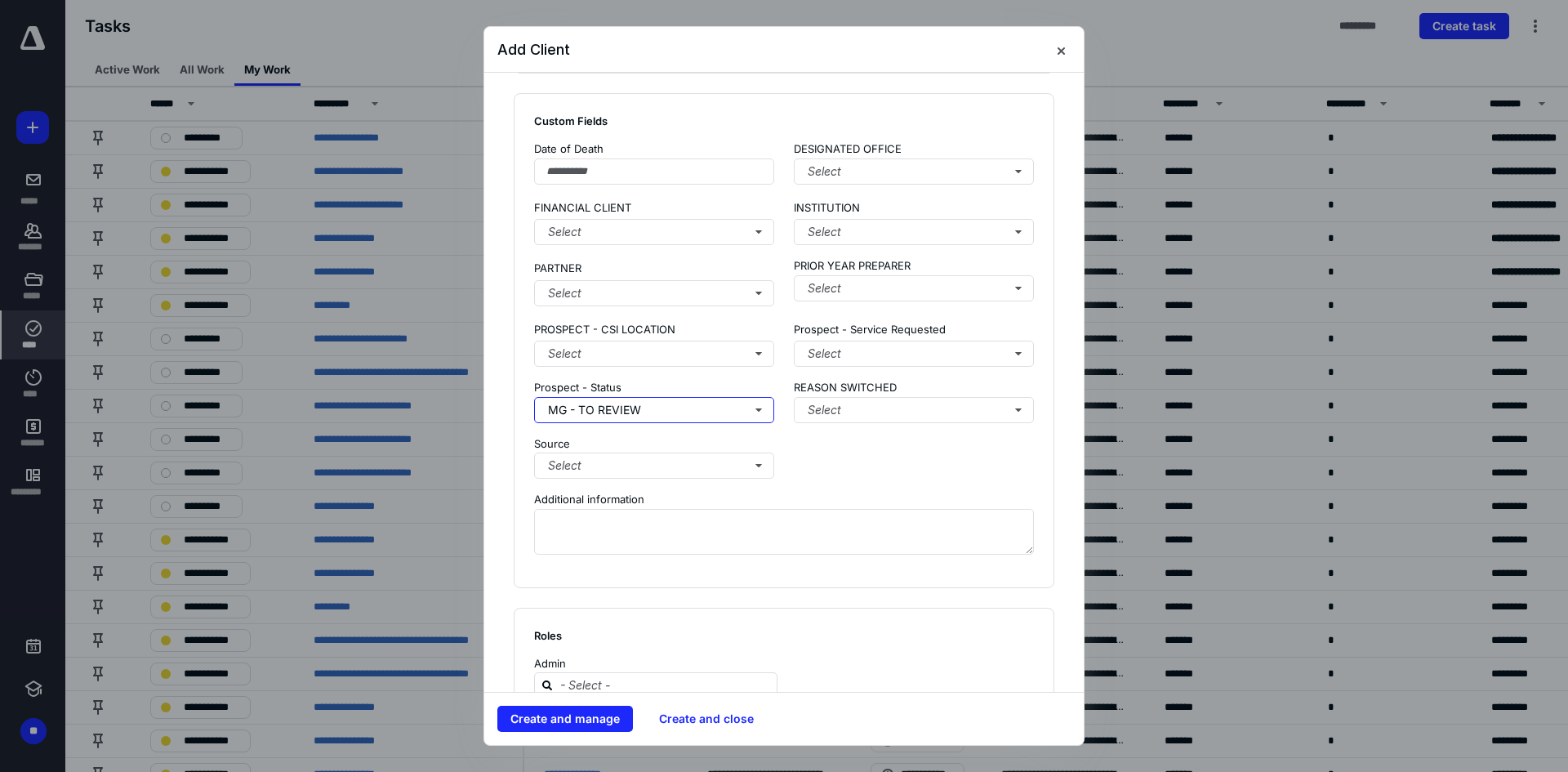 scroll, scrollTop: 1307, scrollLeft: 0, axis: vertical 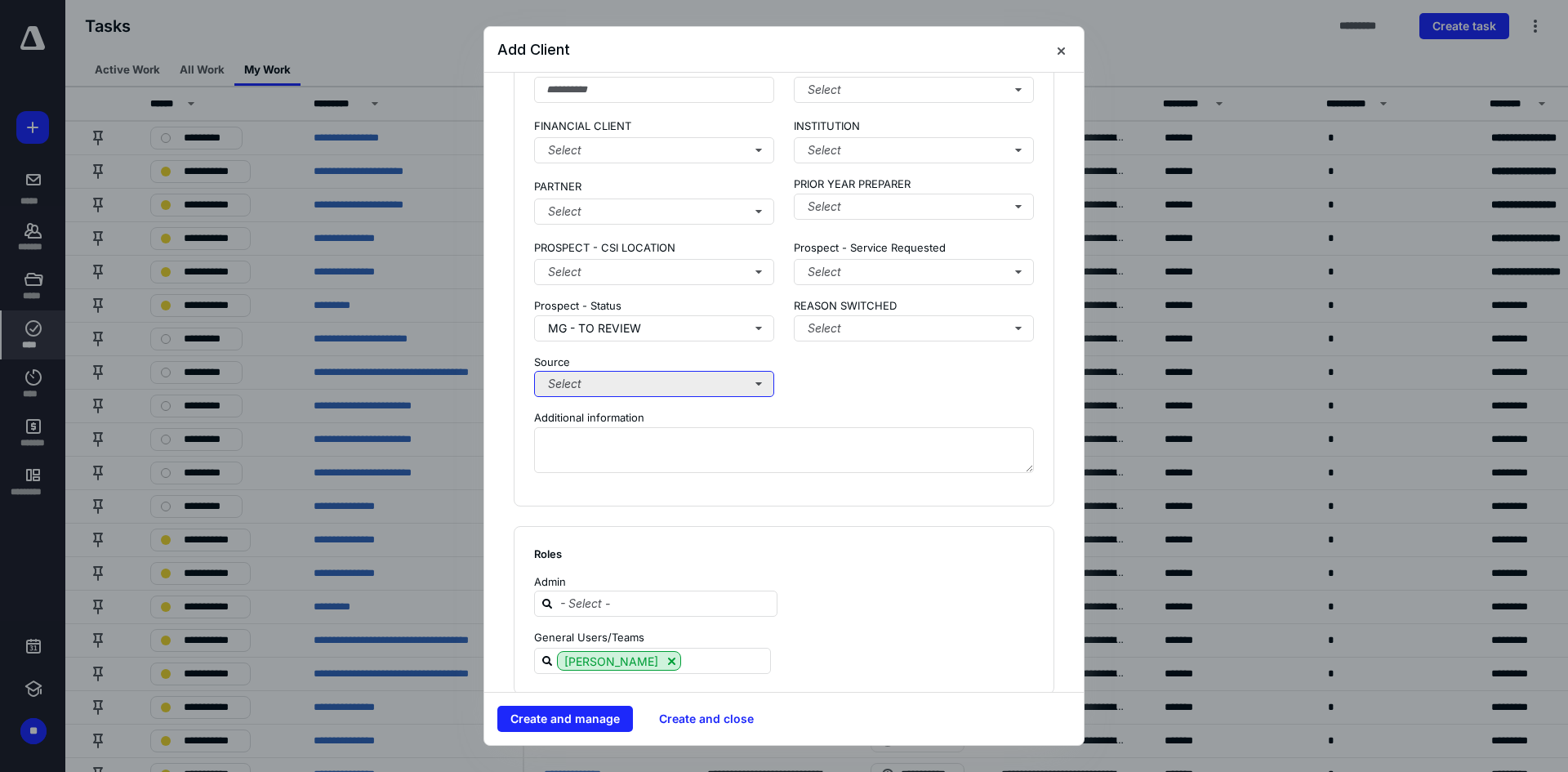 click on "Select" at bounding box center (654, 384) 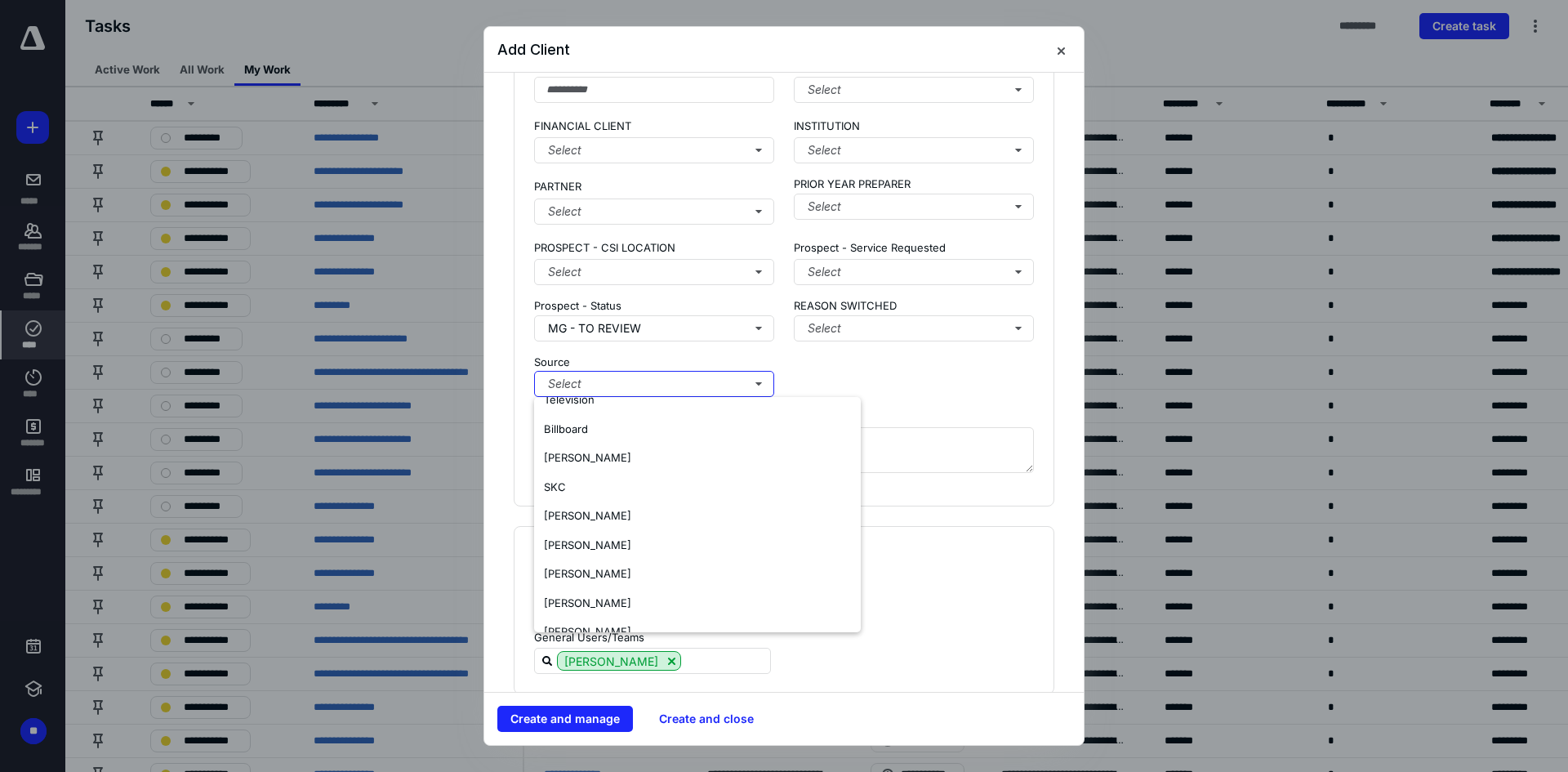 scroll, scrollTop: 0, scrollLeft: 0, axis: both 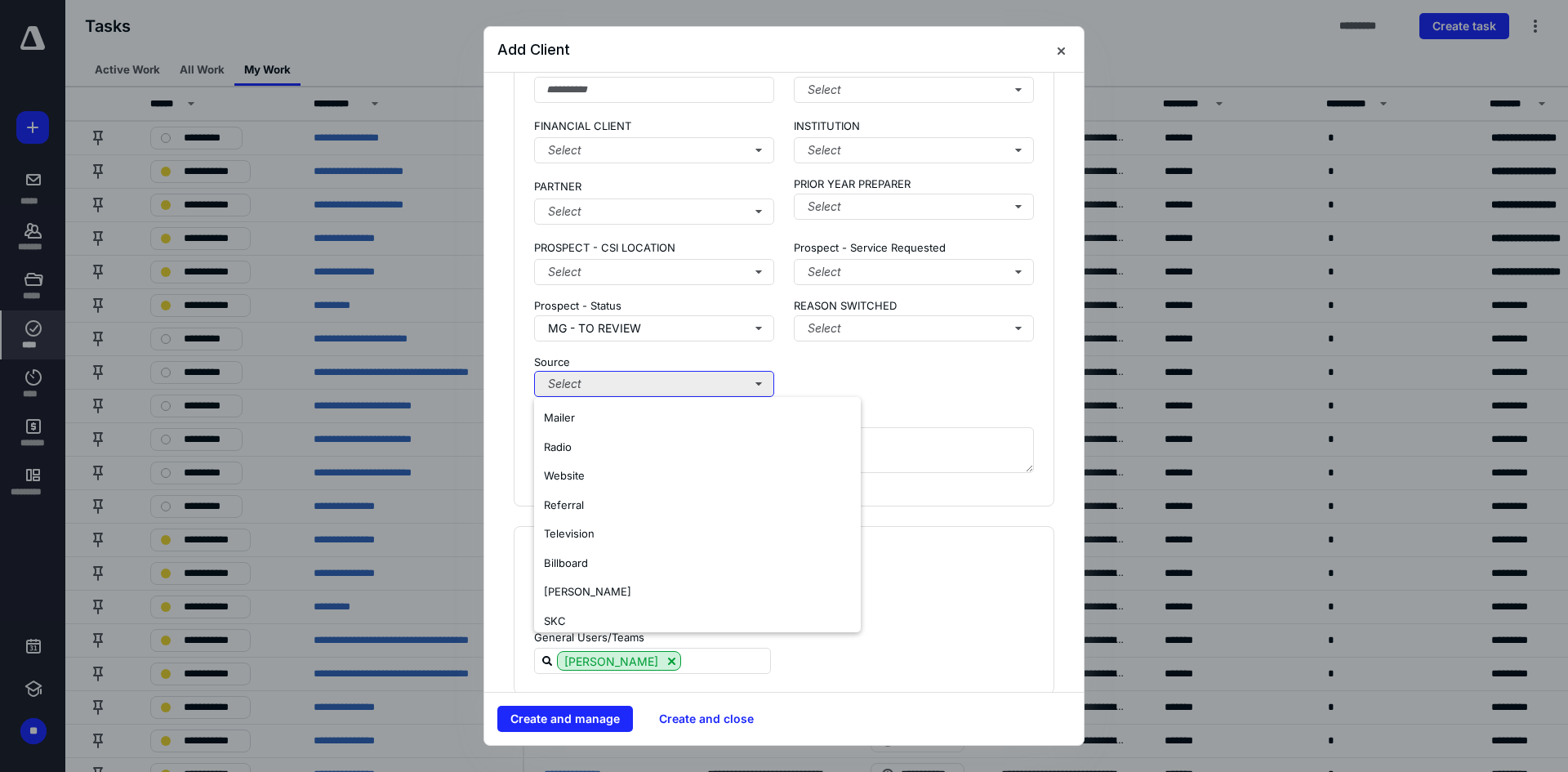 click on "Select" at bounding box center (654, 384) 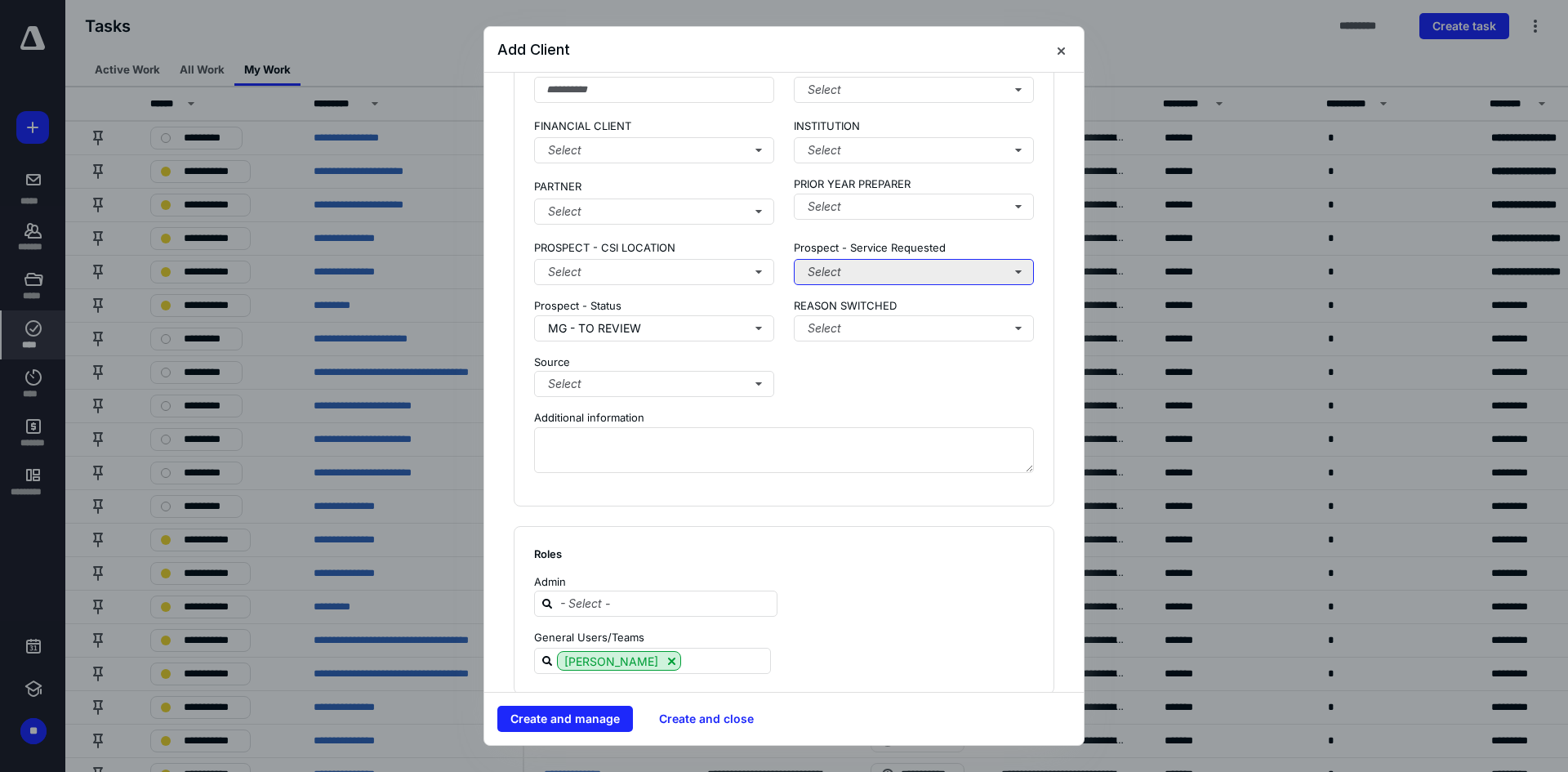 click on "Select" at bounding box center [914, 272] 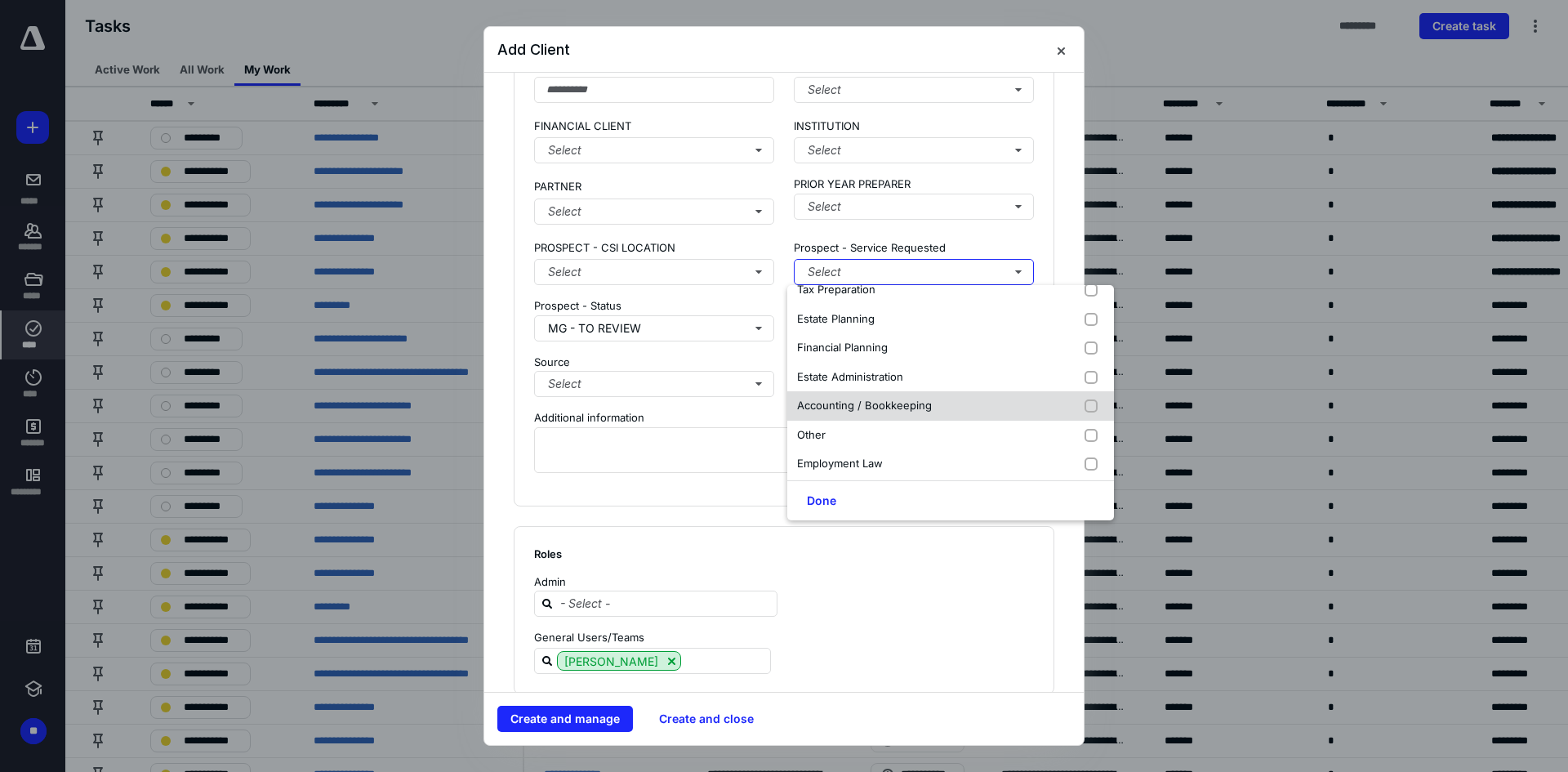 scroll, scrollTop: 21, scrollLeft: 0, axis: vertical 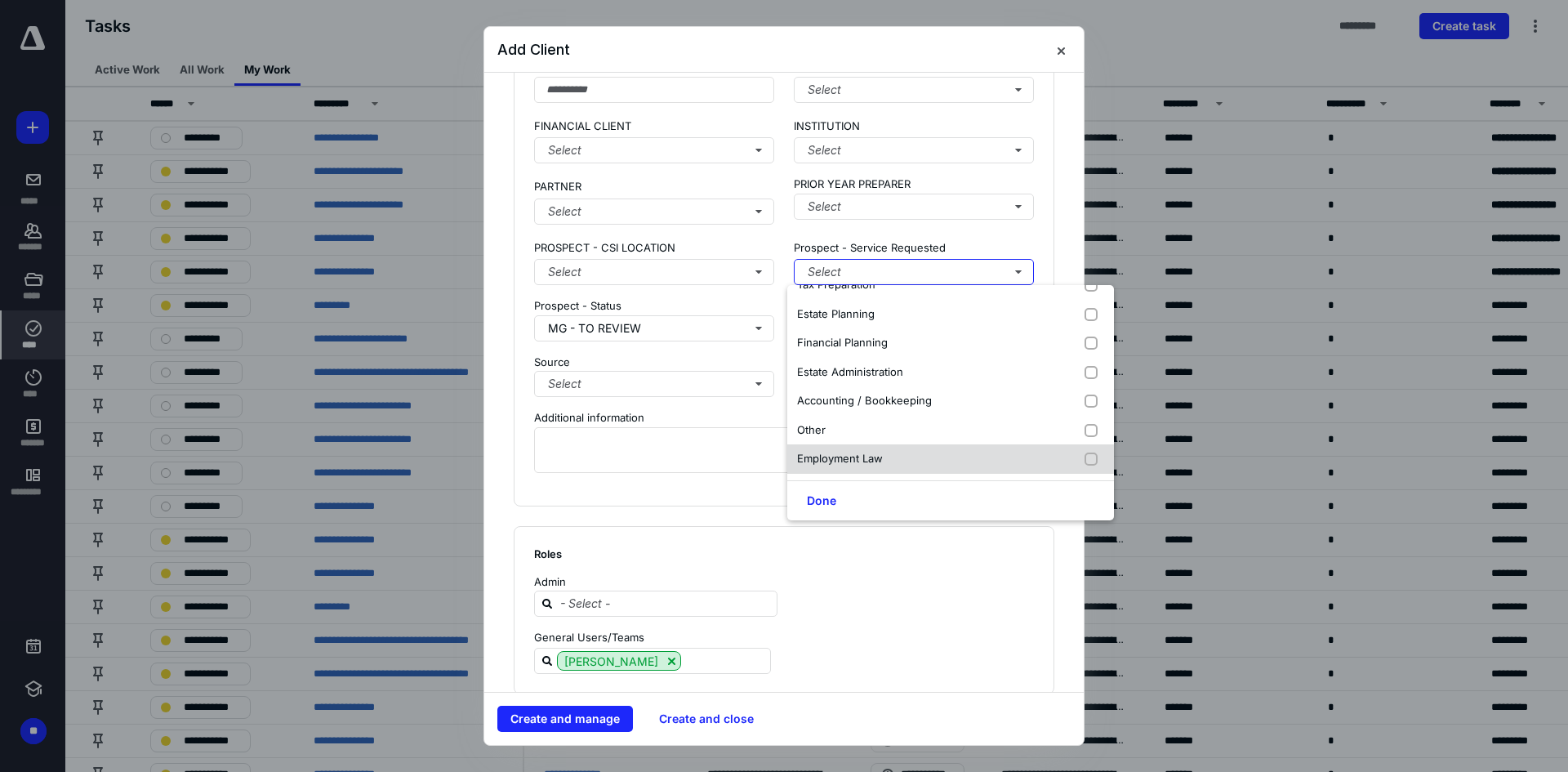 click on "Employment Law" at bounding box center (951, 459) 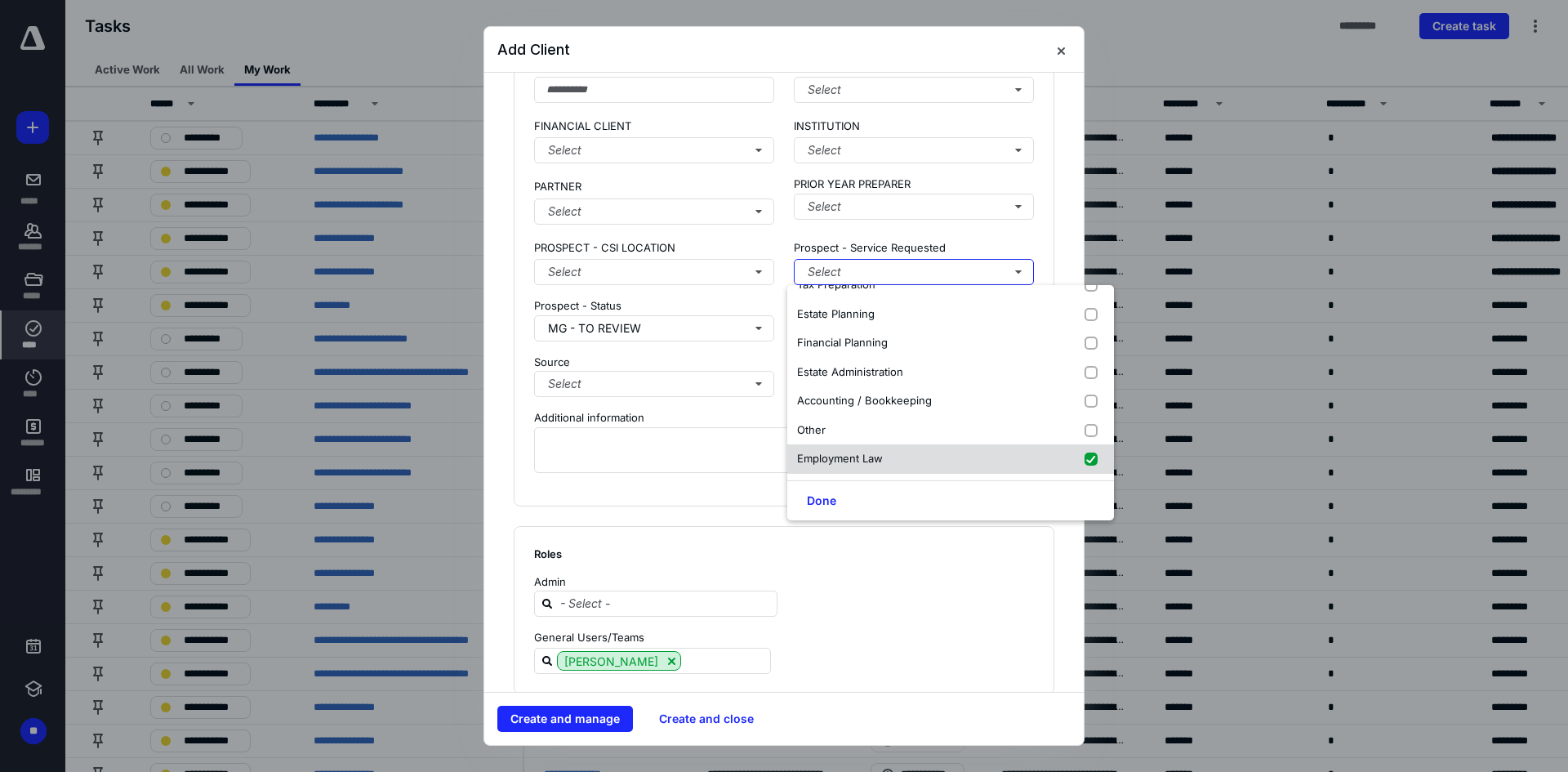 checkbox on "true" 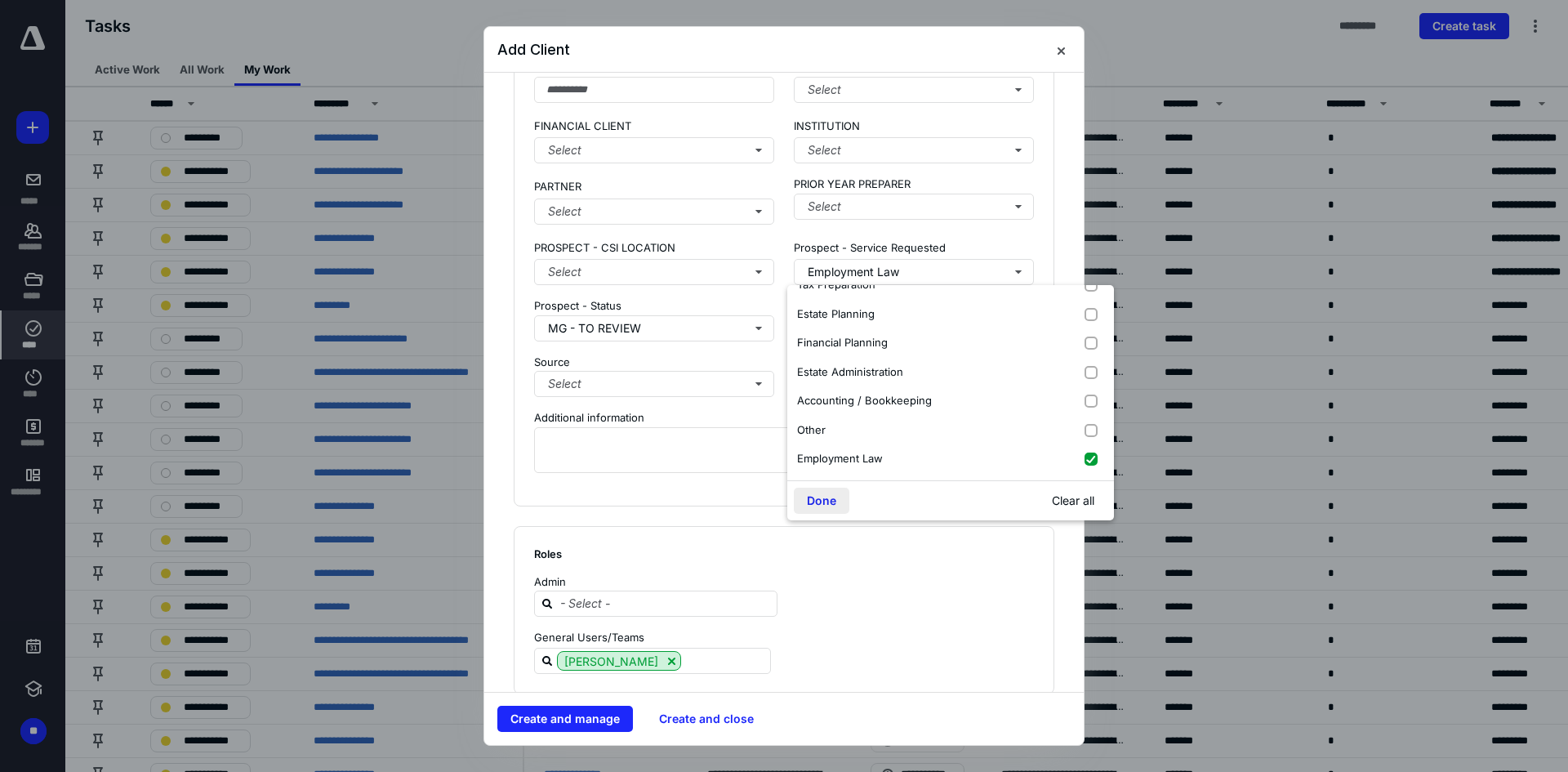 click on "Done" at bounding box center [822, 501] 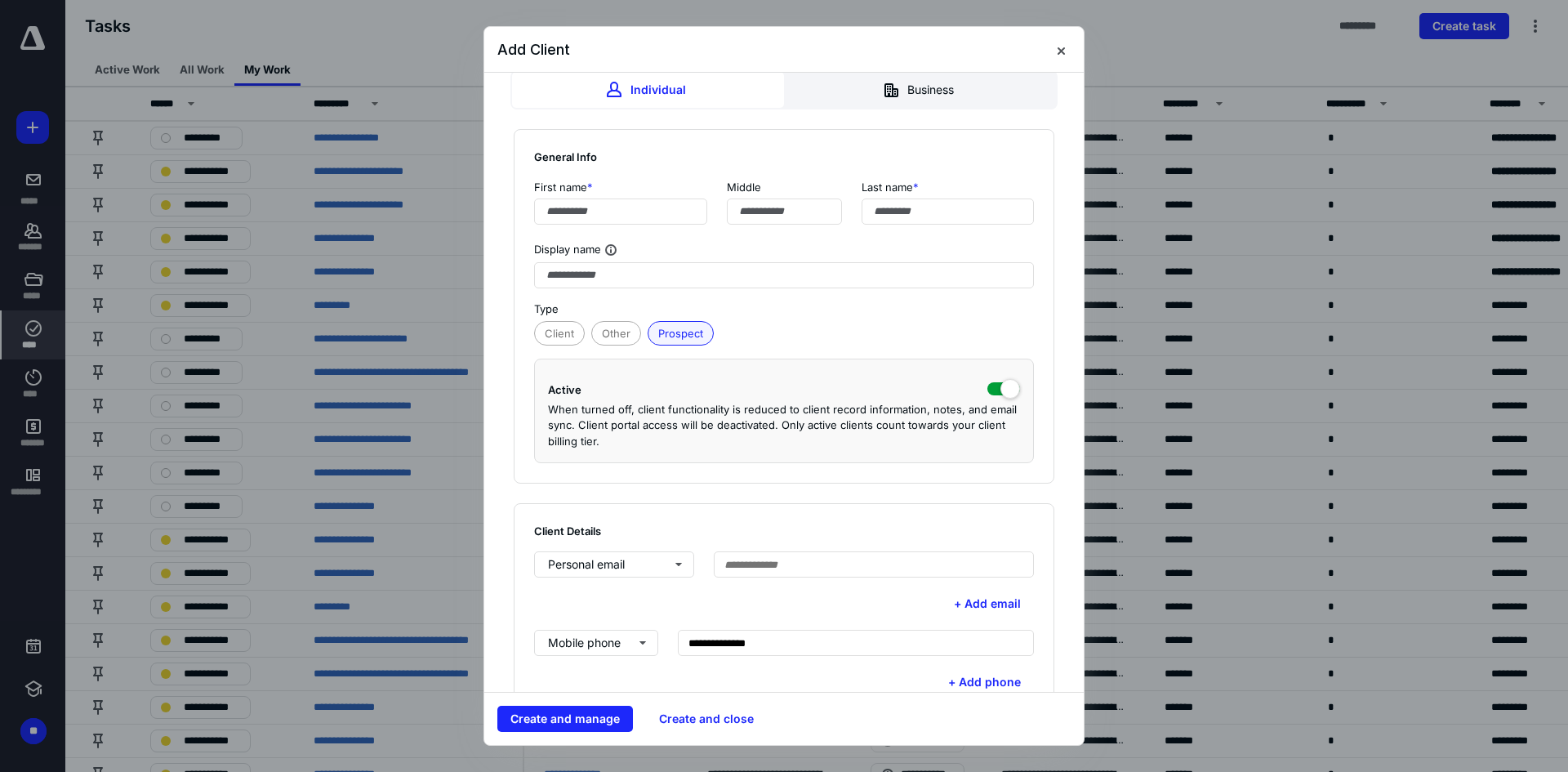 scroll, scrollTop: 0, scrollLeft: 0, axis: both 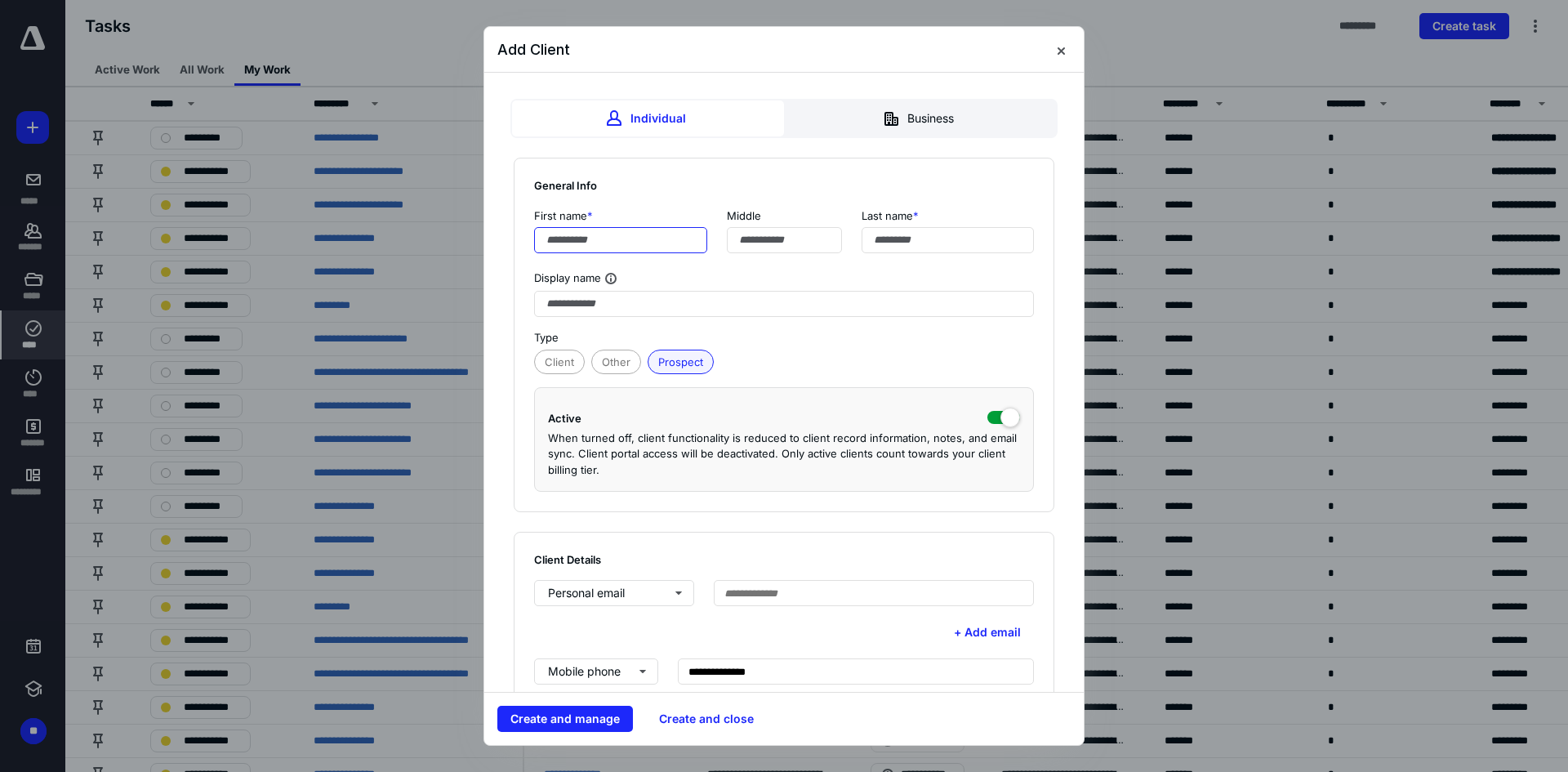 click at bounding box center (621, 240) 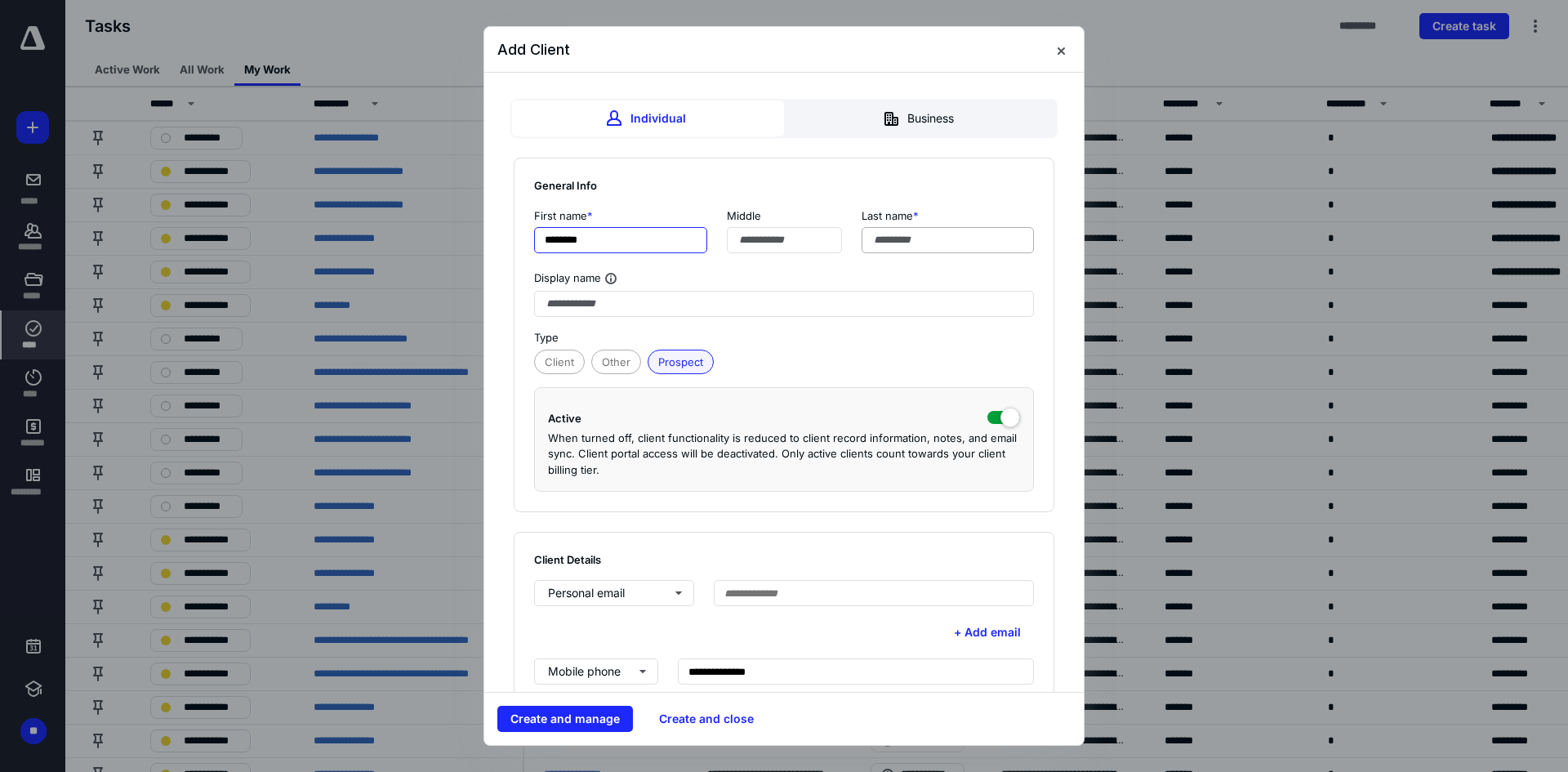 type on "********" 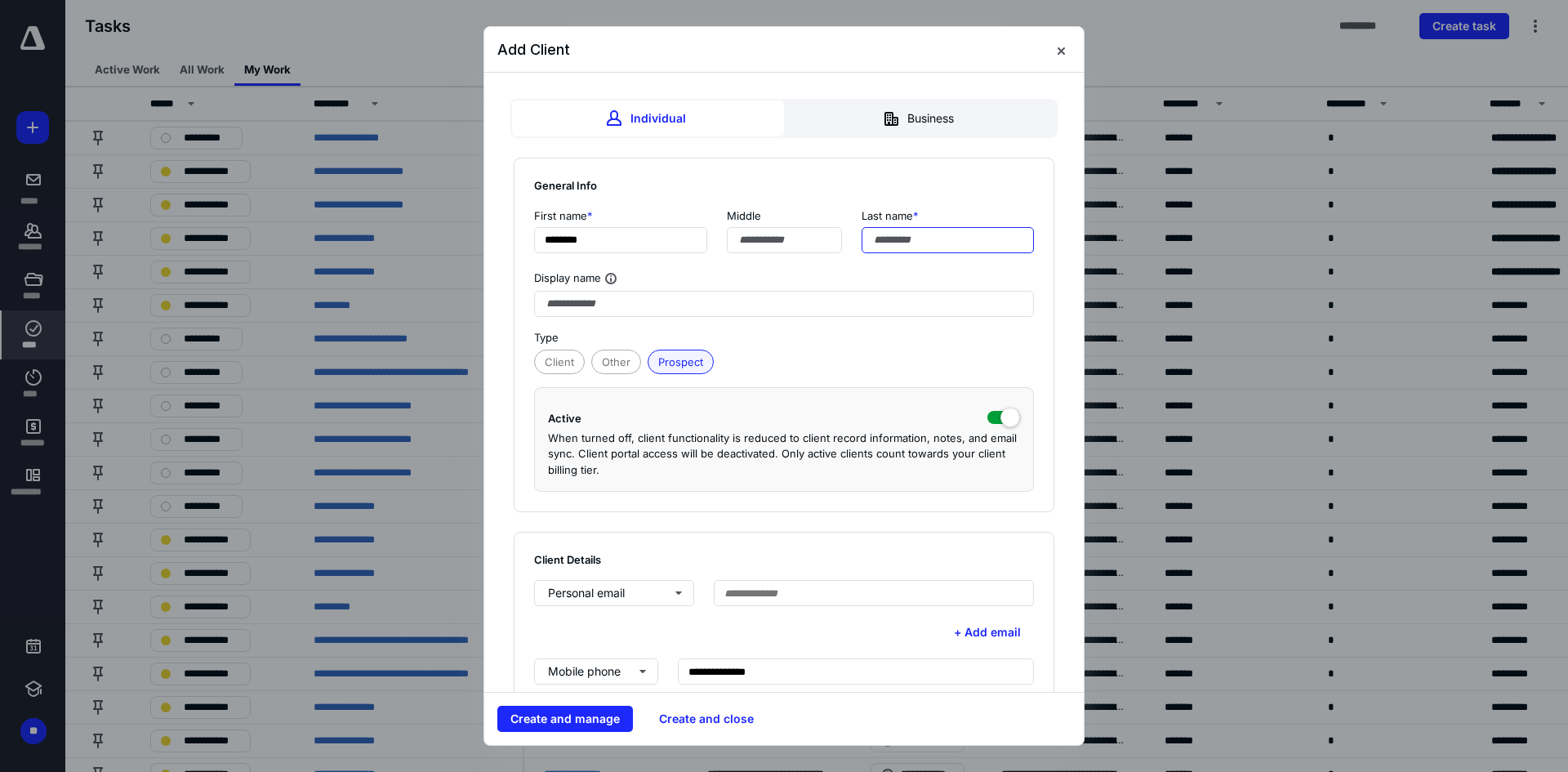 click at bounding box center [948, 240] 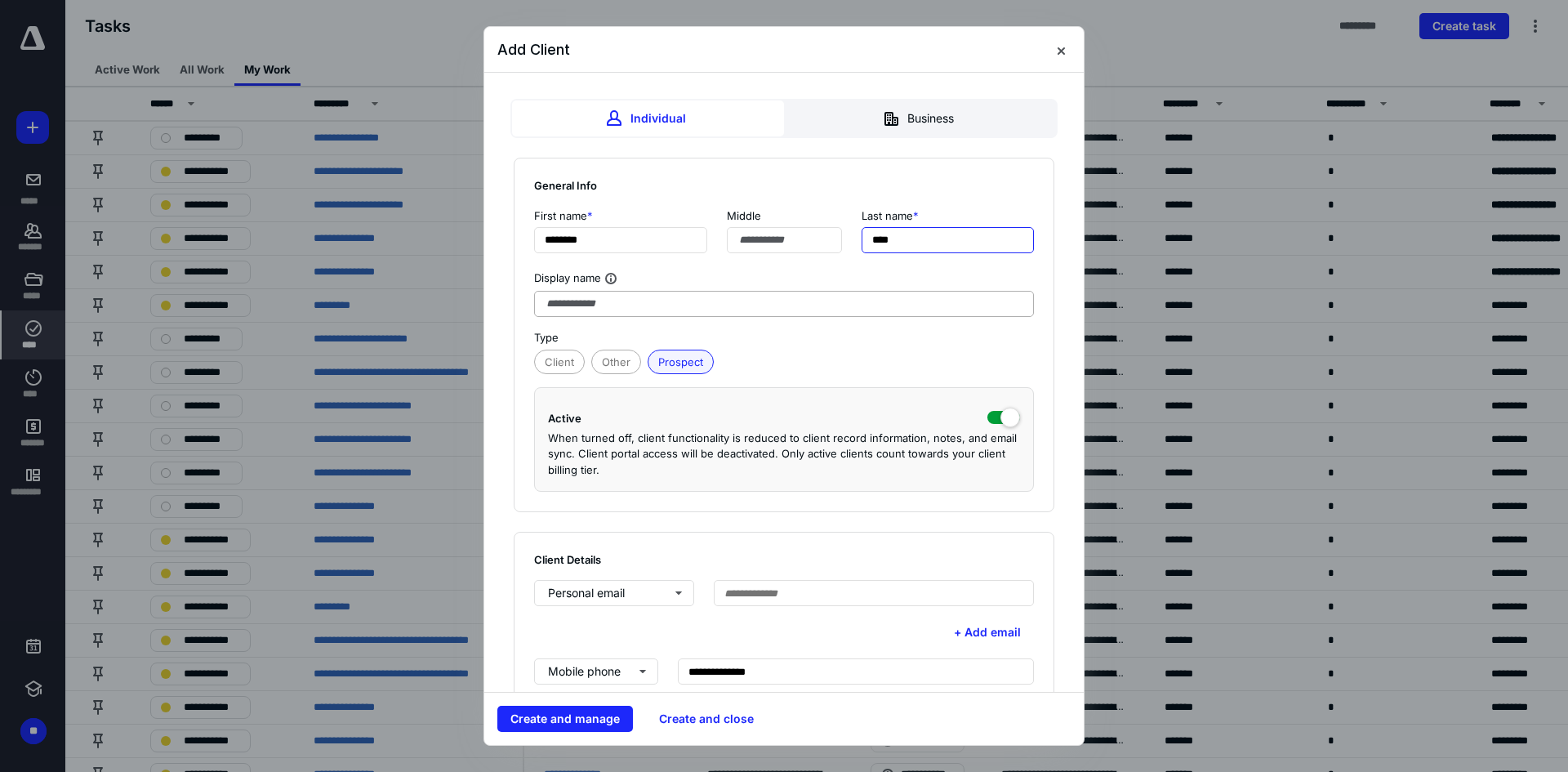 type on "****" 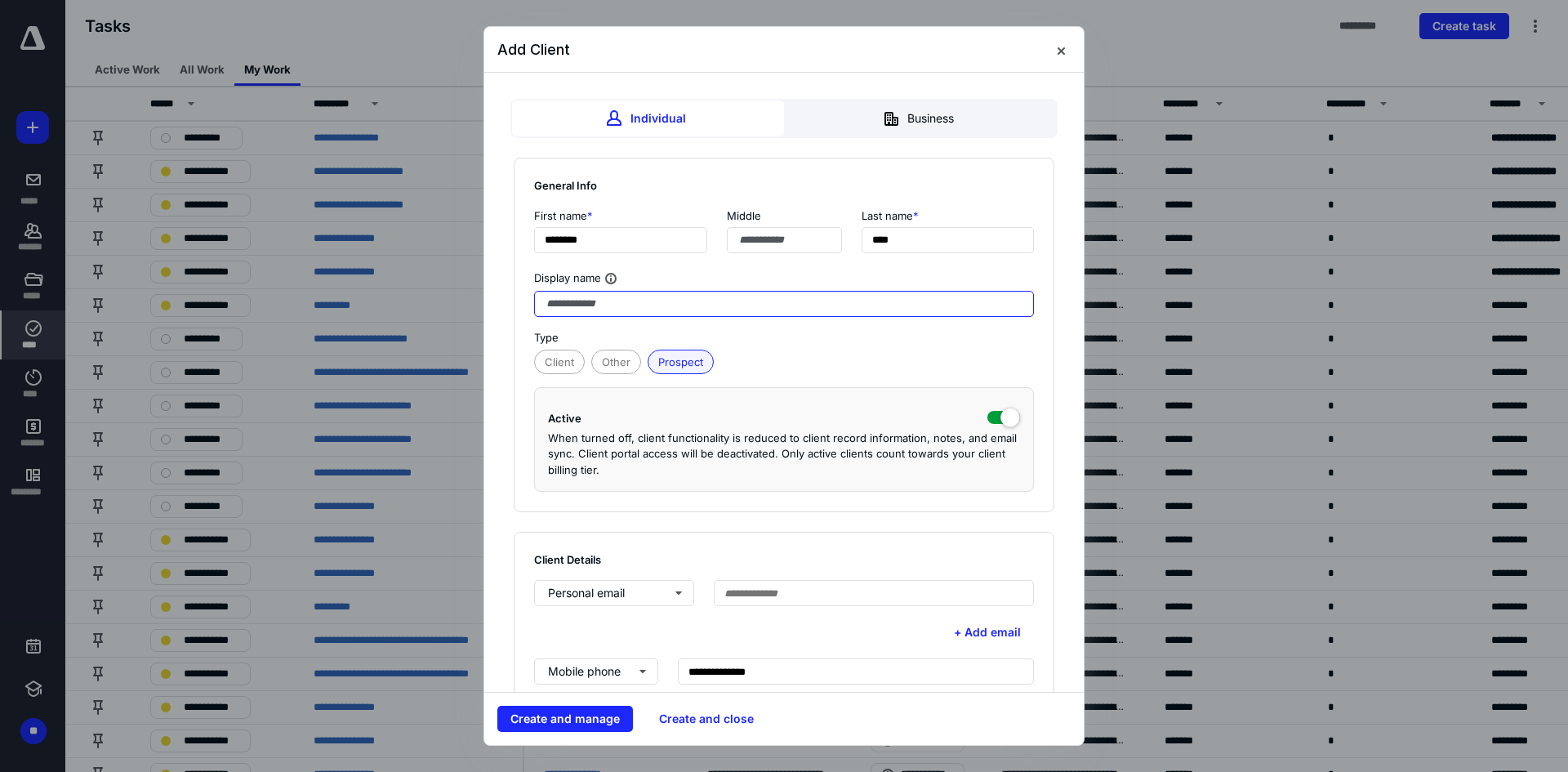 click at bounding box center (784, 304) 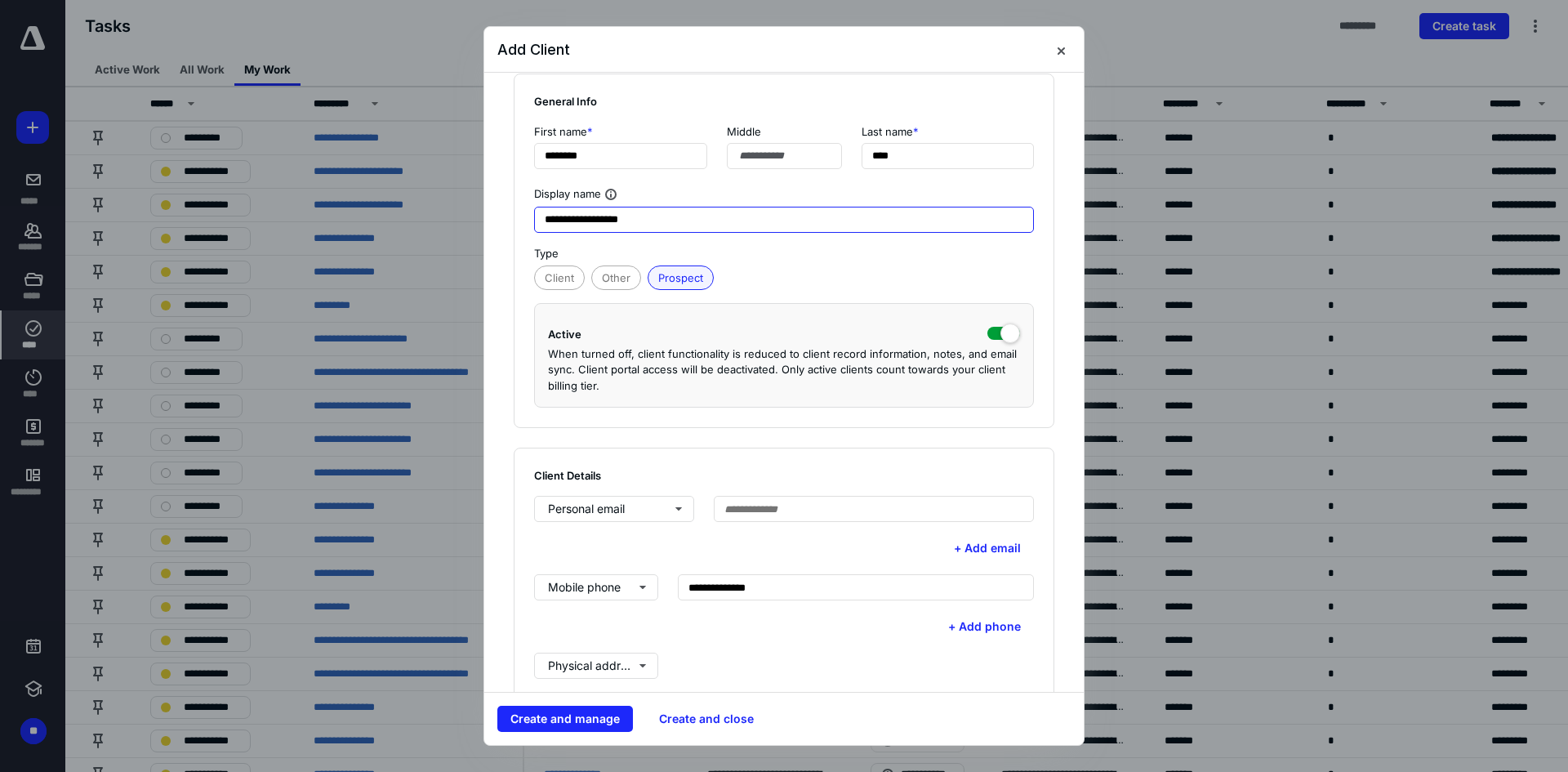 scroll, scrollTop: 163, scrollLeft: 0, axis: vertical 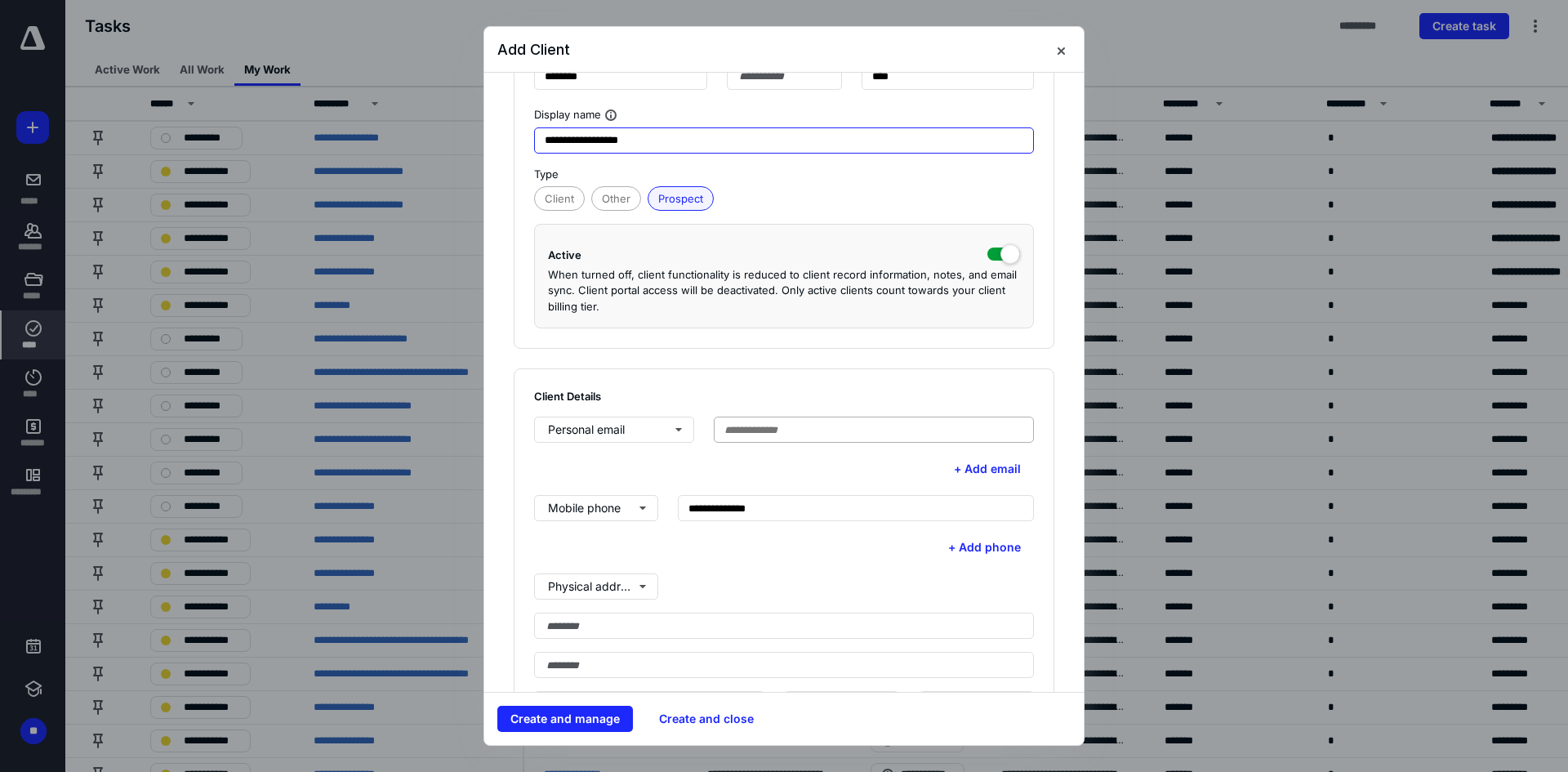 type on "**********" 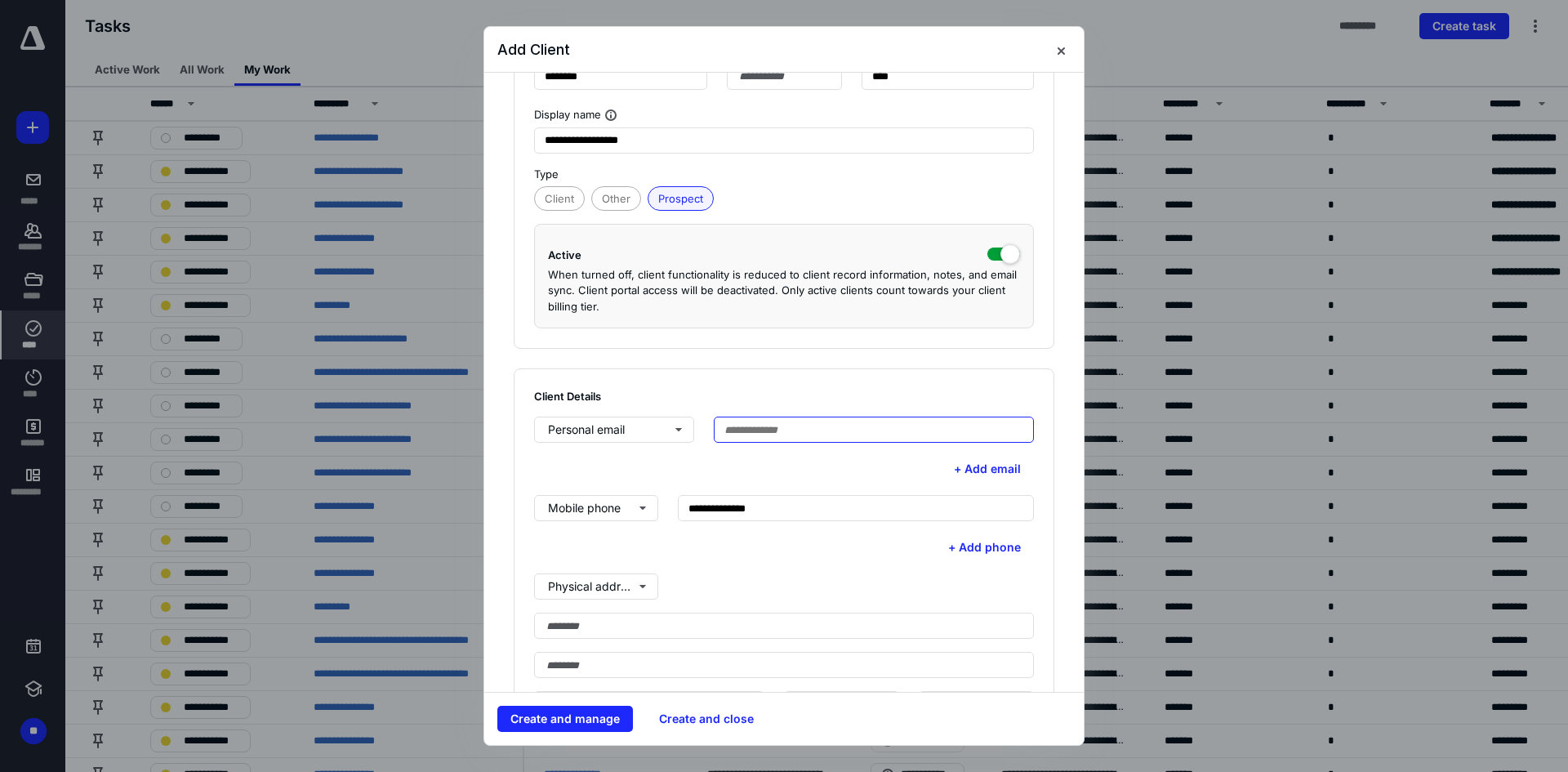 click at bounding box center (874, 430) 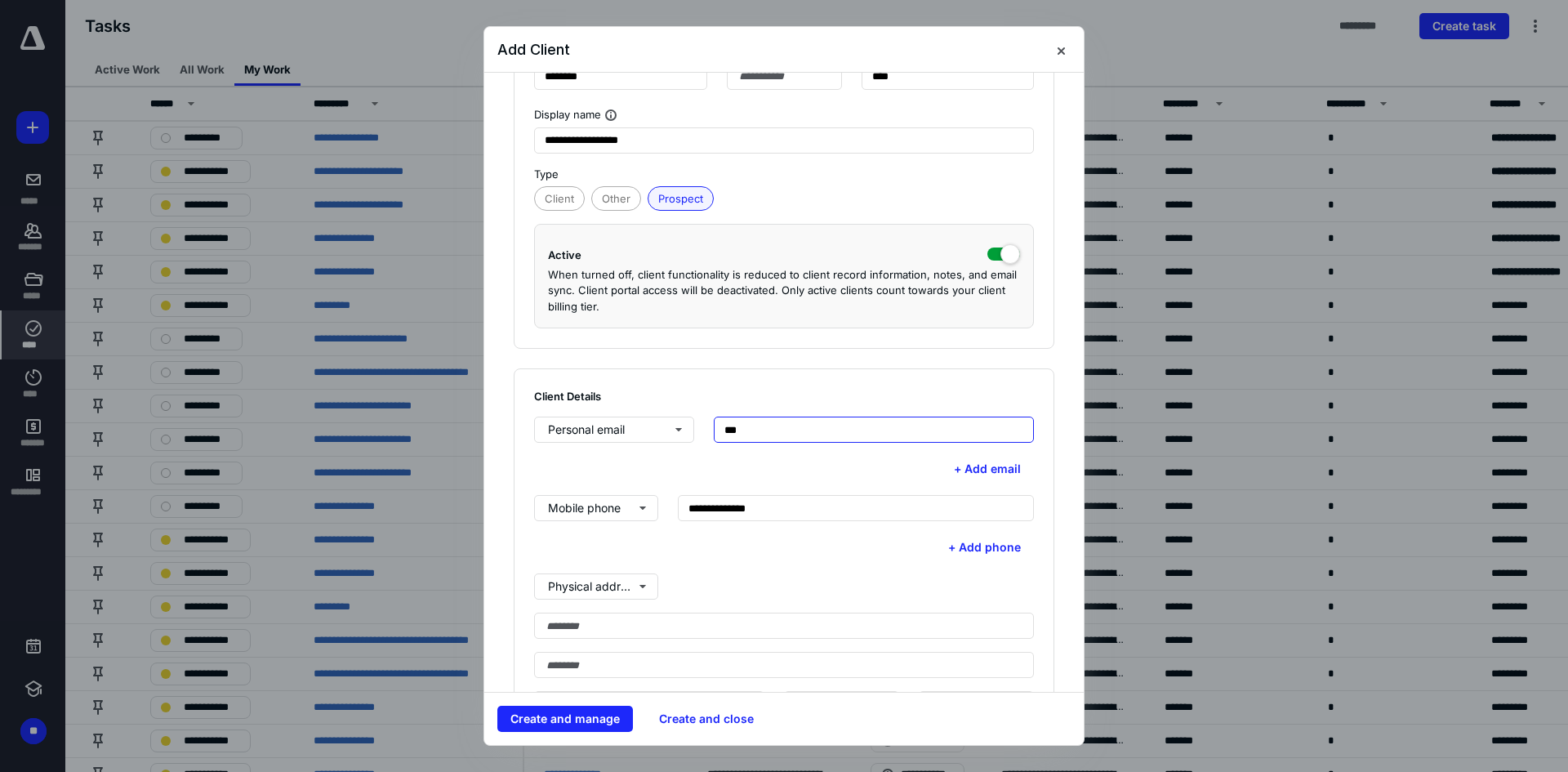 type on "****" 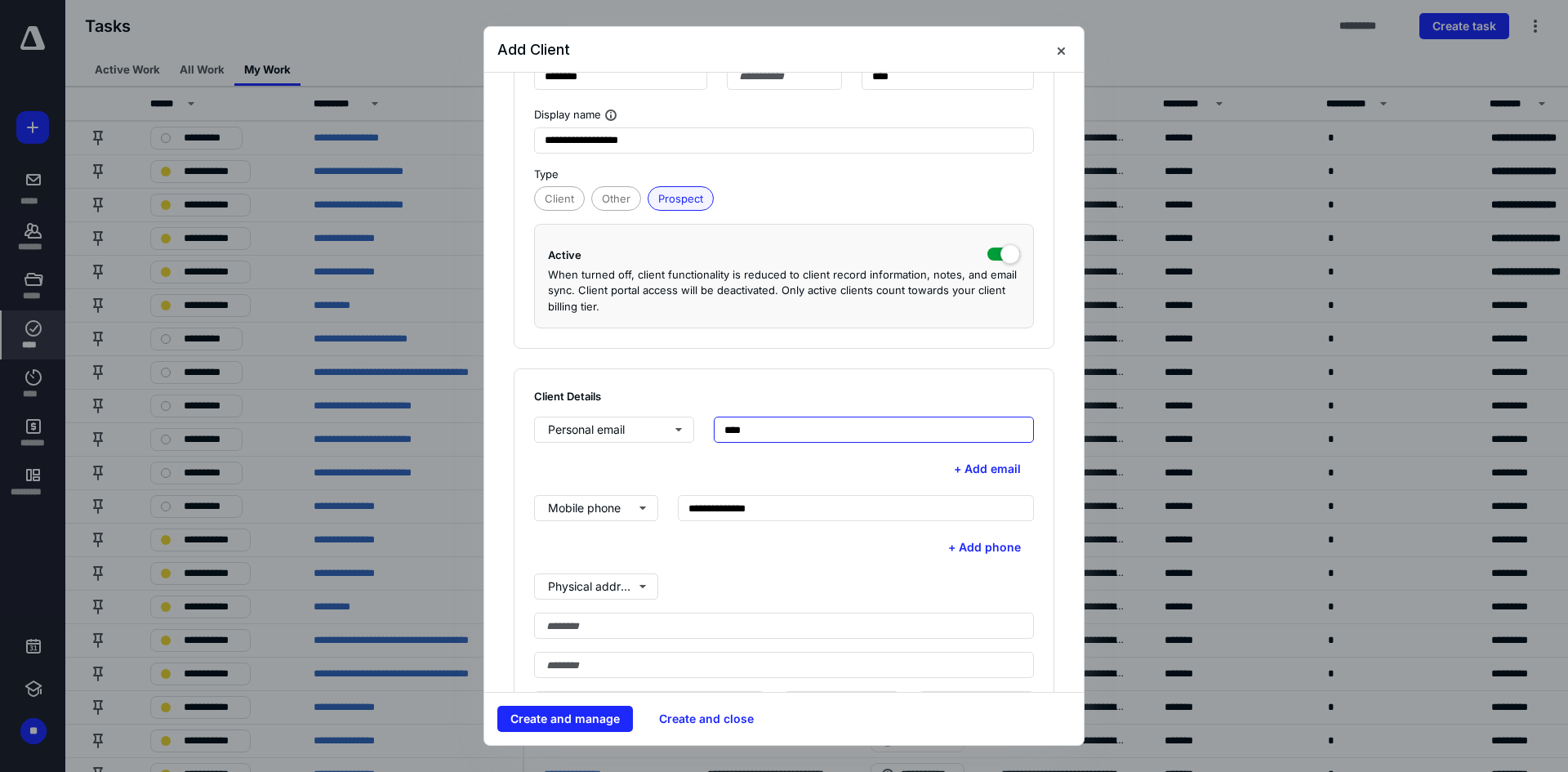 type 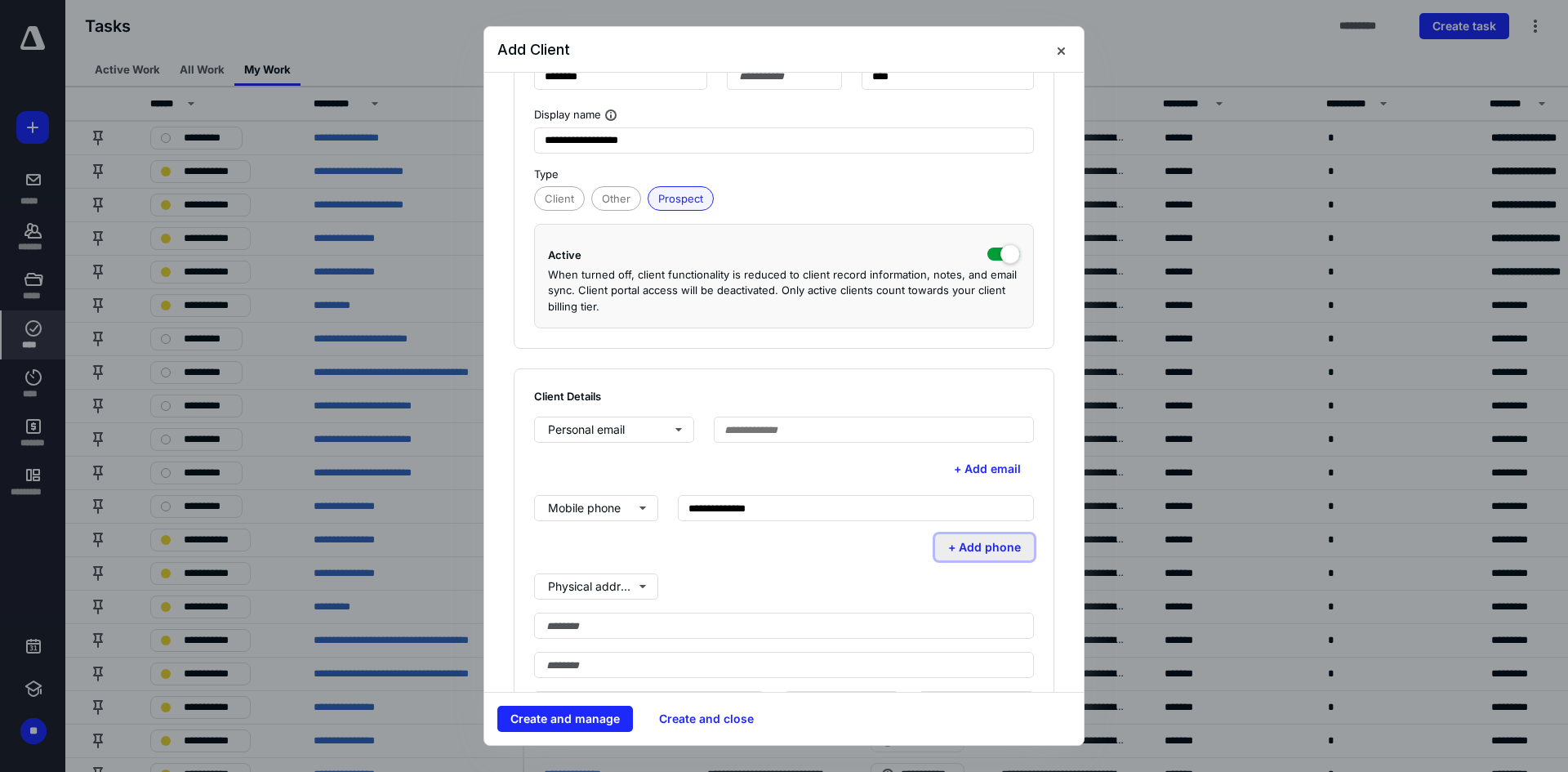 click on "+ Add phone" at bounding box center [984, 547] 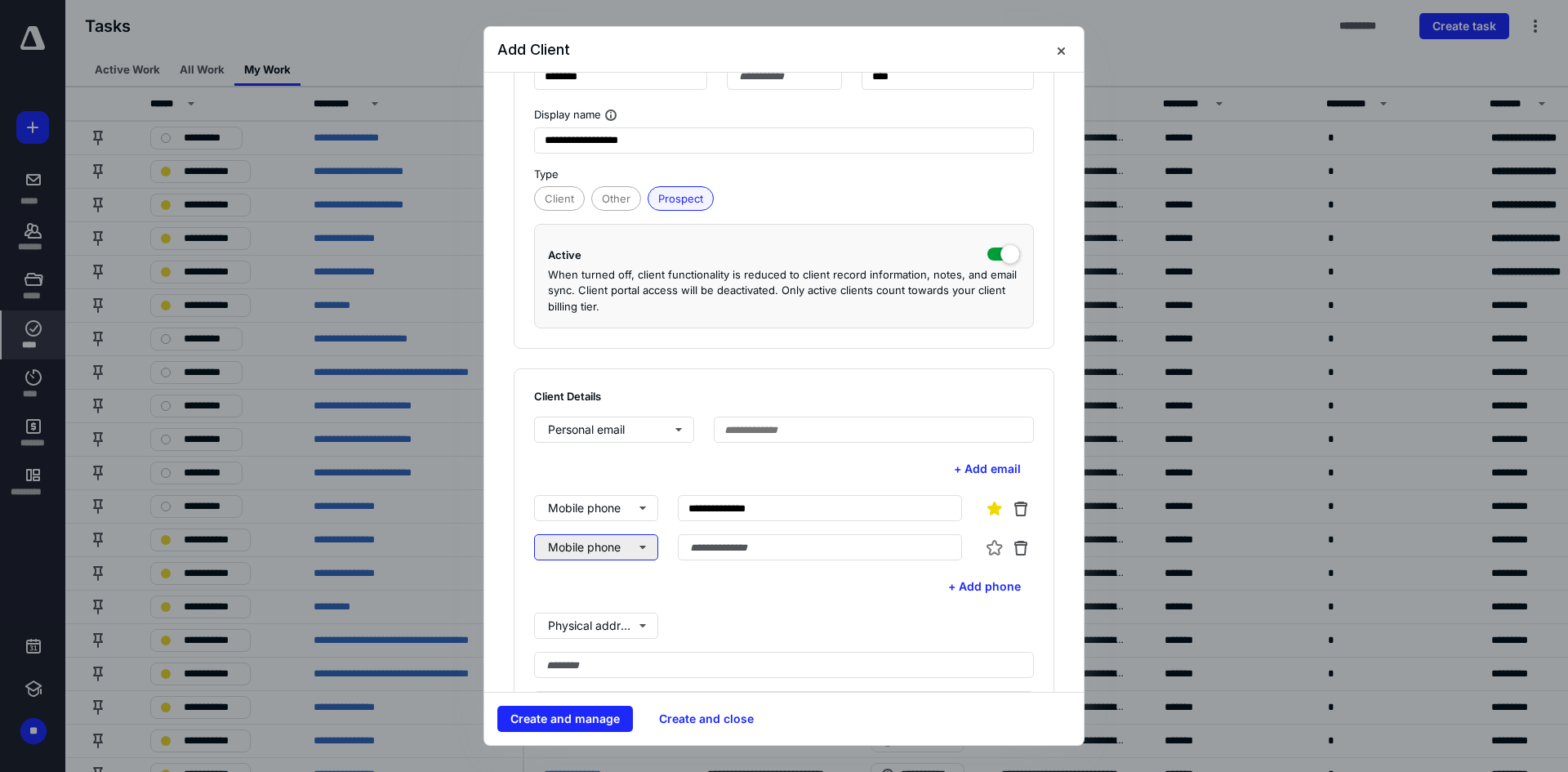 click on "Mobile phone" at bounding box center (596, 547) 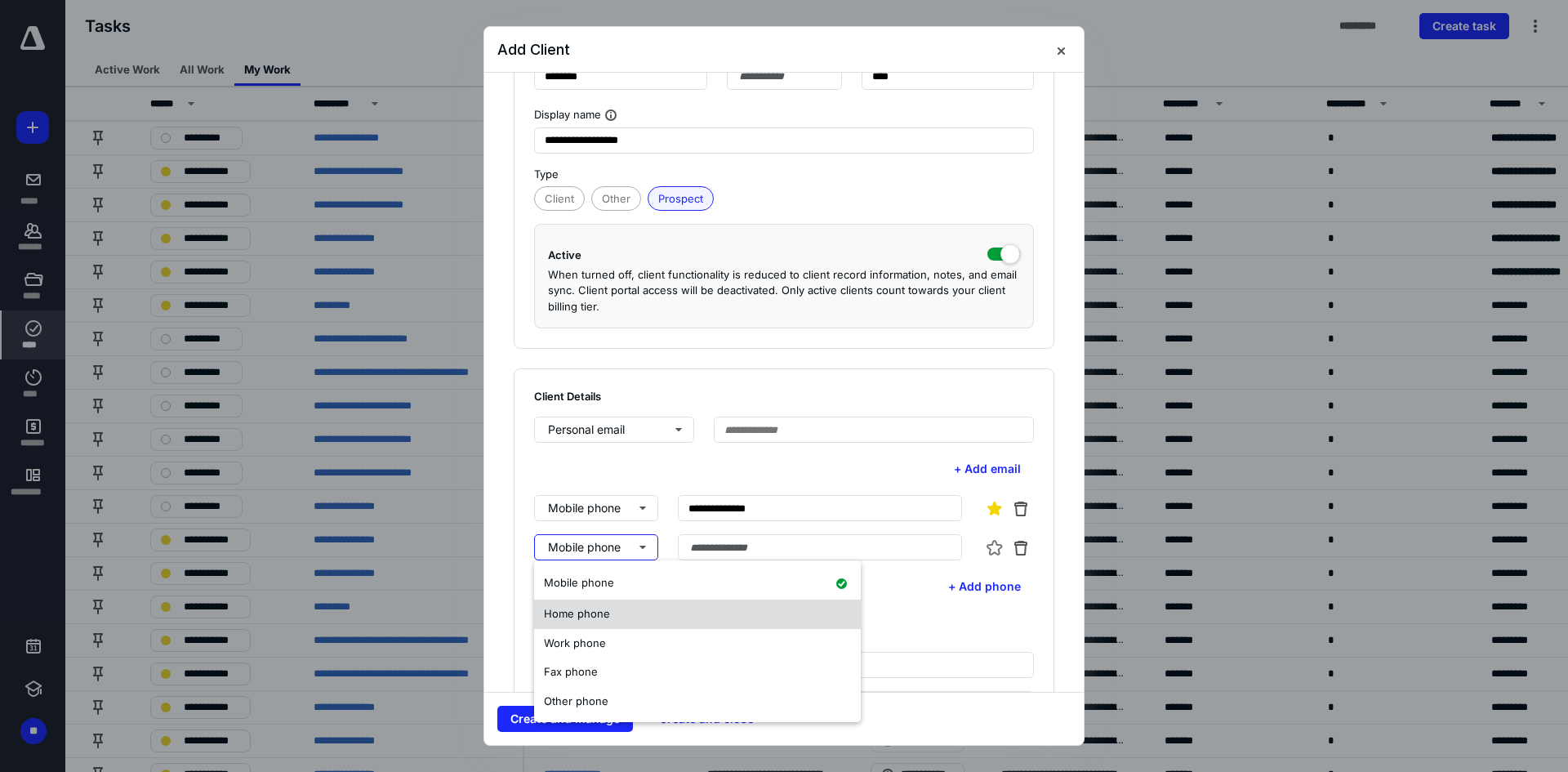 click on "Home phone" at bounding box center [697, 614] 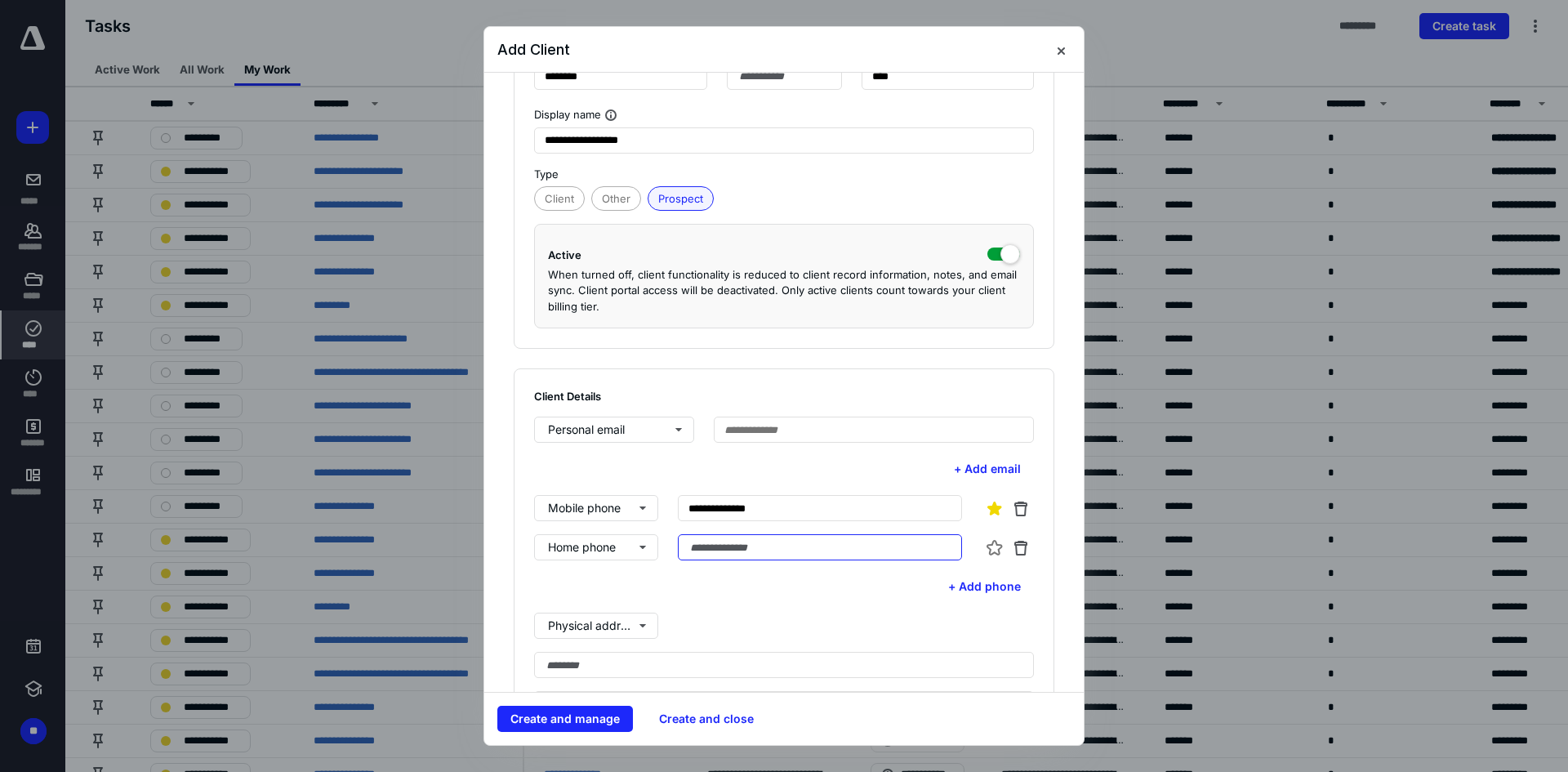 click at bounding box center (820, 547) 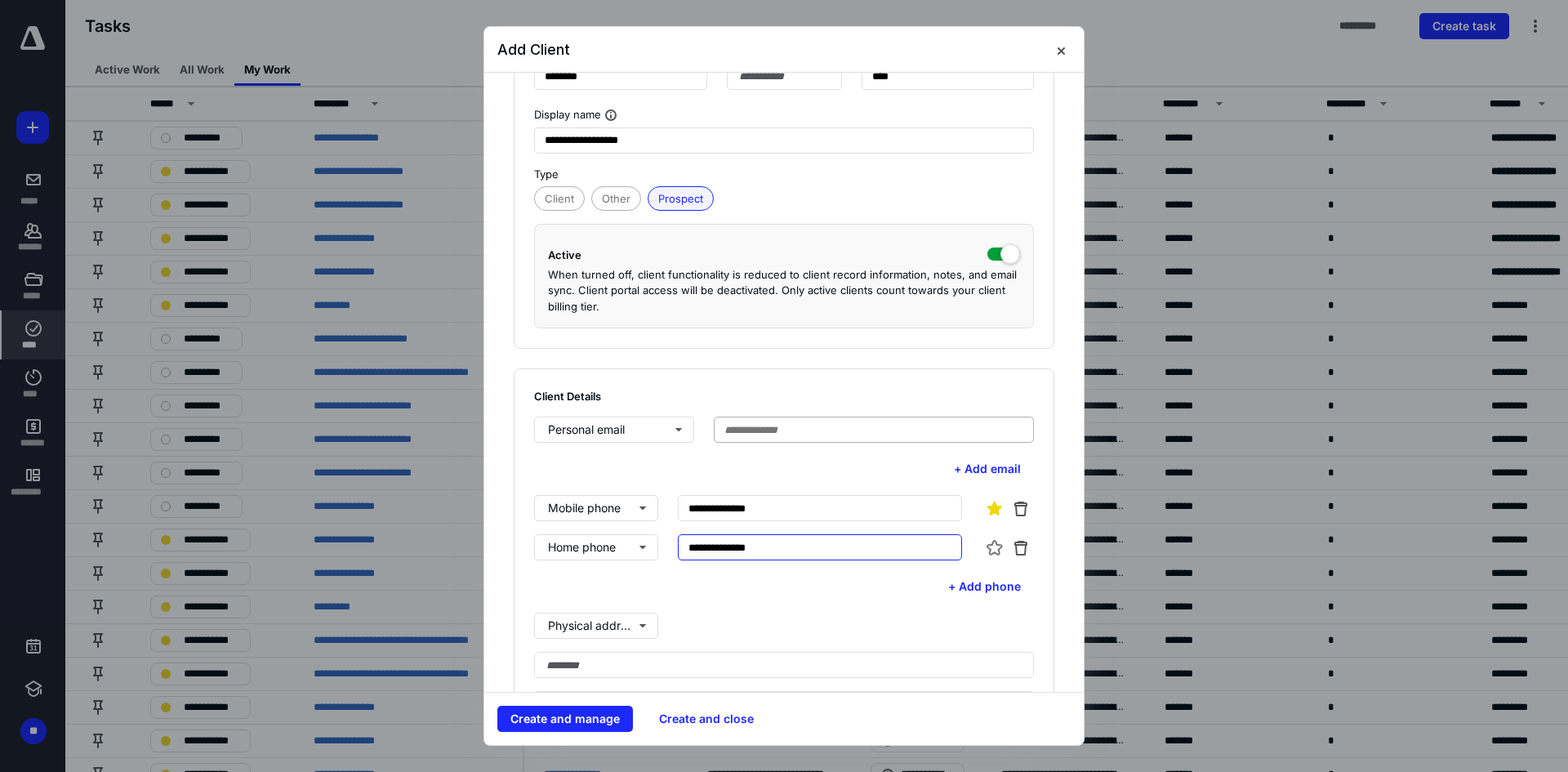 type on "**********" 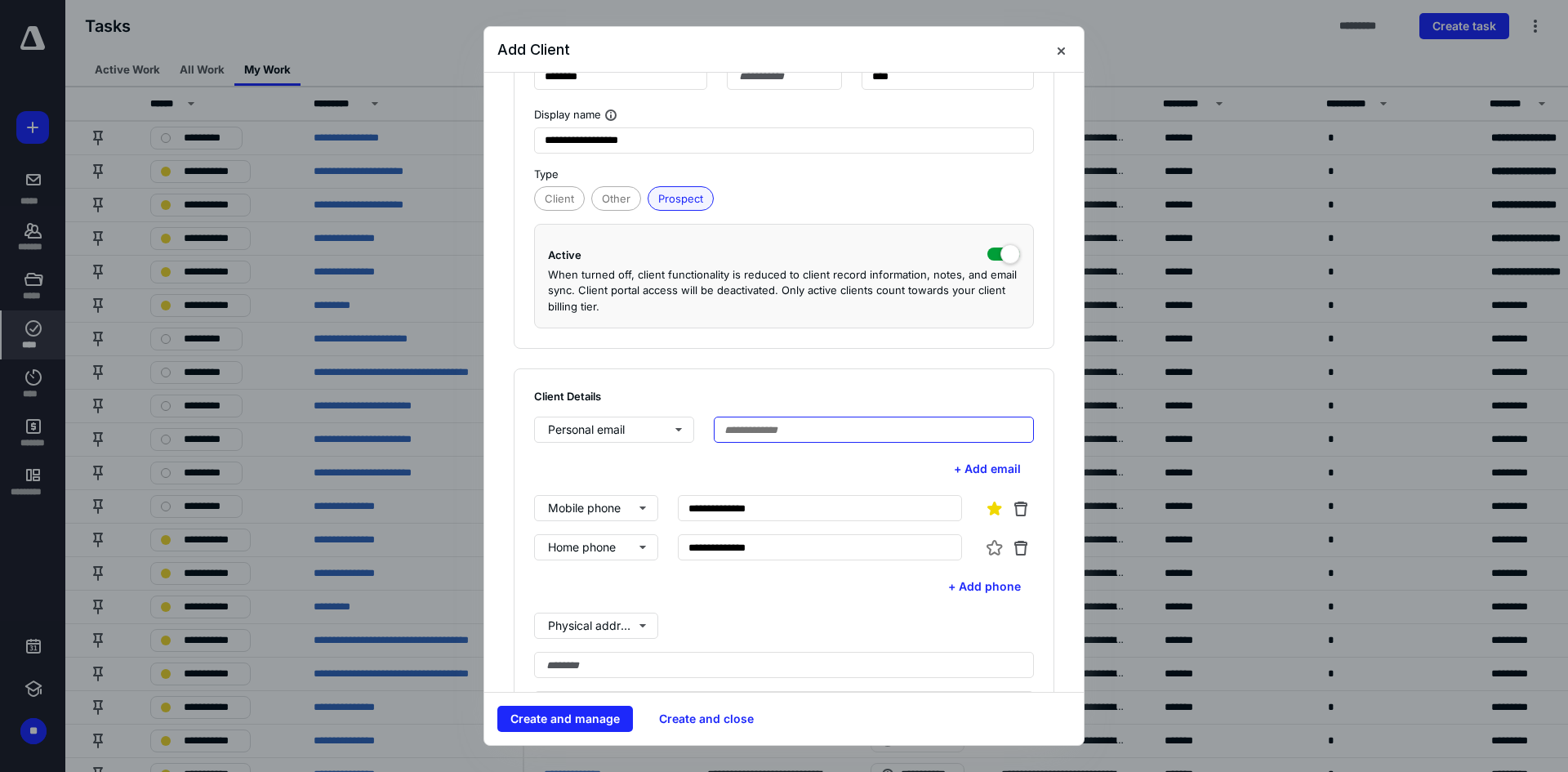 click at bounding box center (874, 430) 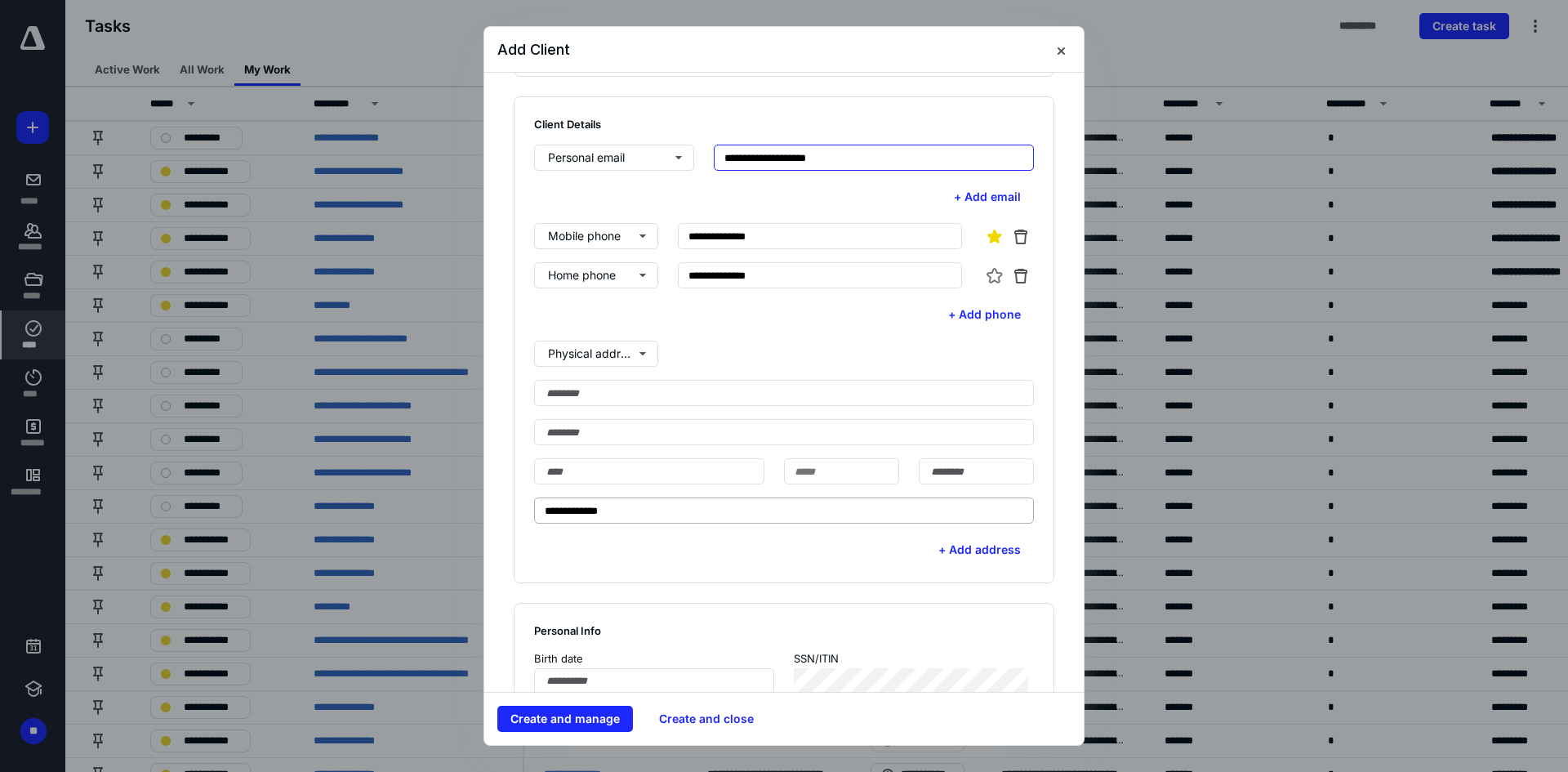 scroll, scrollTop: 408, scrollLeft: 0, axis: vertical 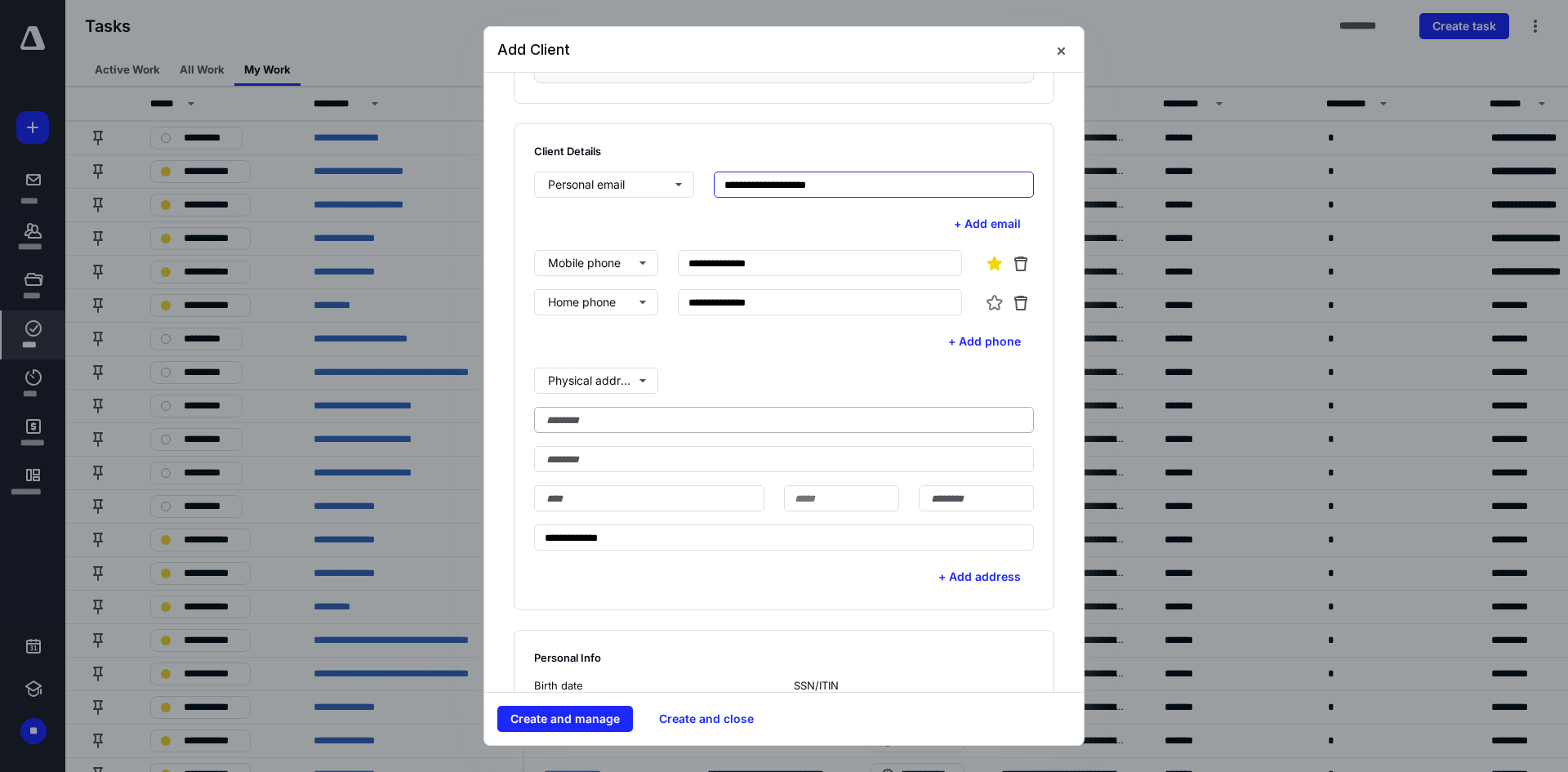 type on "**********" 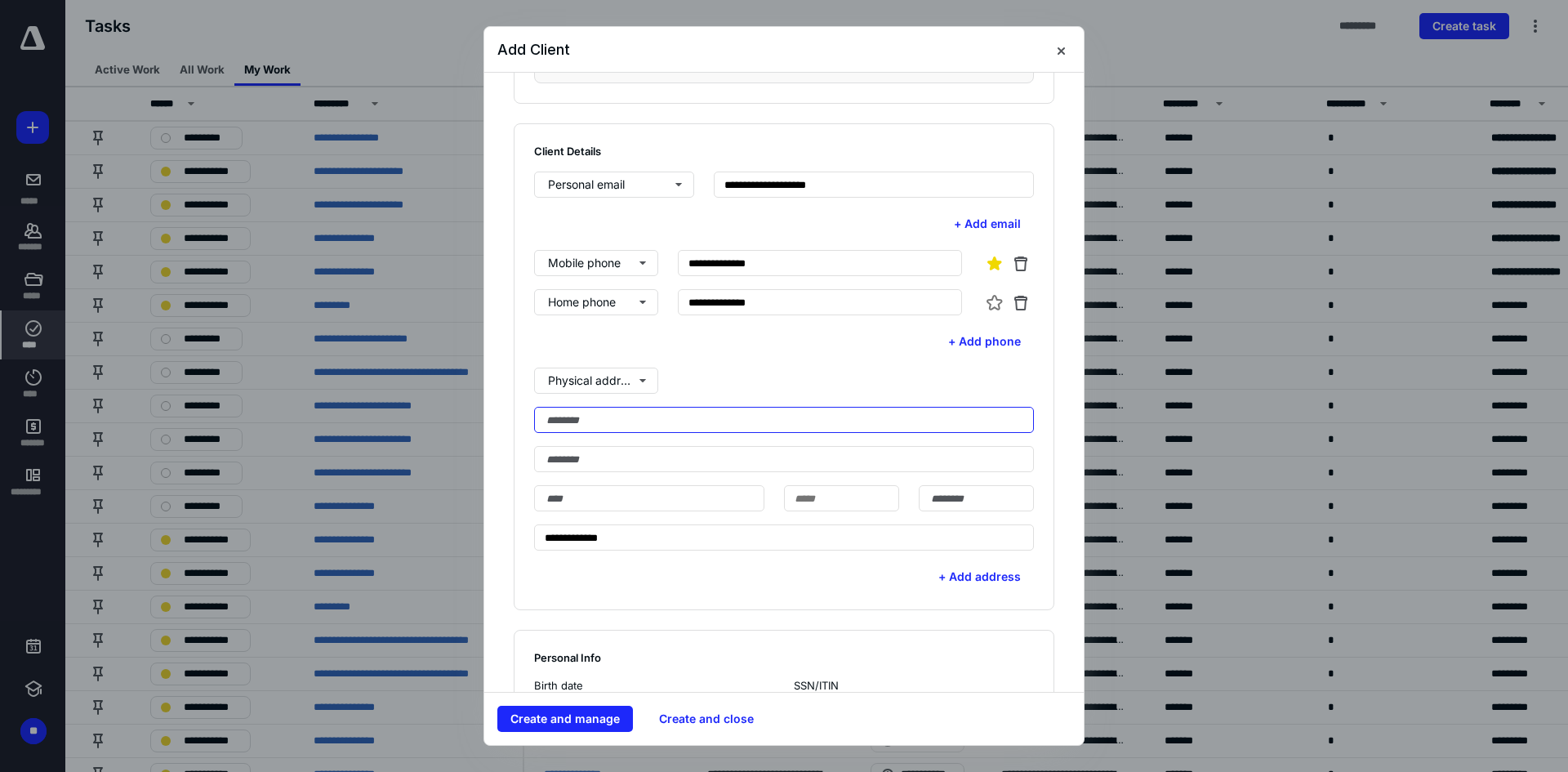 click at bounding box center [784, 420] 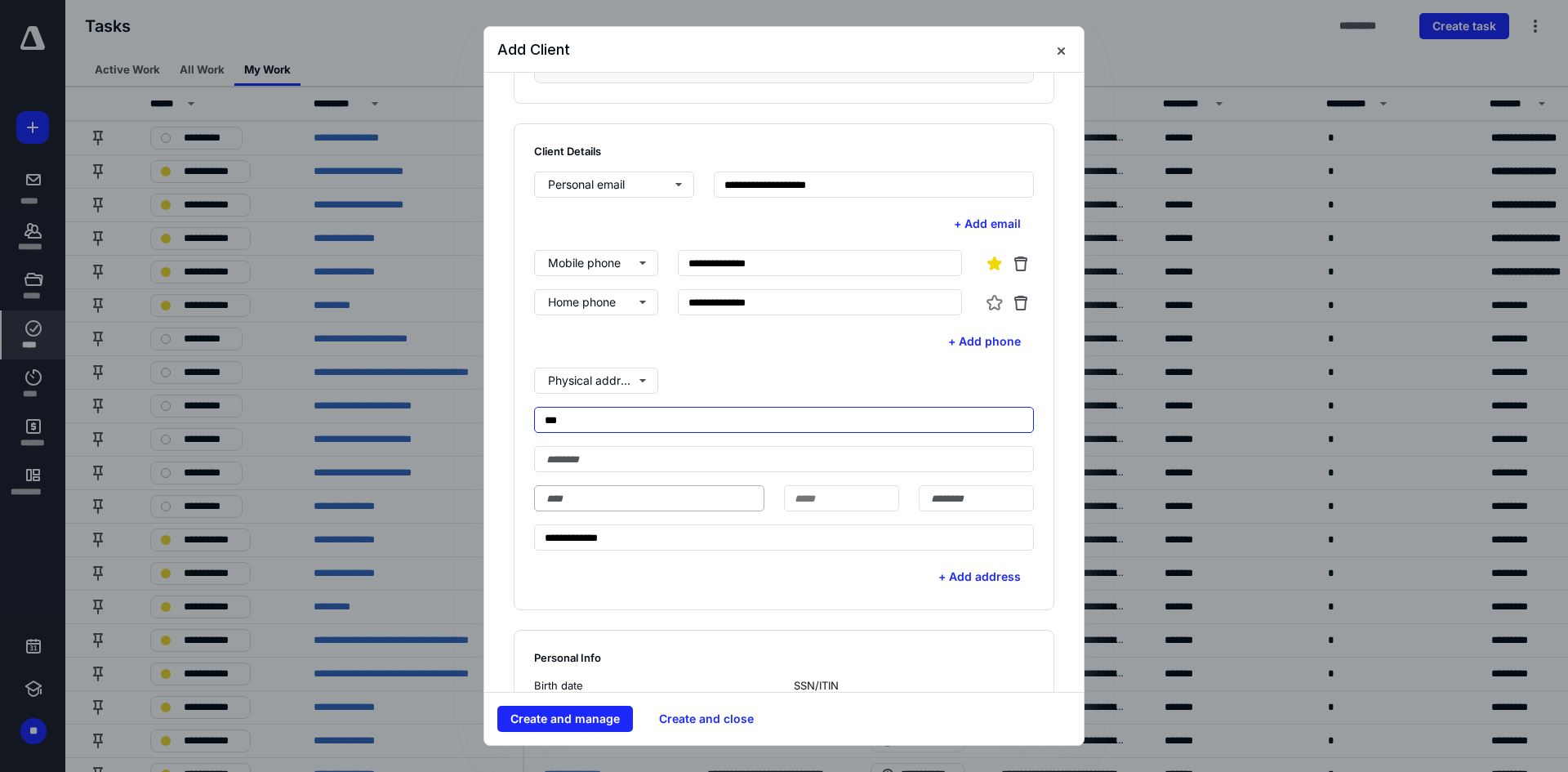 type on "**" 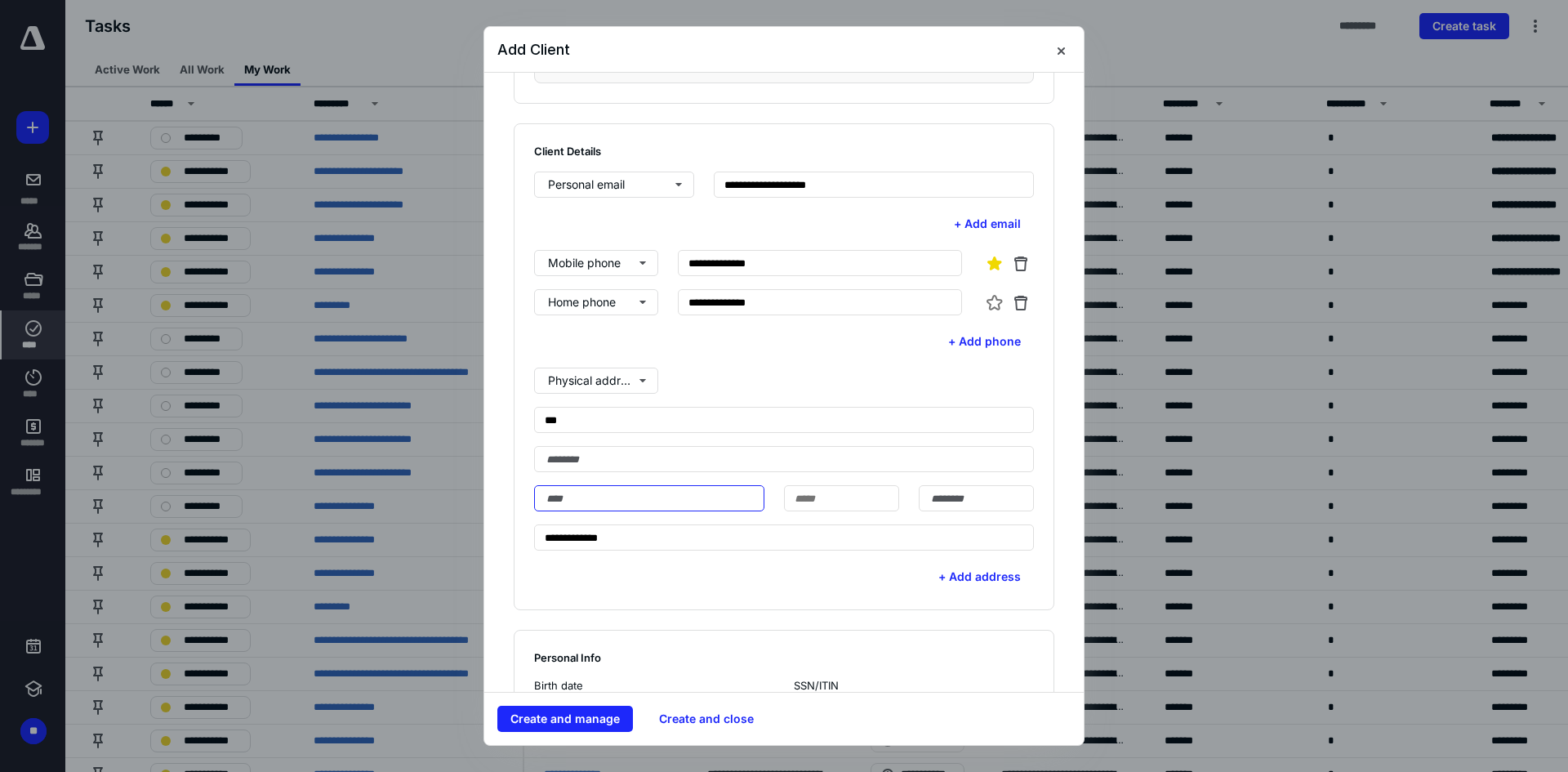 click at bounding box center (649, 498) 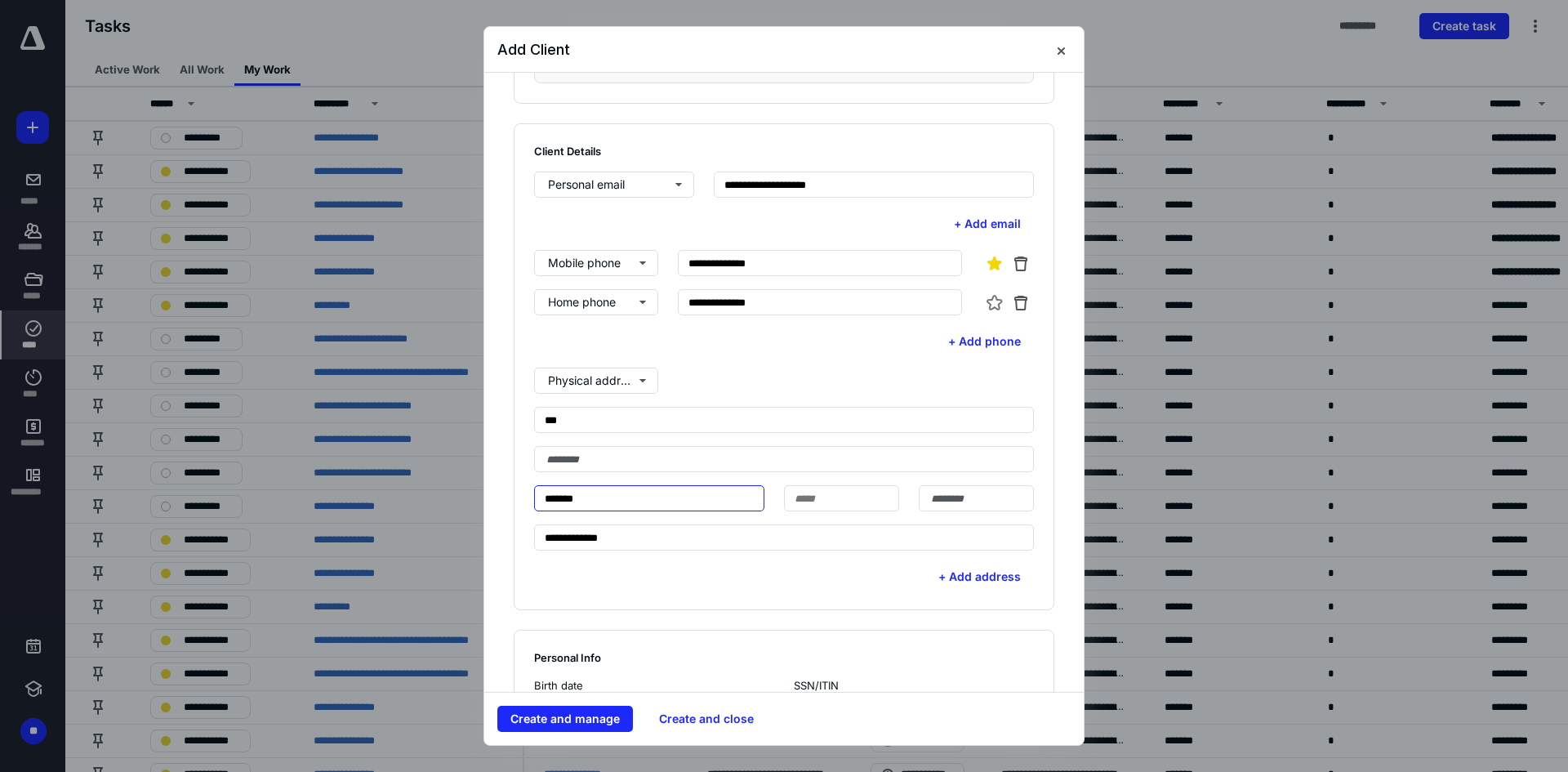 type on "******" 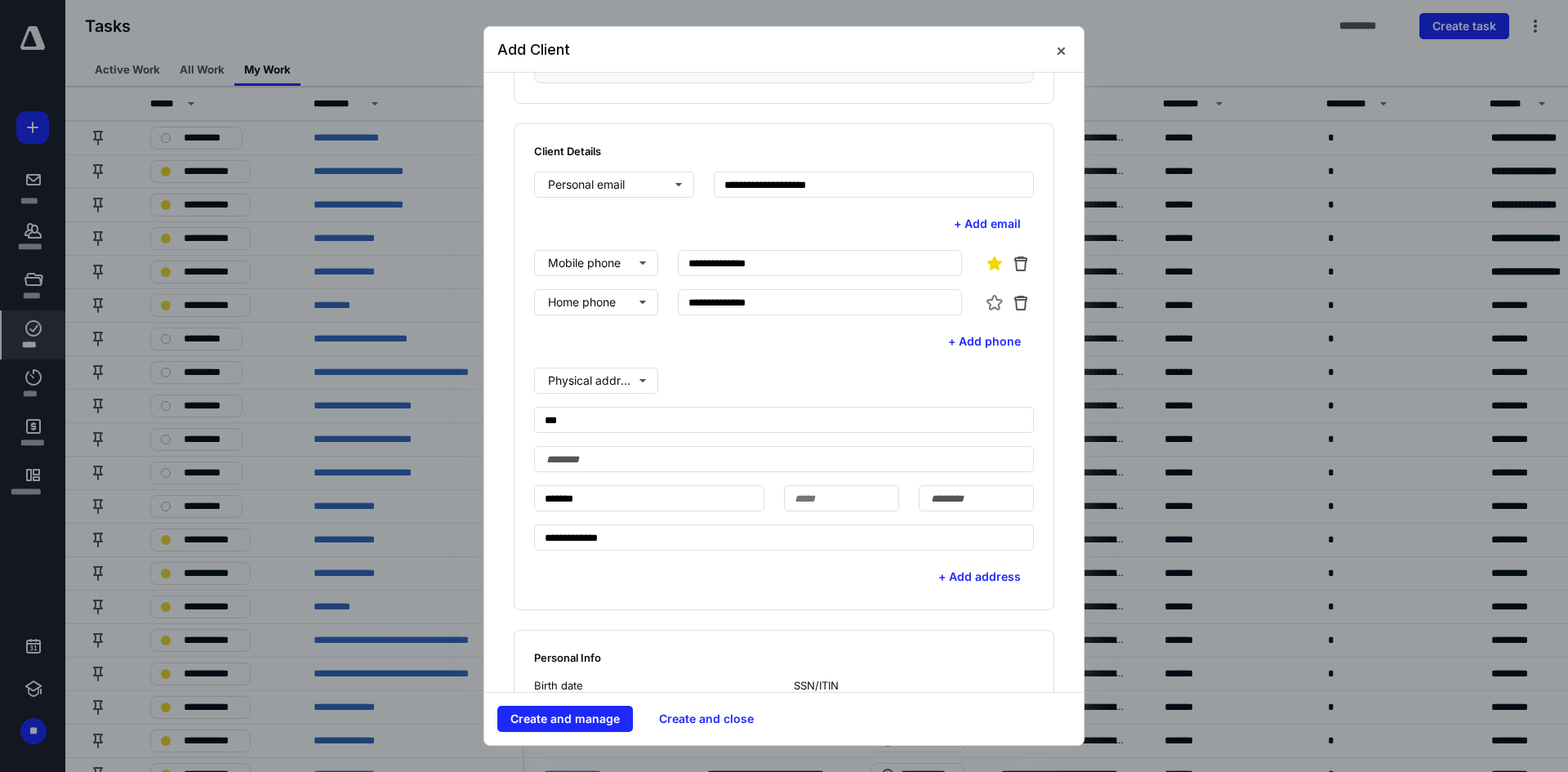 click on "**********" at bounding box center [784, 459] 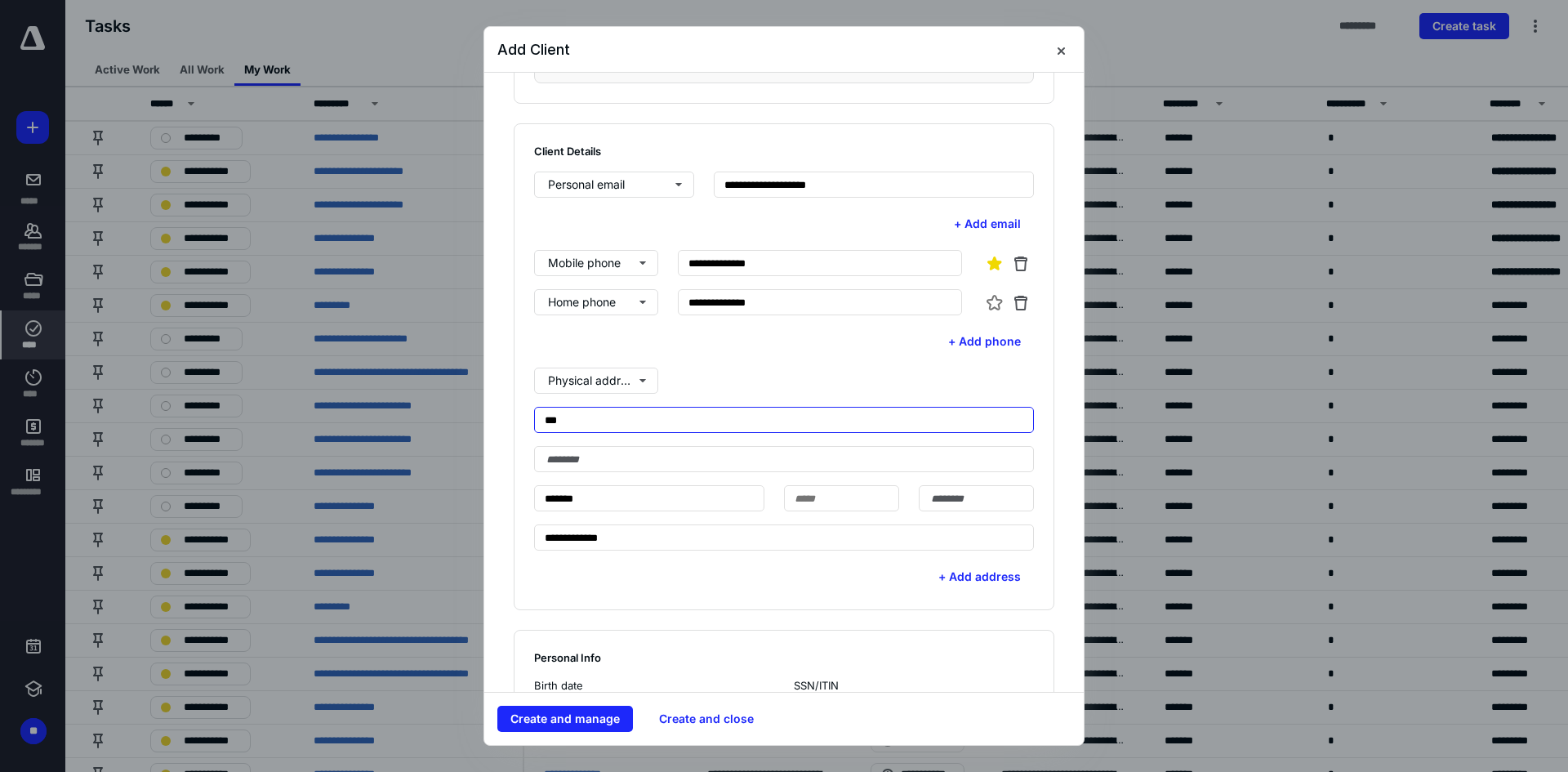 click on "**" at bounding box center (784, 420) 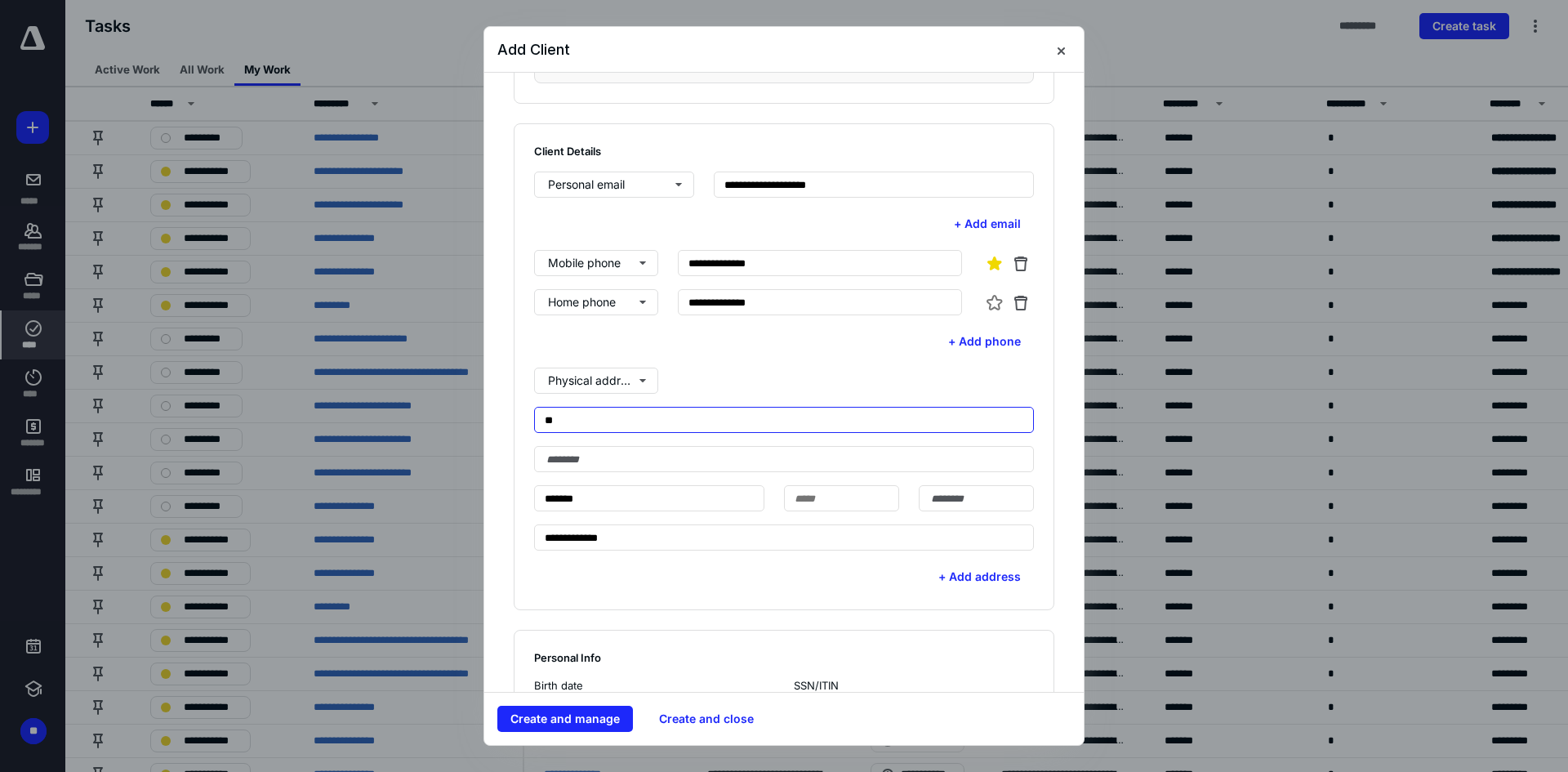 type on "*" 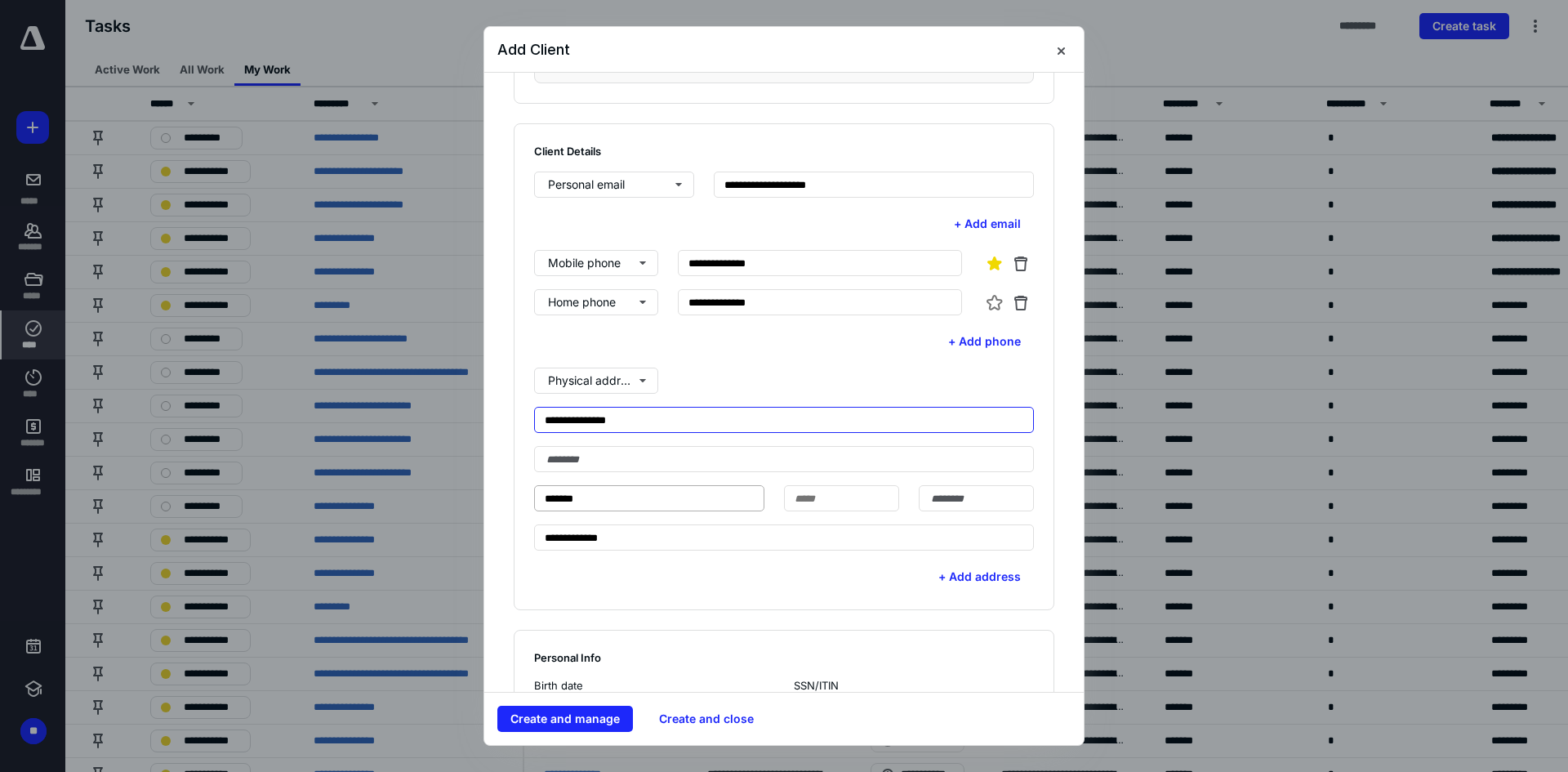type on "**********" 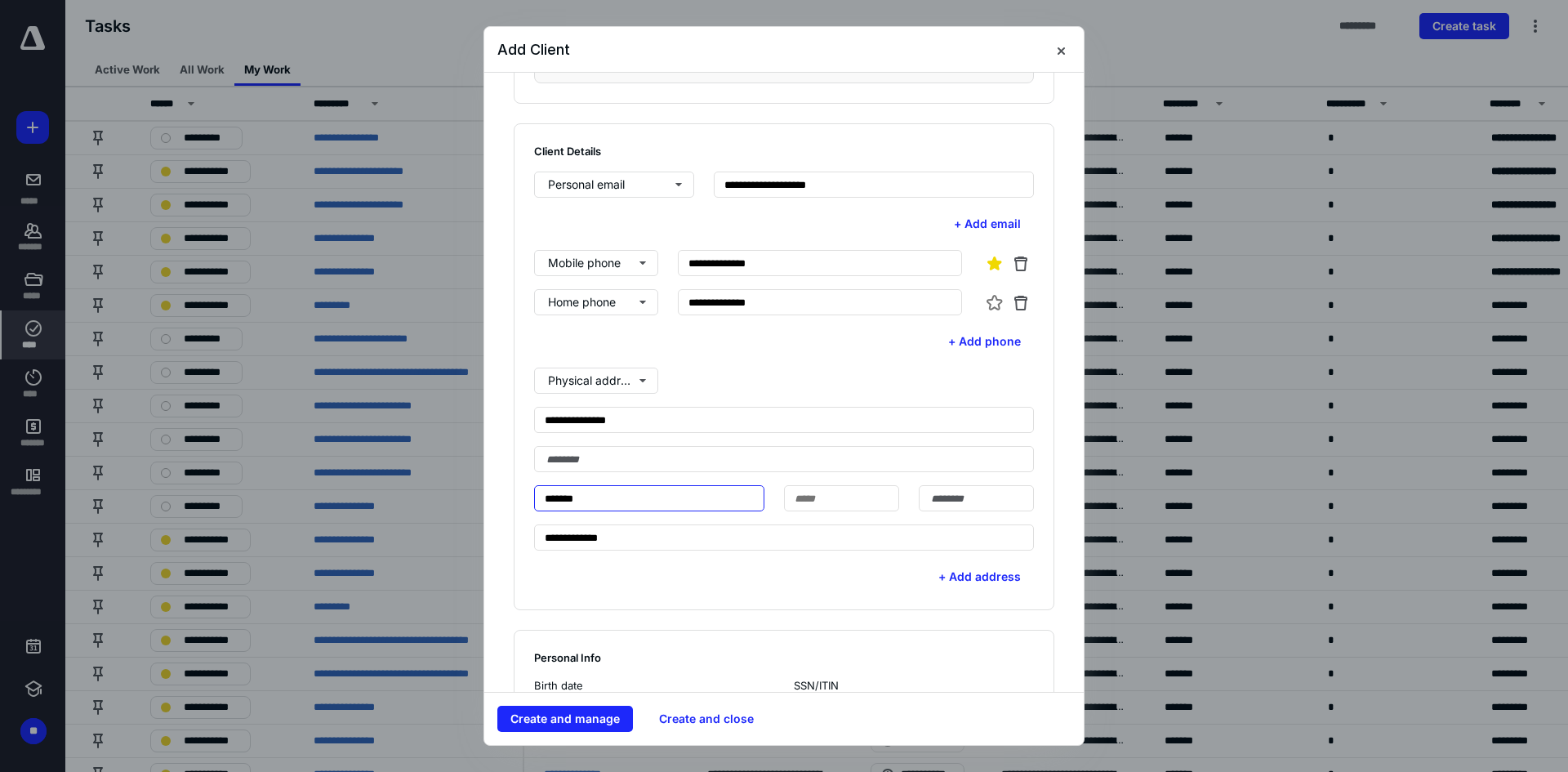 click on "******" at bounding box center (649, 498) 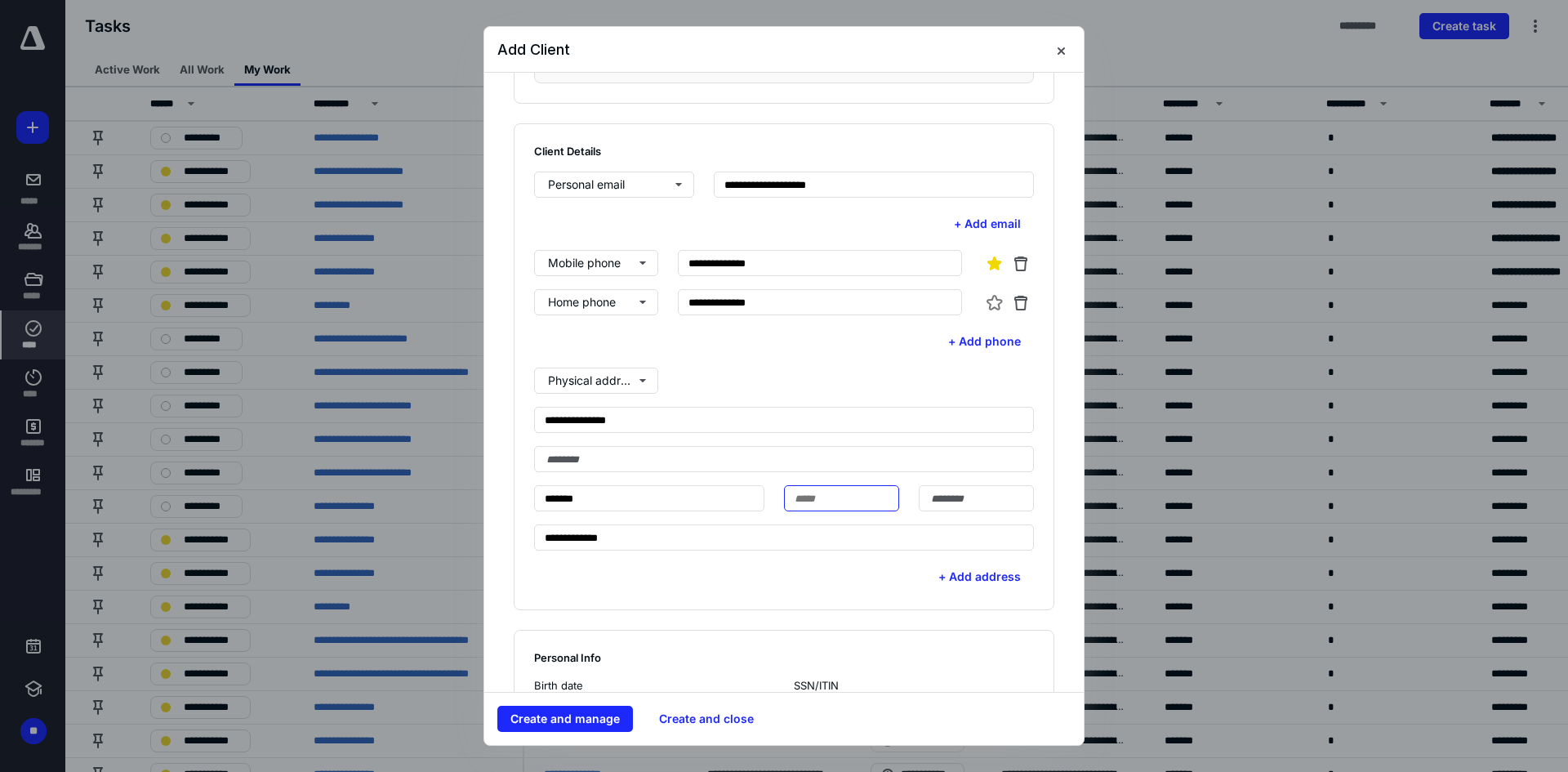 click at bounding box center [841, 498] 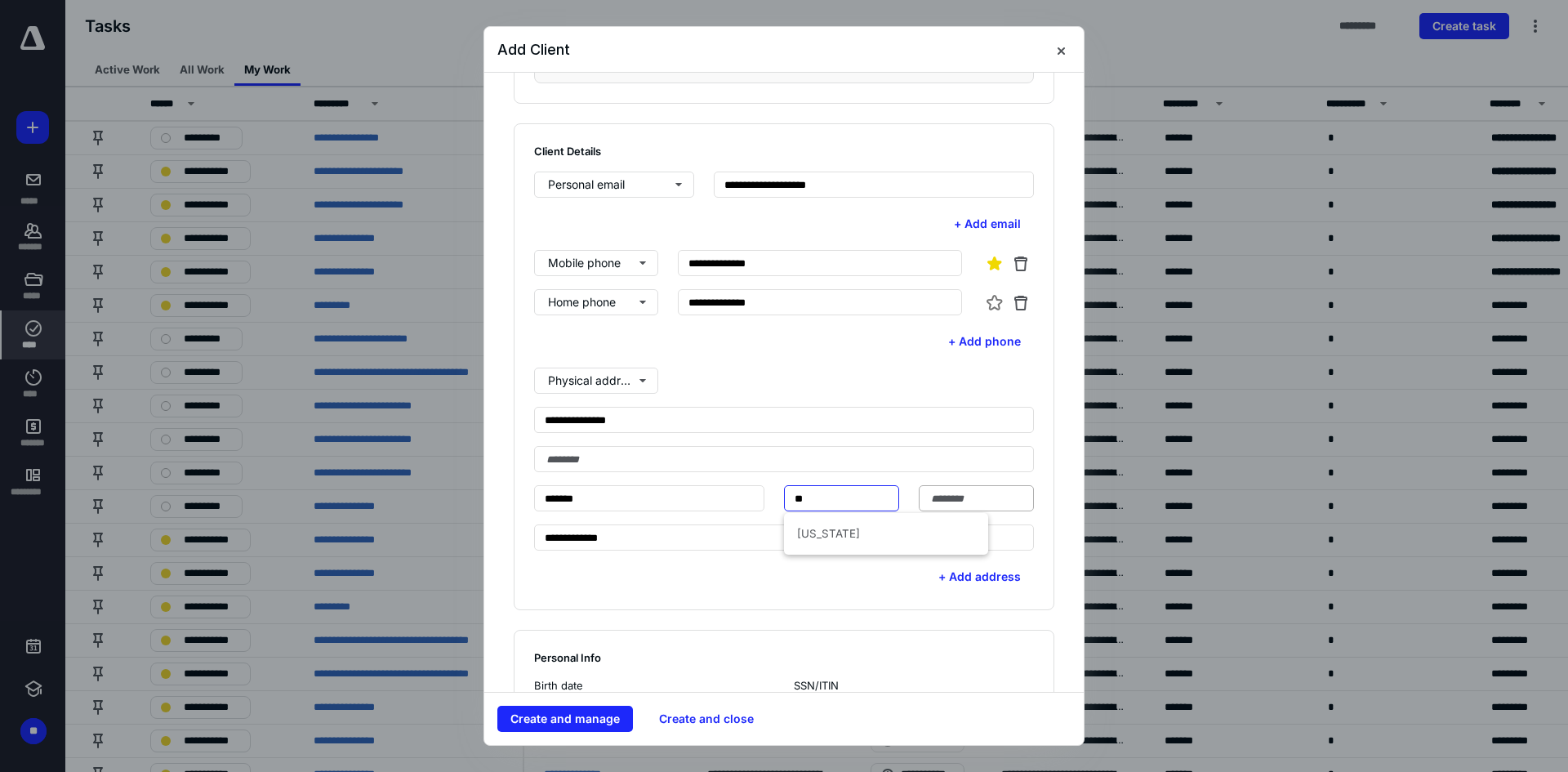 type on "**" 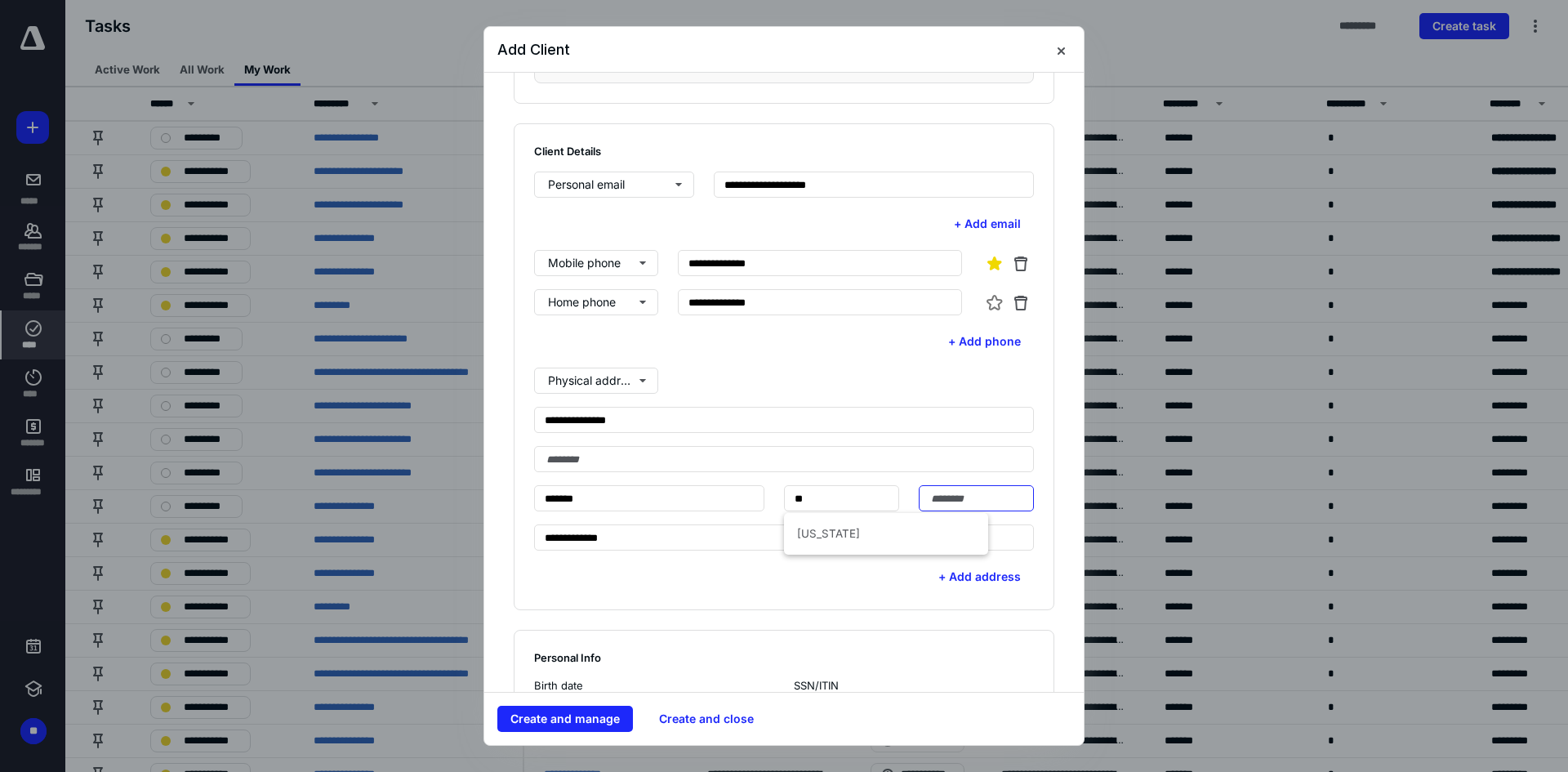 click at bounding box center (976, 498) 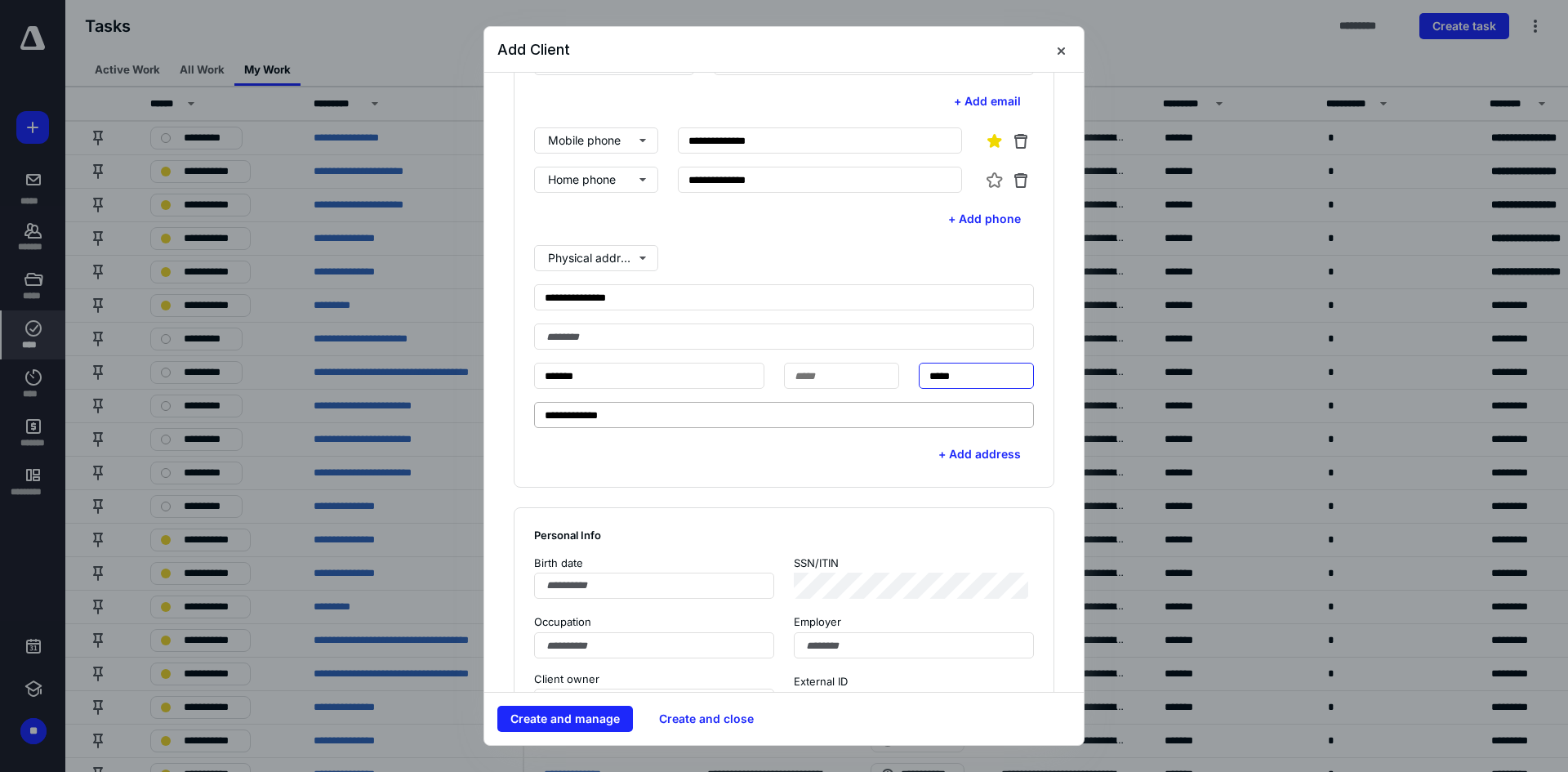 scroll, scrollTop: 572, scrollLeft: 0, axis: vertical 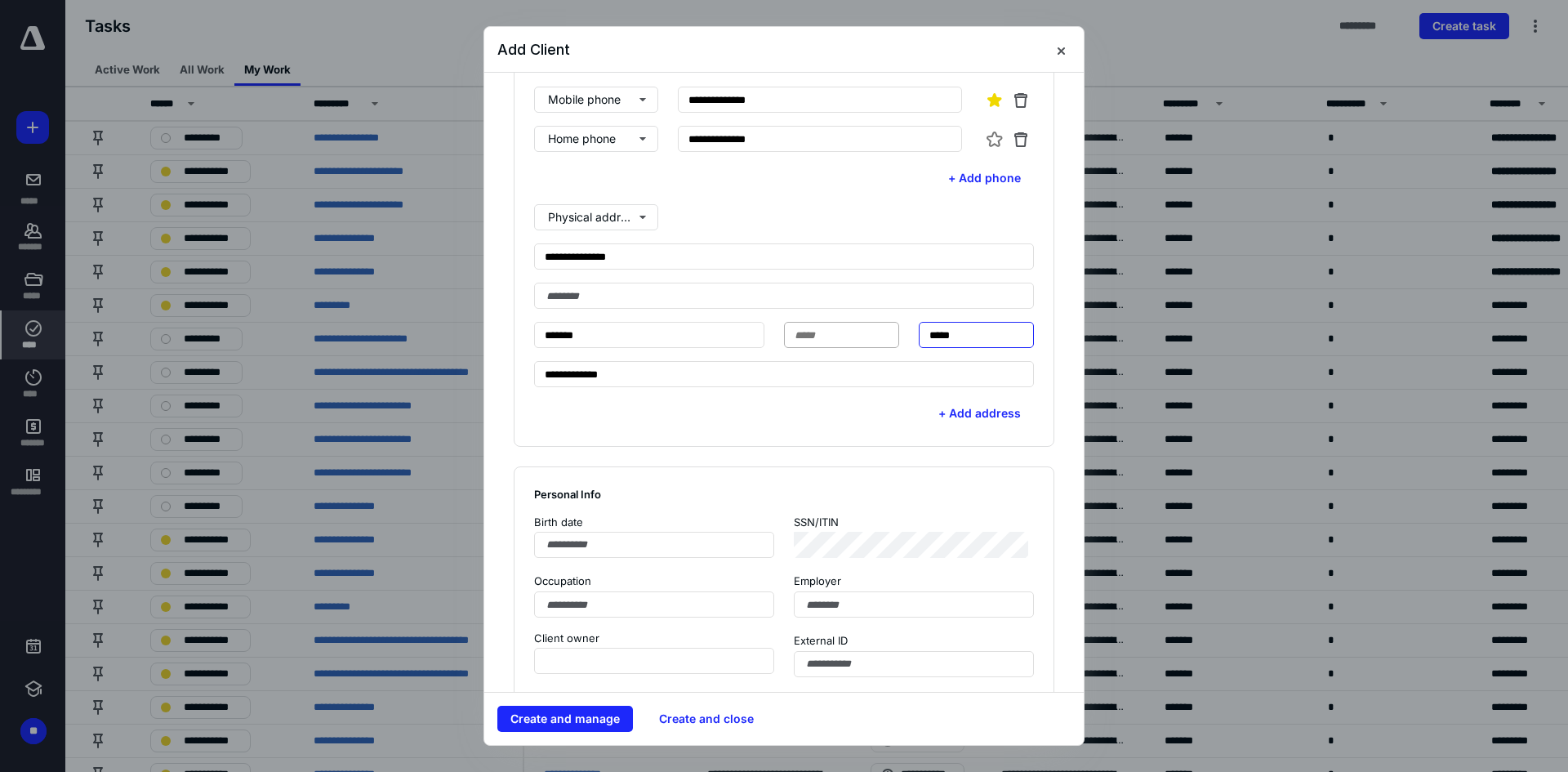 type on "*****" 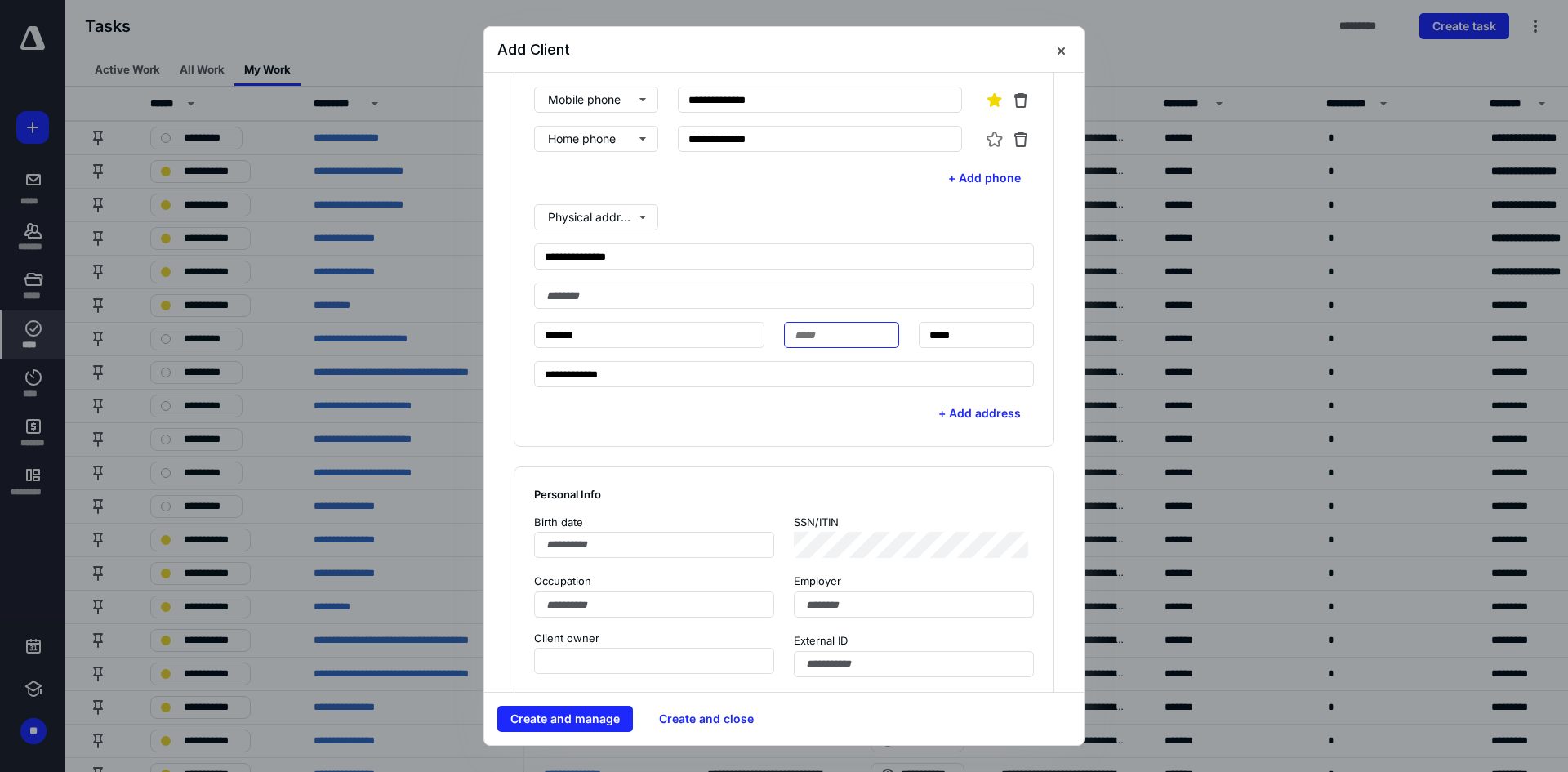 click at bounding box center [841, 335] 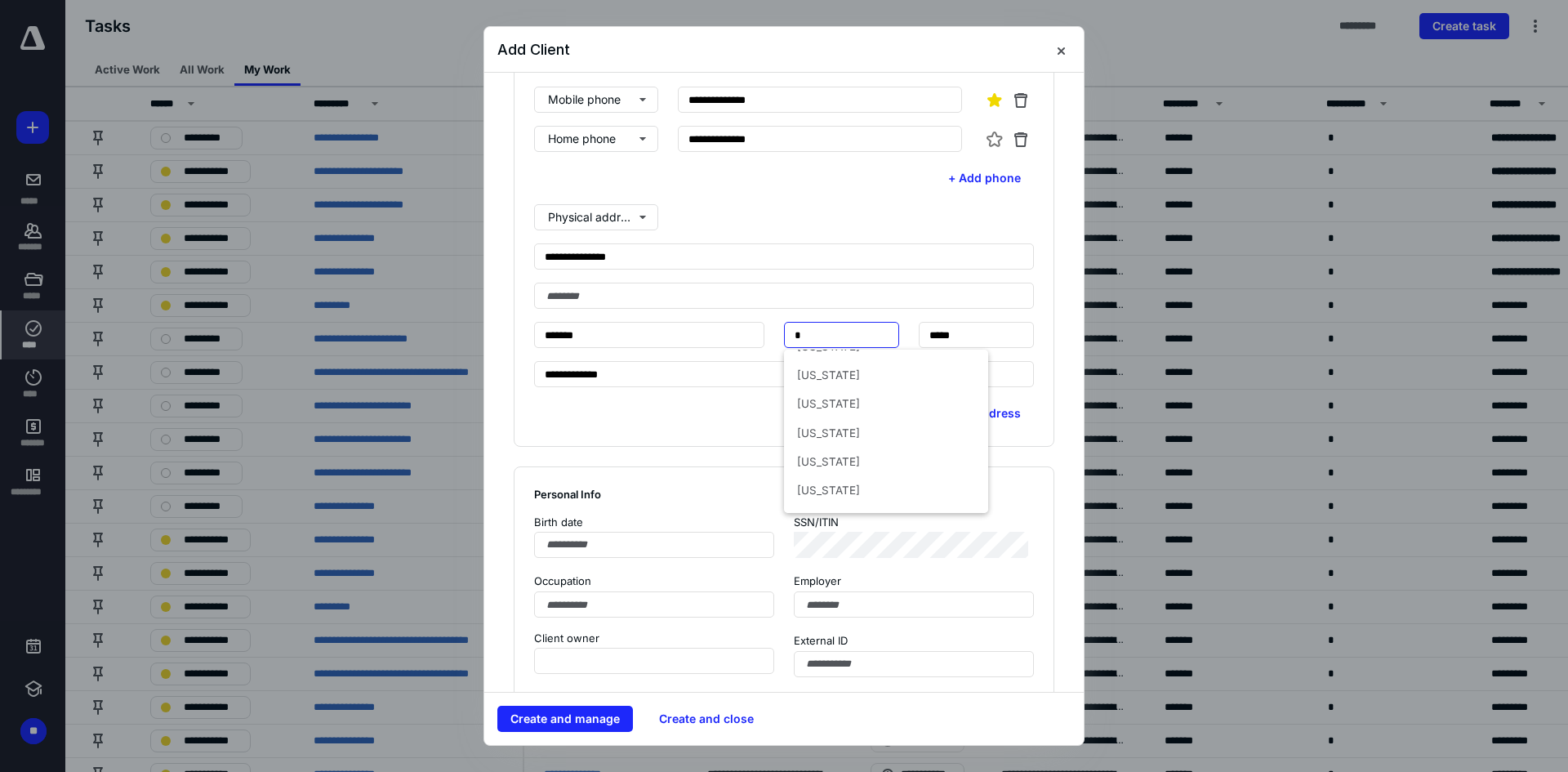 scroll, scrollTop: 408, scrollLeft: 0, axis: vertical 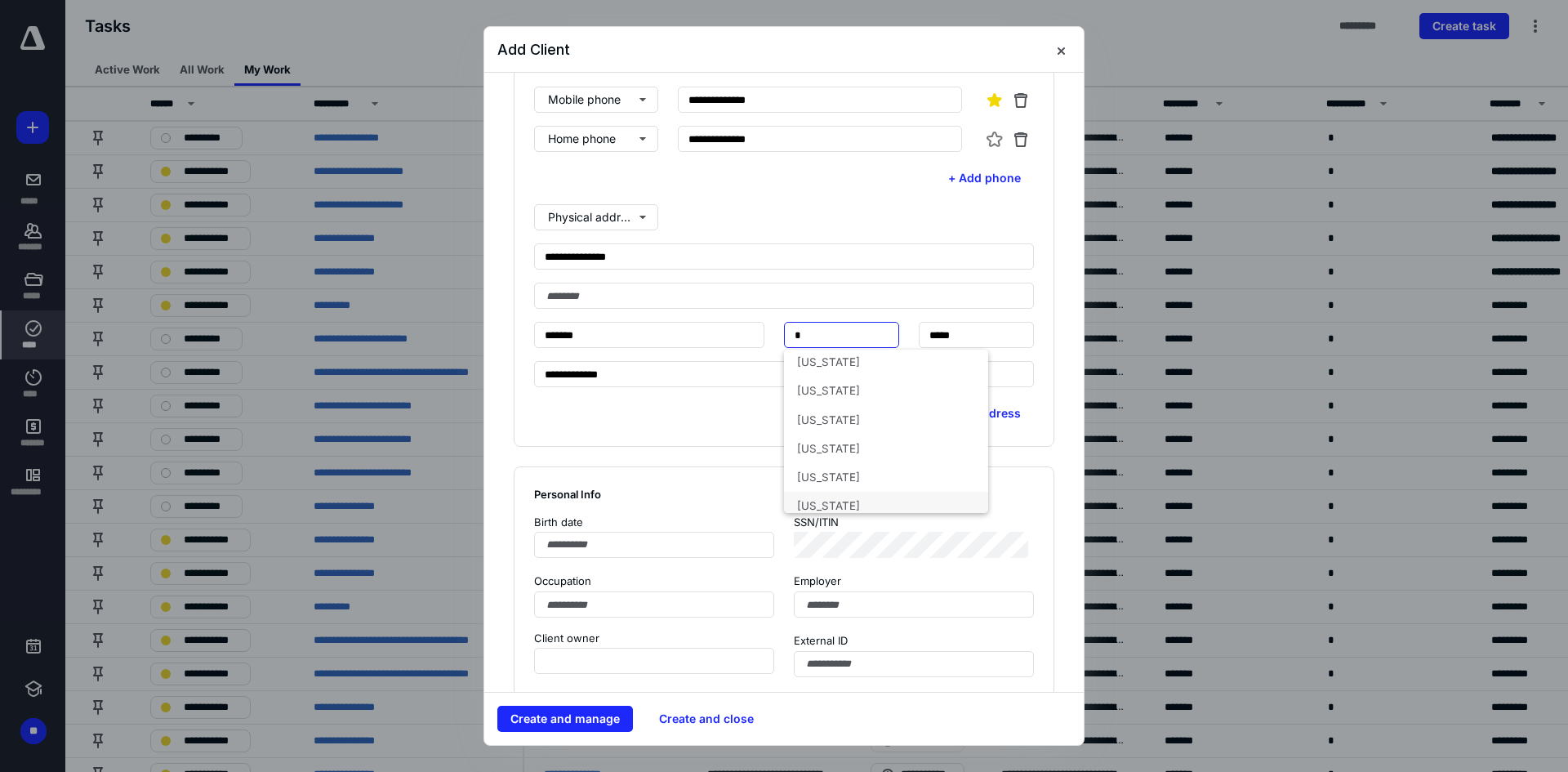click on "[US_STATE]" at bounding box center (886, 506) 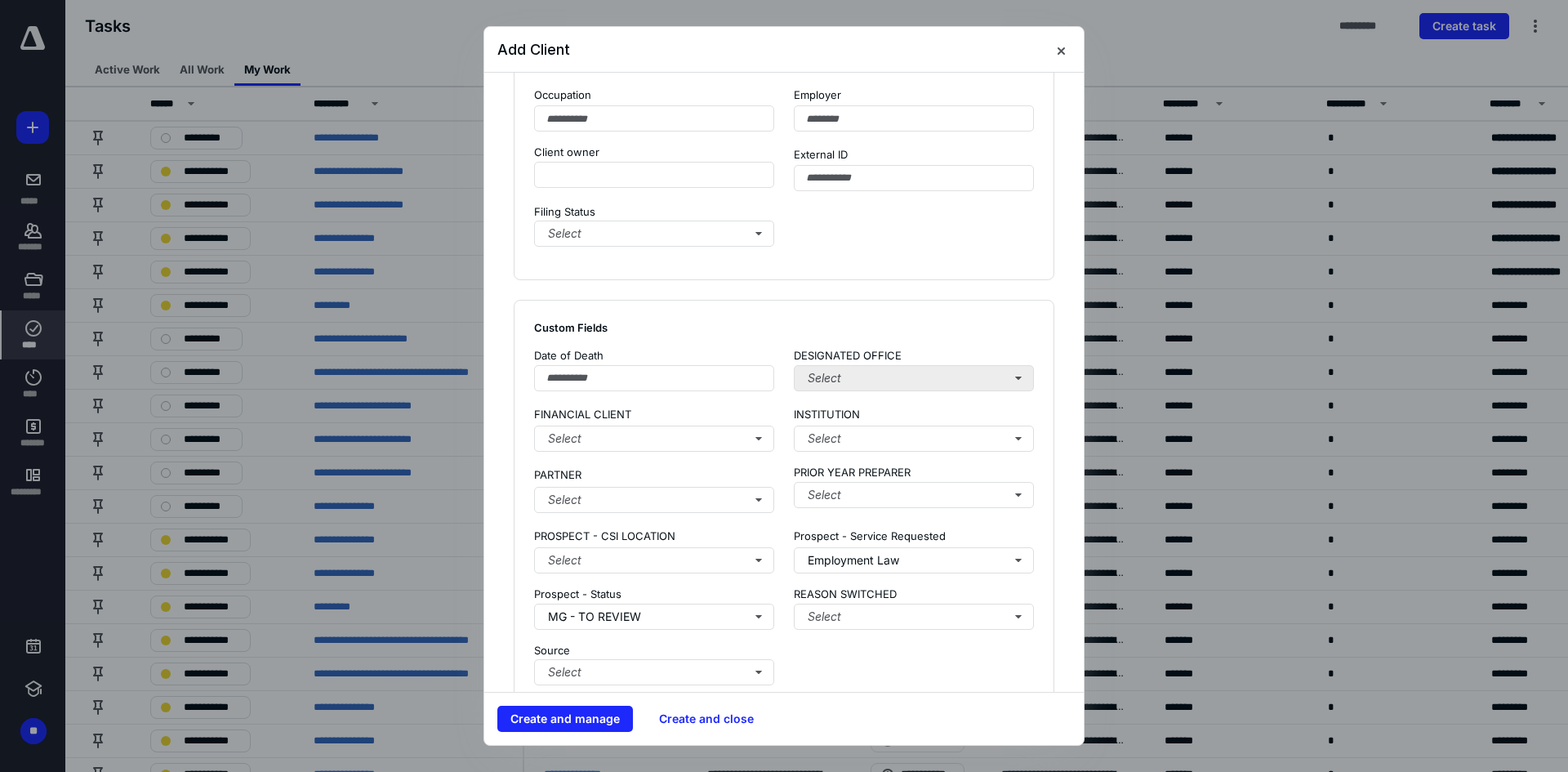 scroll, scrollTop: 1144, scrollLeft: 0, axis: vertical 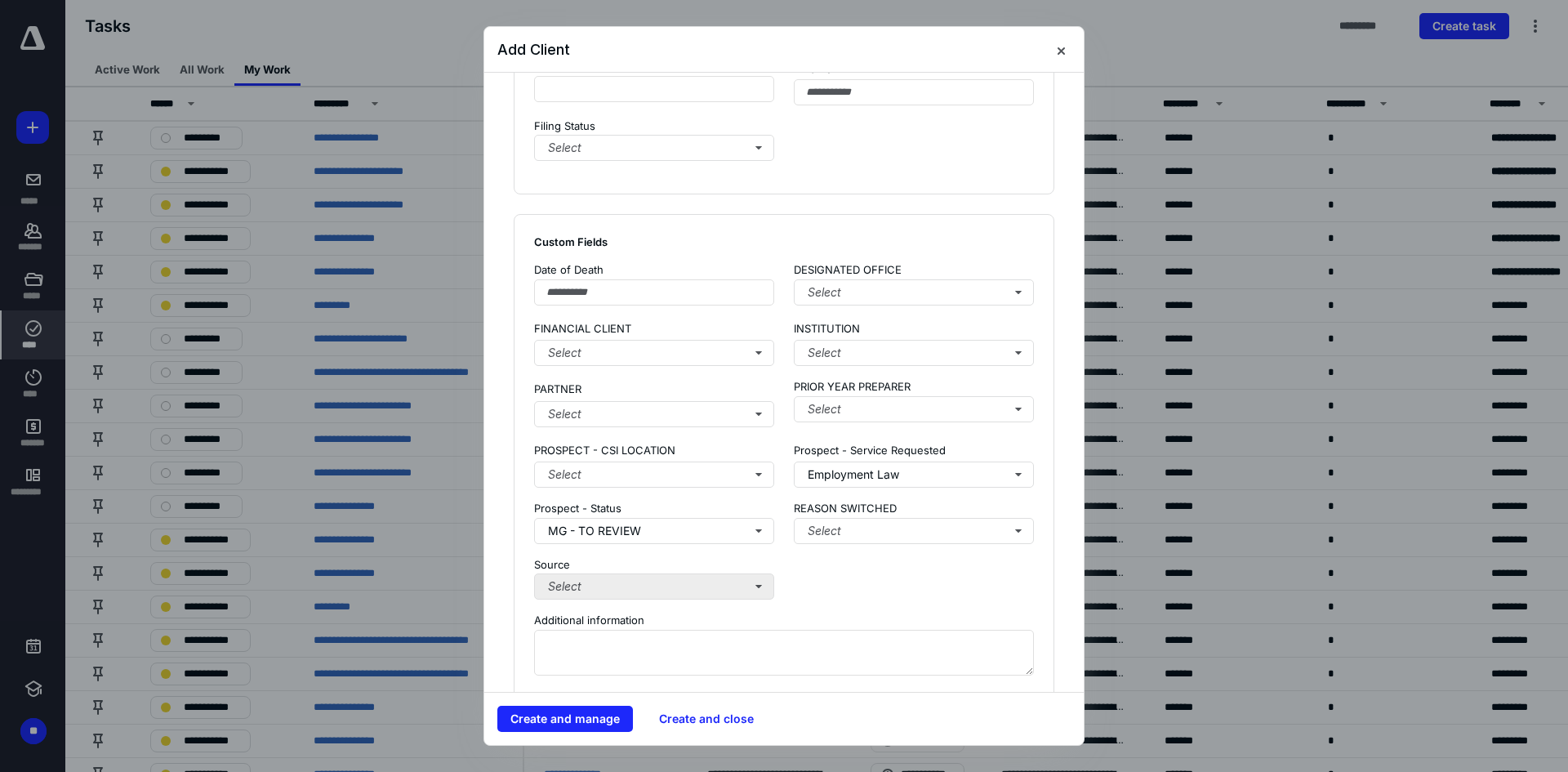 type on "********" 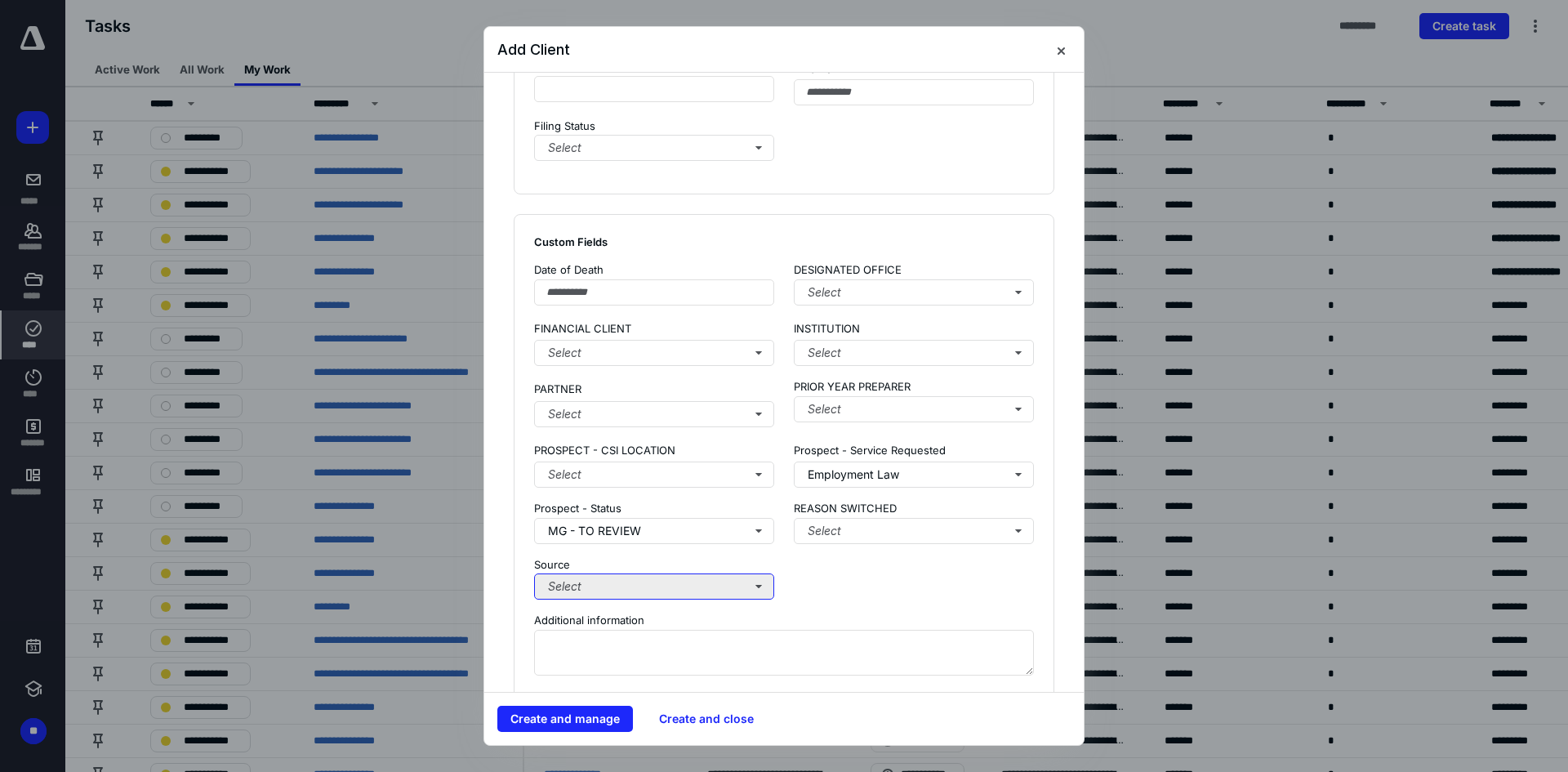click on "Select" at bounding box center [654, 587] 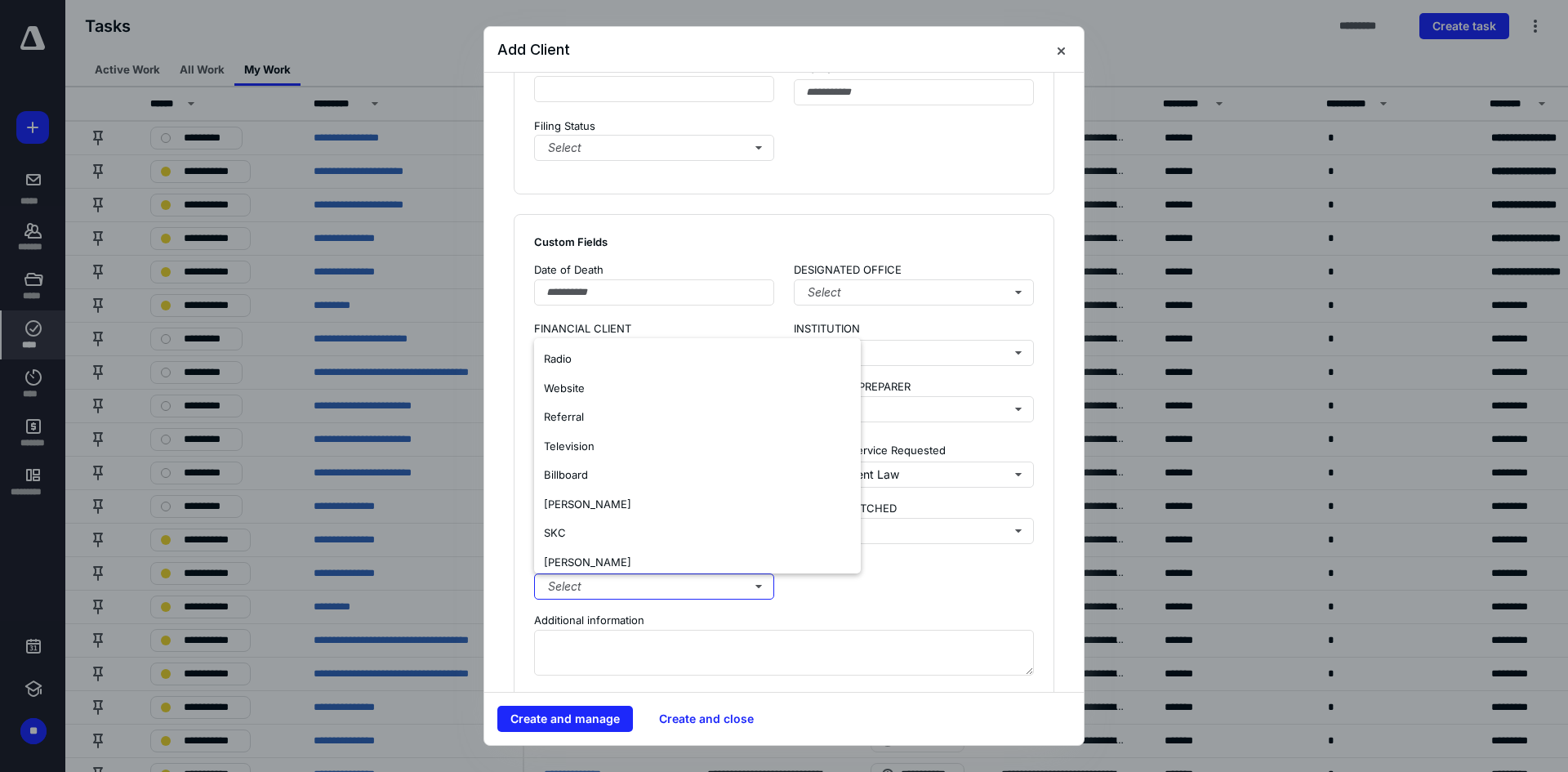 scroll, scrollTop: 0, scrollLeft: 0, axis: both 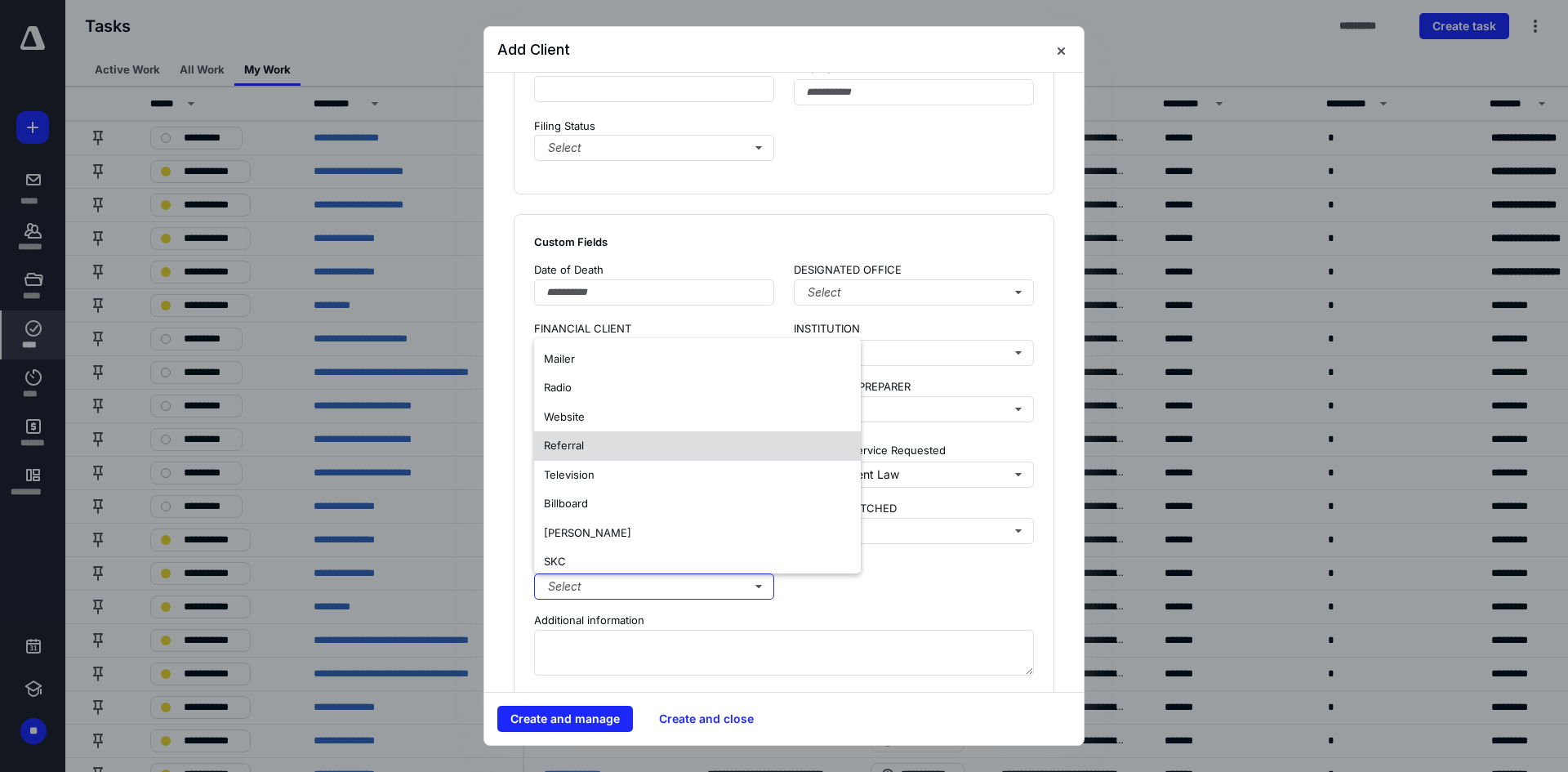 click on "Referral" at bounding box center (697, 446) 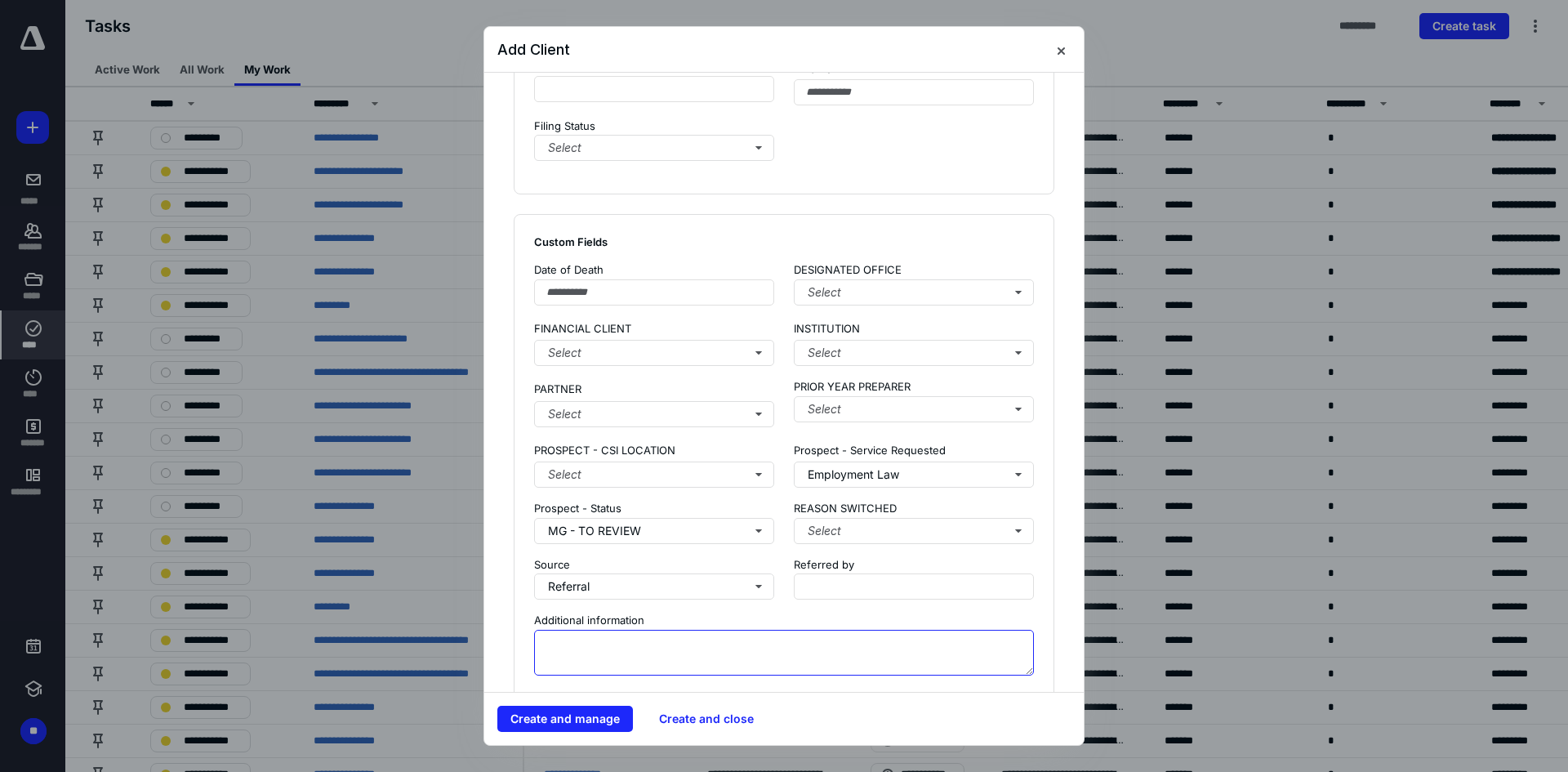 click at bounding box center [784, 653] 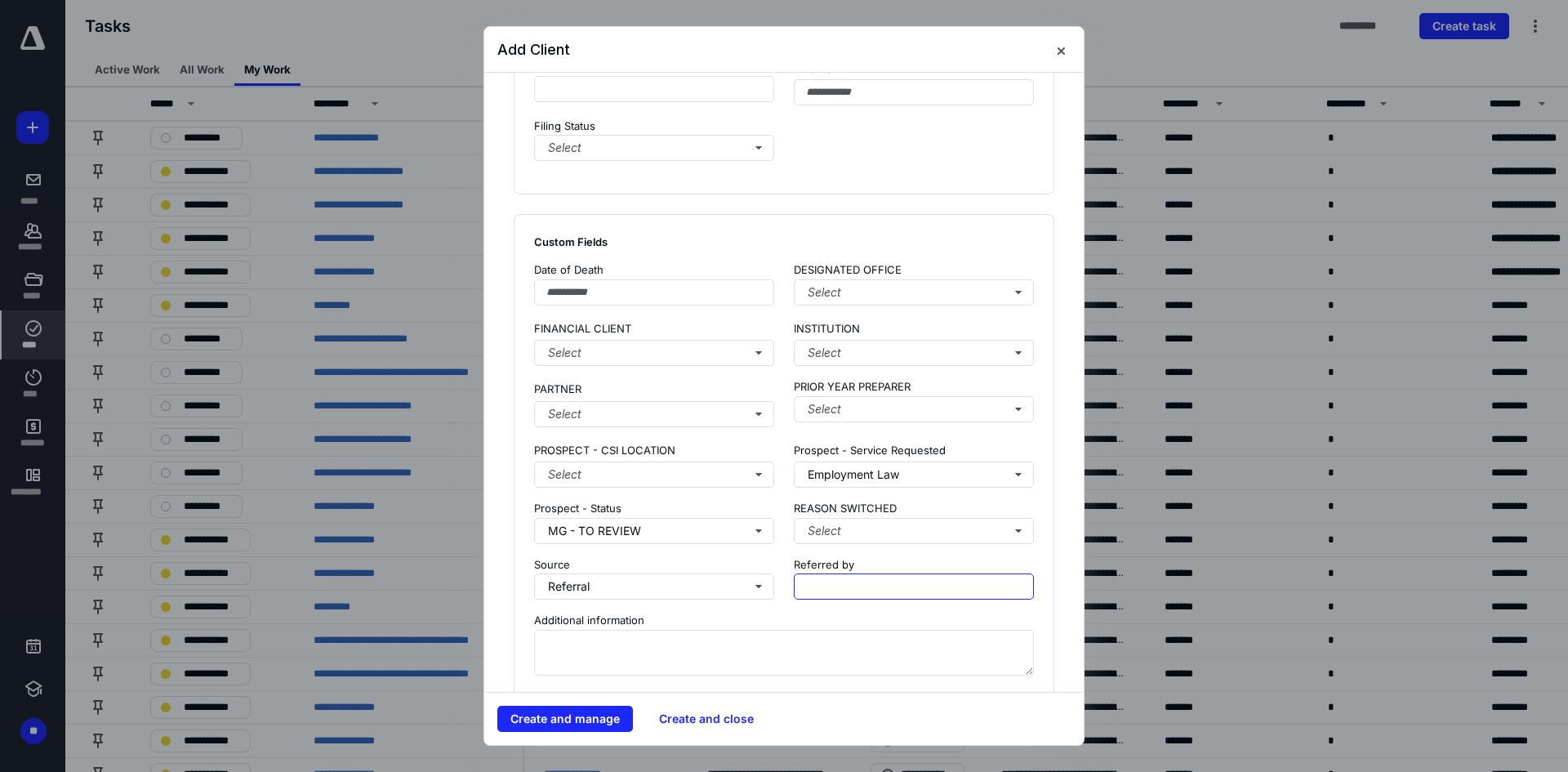 click at bounding box center [914, 587] 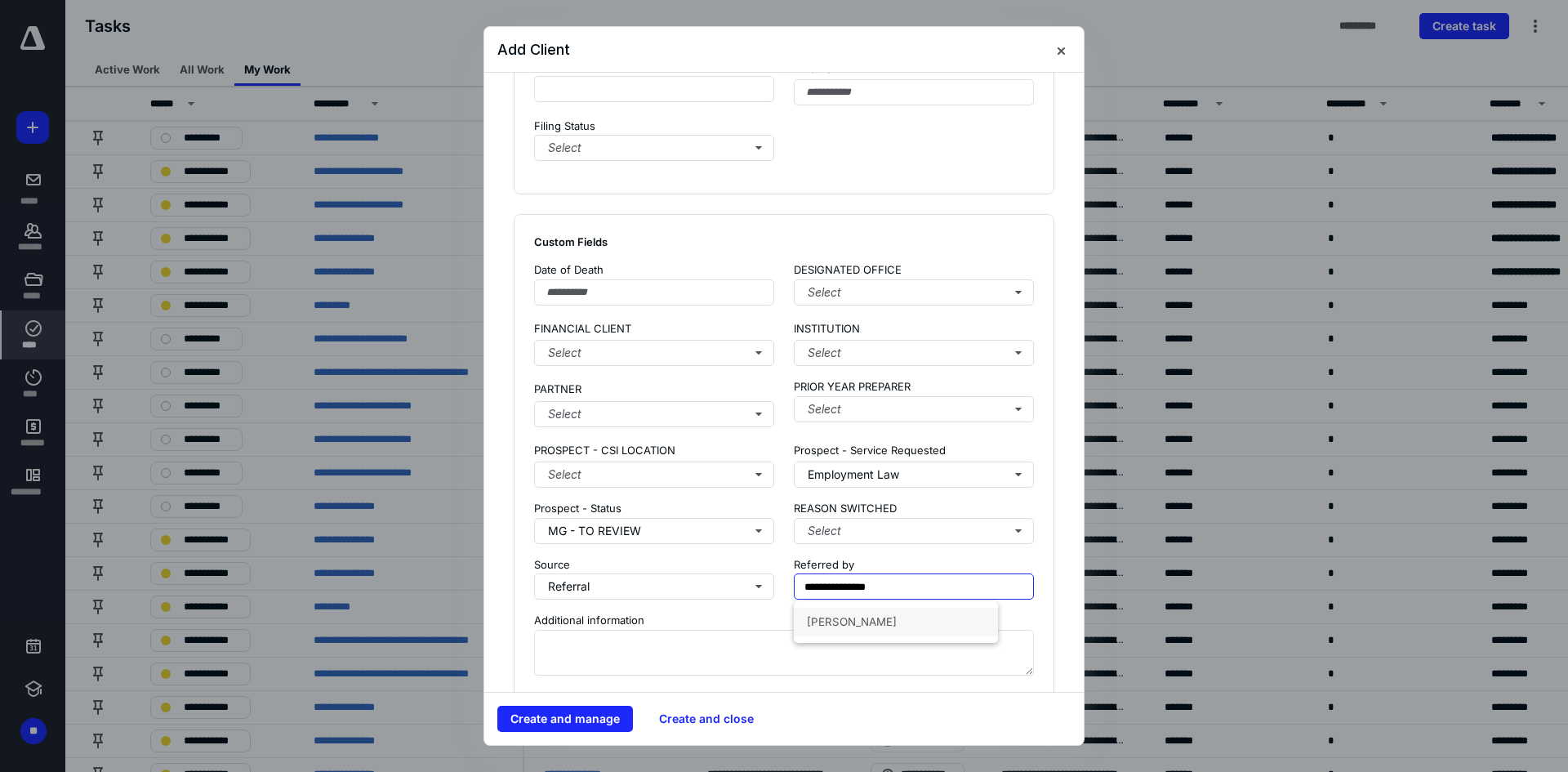 click on "[PERSON_NAME]" at bounding box center (896, 622) 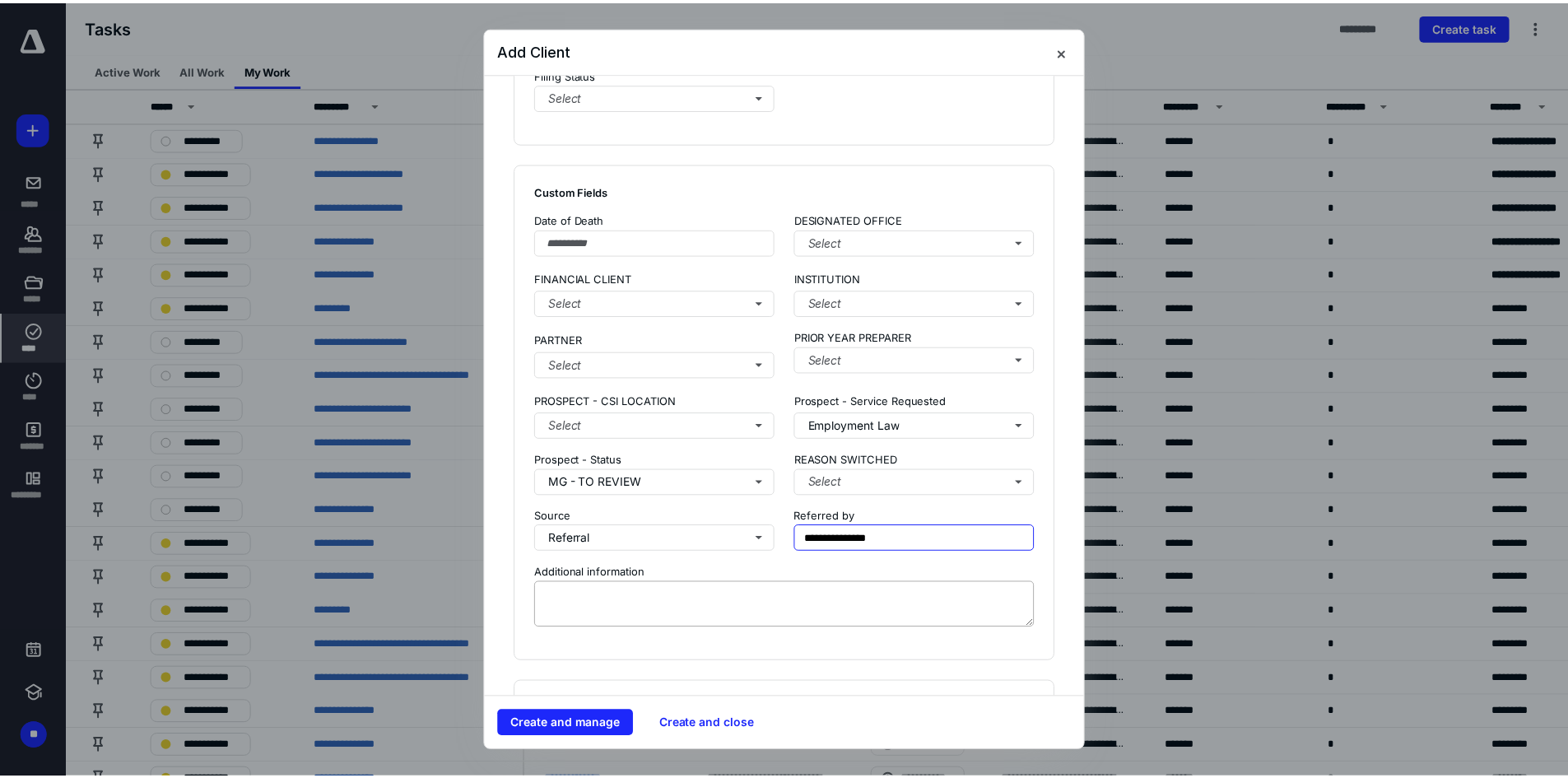 scroll, scrollTop: 1235, scrollLeft: 0, axis: vertical 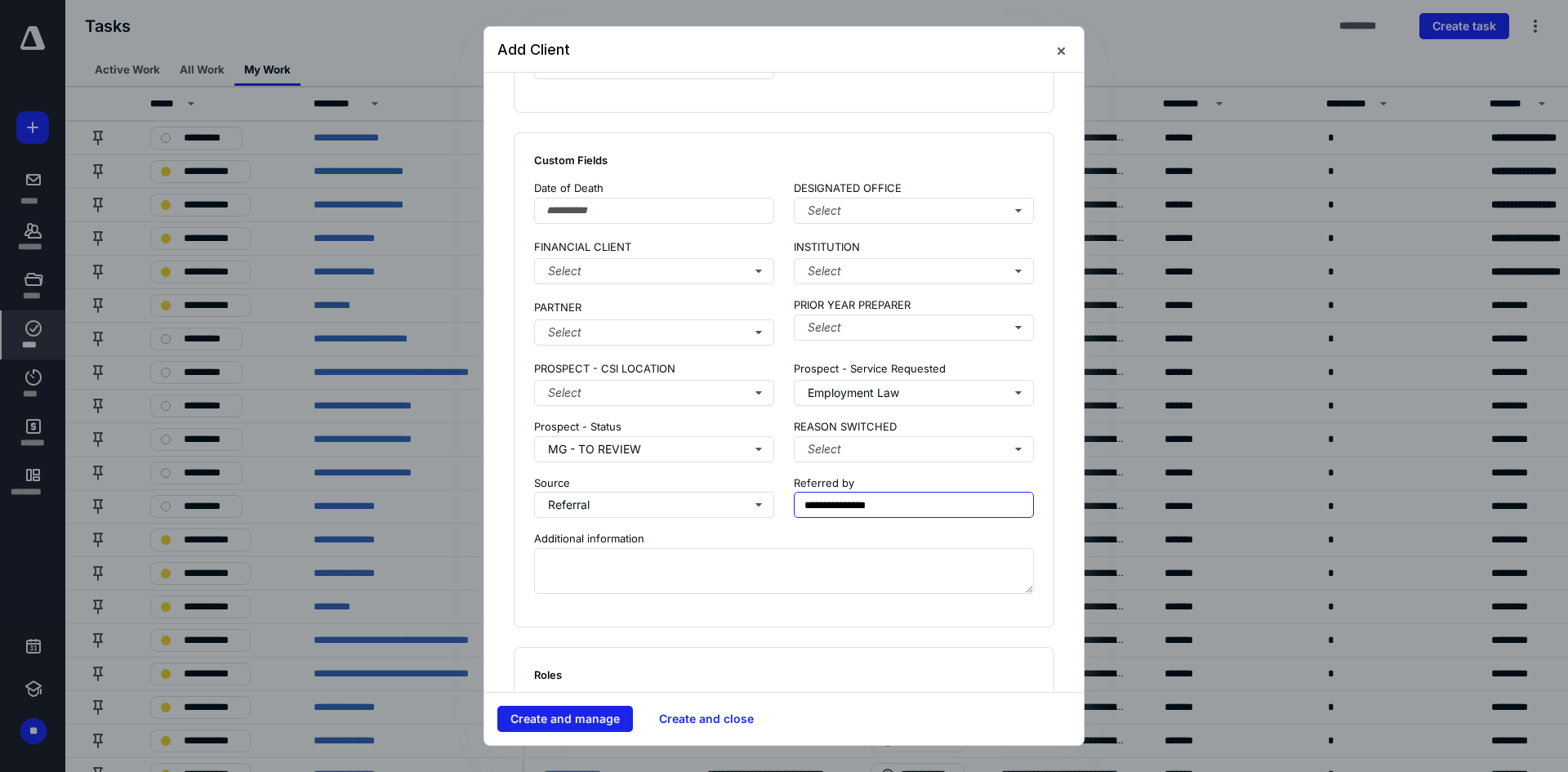 type on "**********" 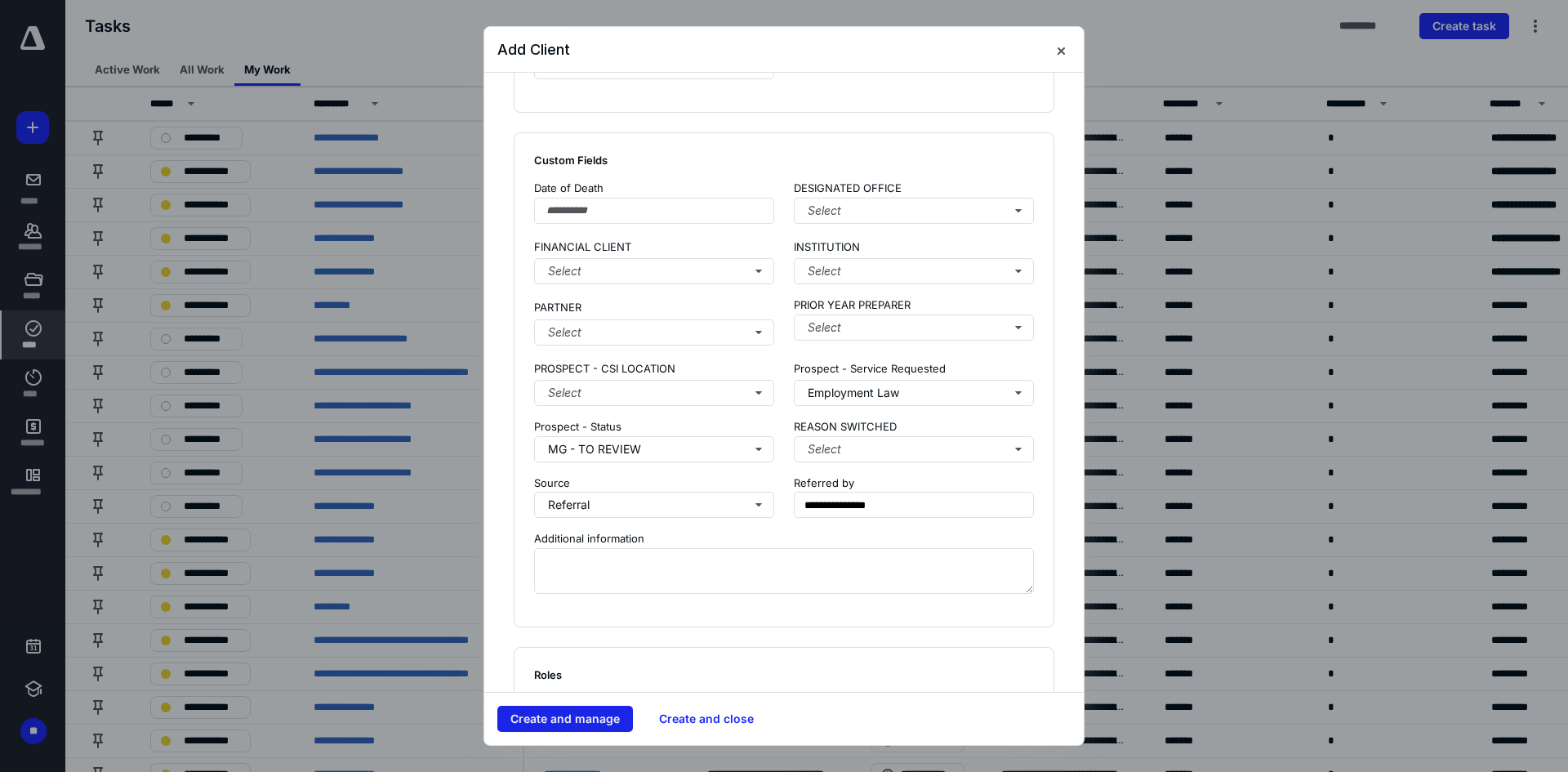 click on "Create and manage" at bounding box center [565, 719] 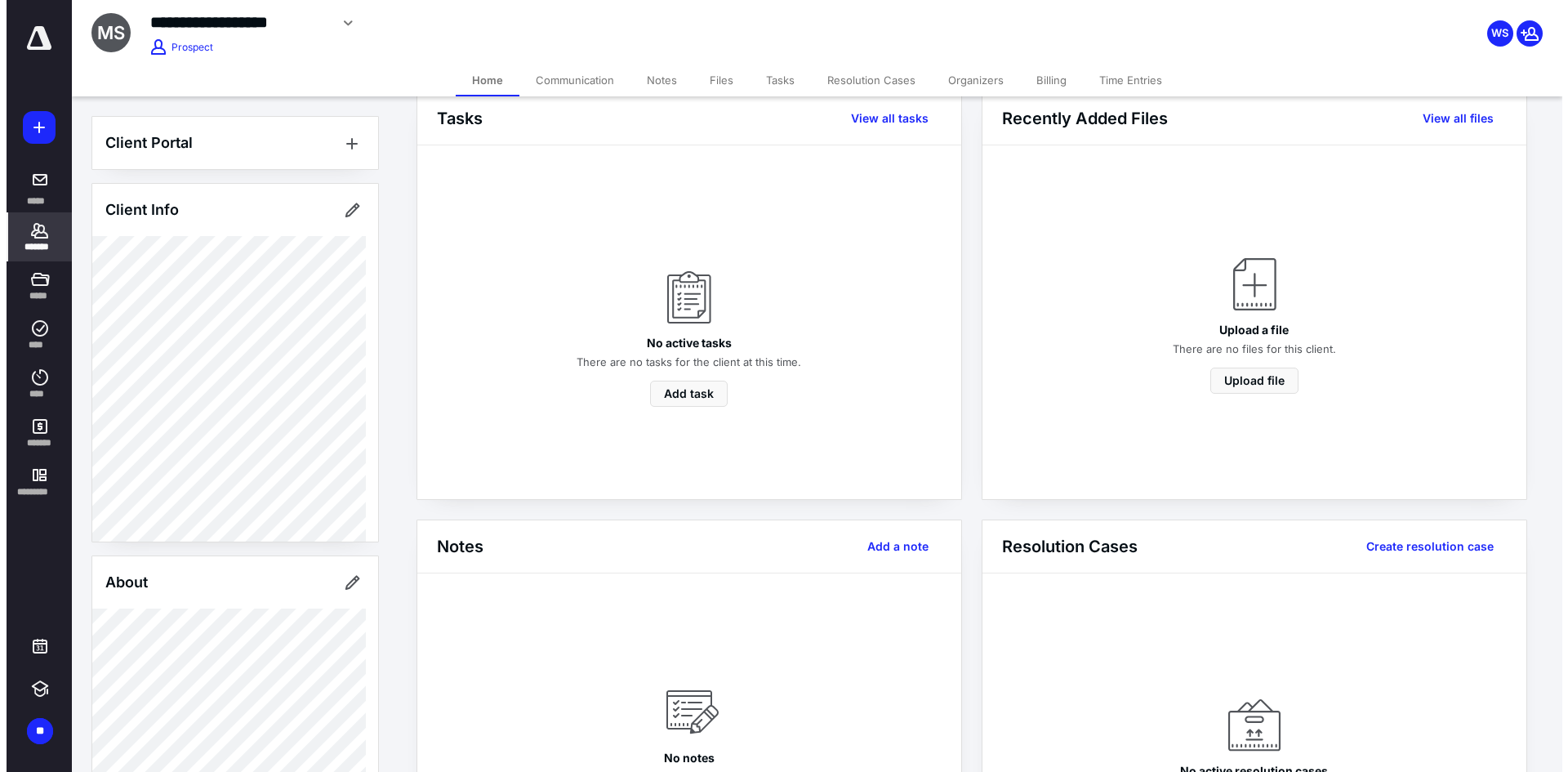 scroll, scrollTop: 0, scrollLeft: 0, axis: both 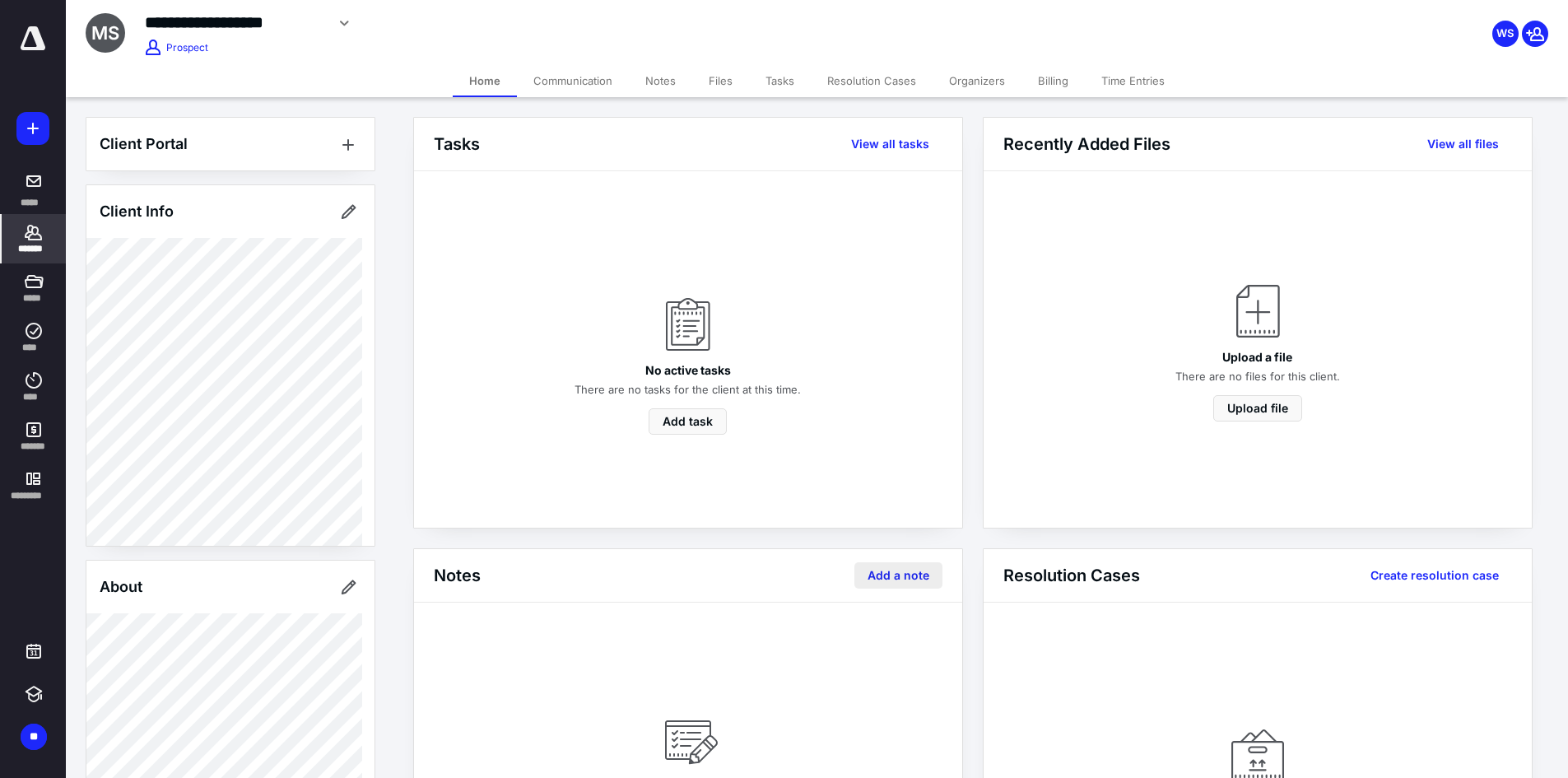 click on "Add a note" at bounding box center [898, 575] 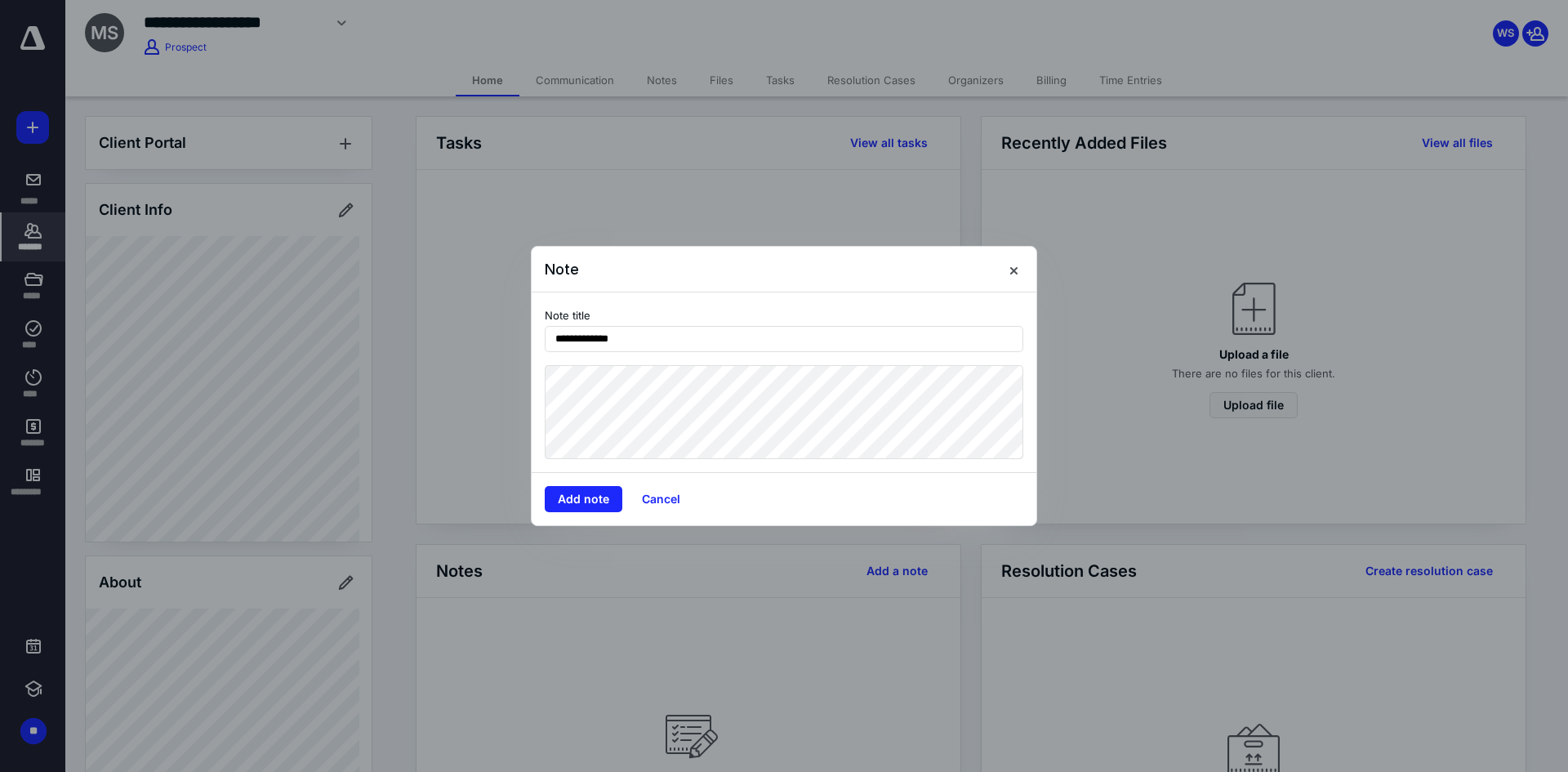 type on "**********" 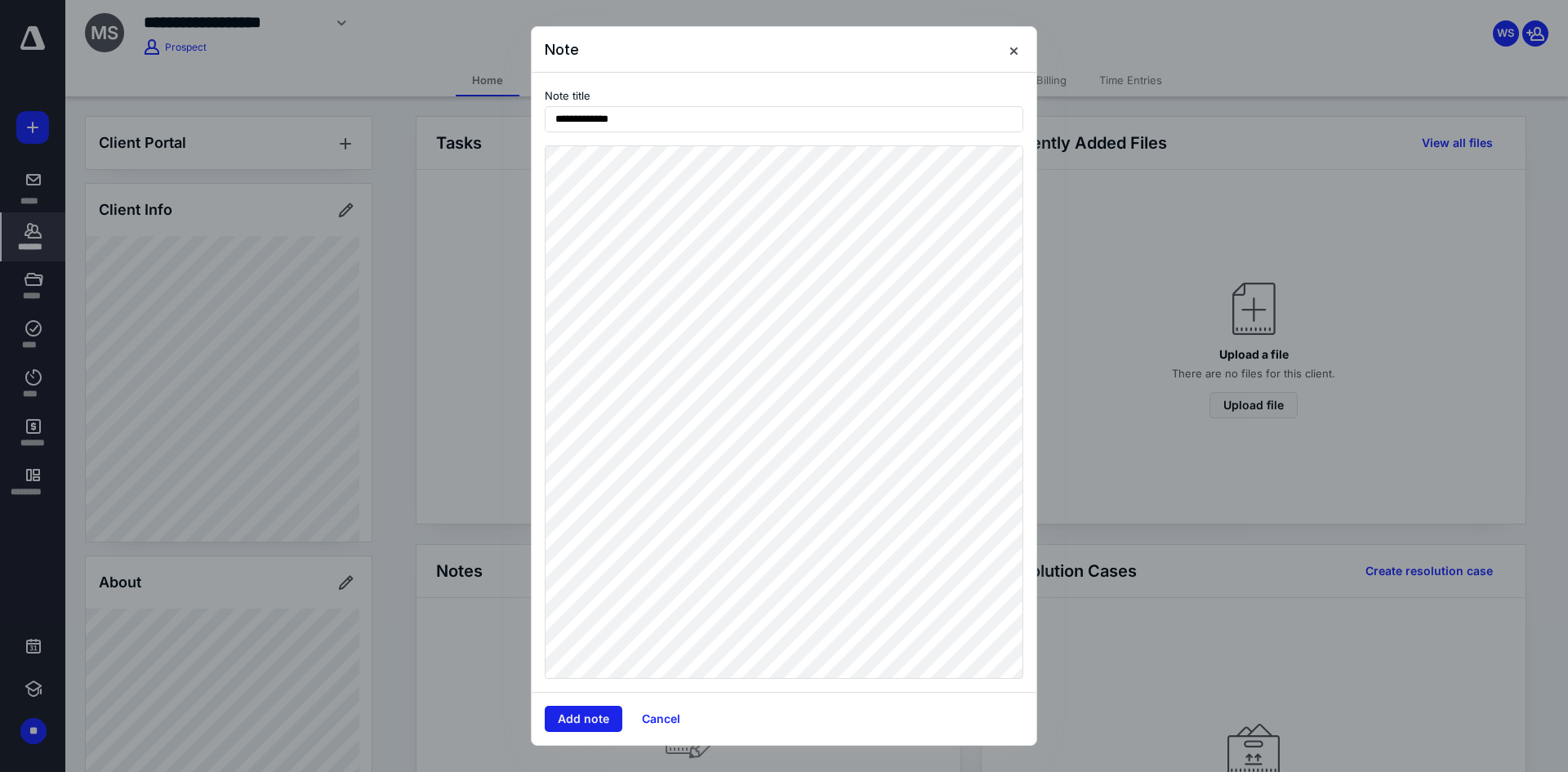 click on "Add note" at bounding box center (583, 719) 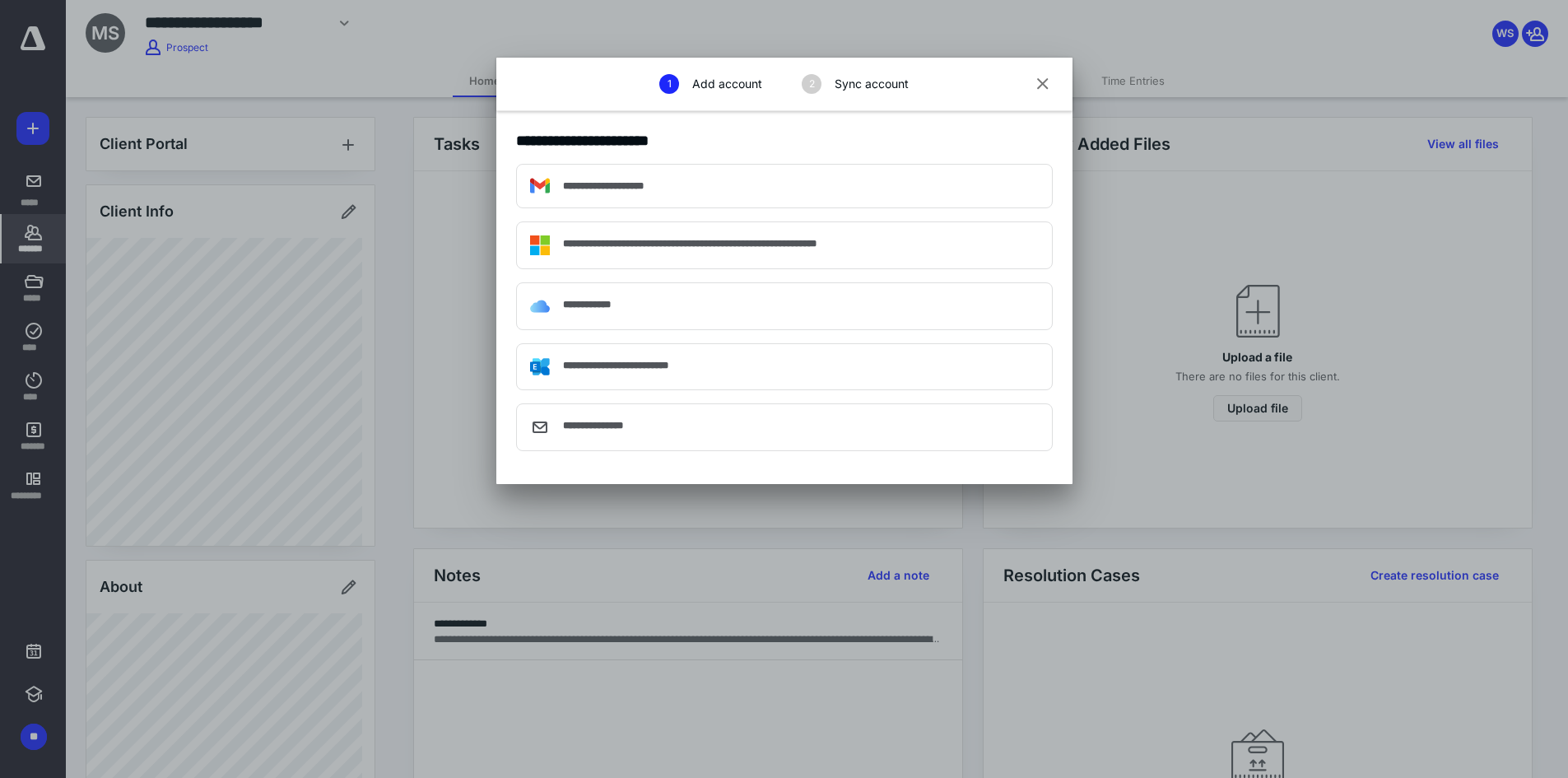 click on "1 Add account 2 Sync account" at bounding box center (784, 84) 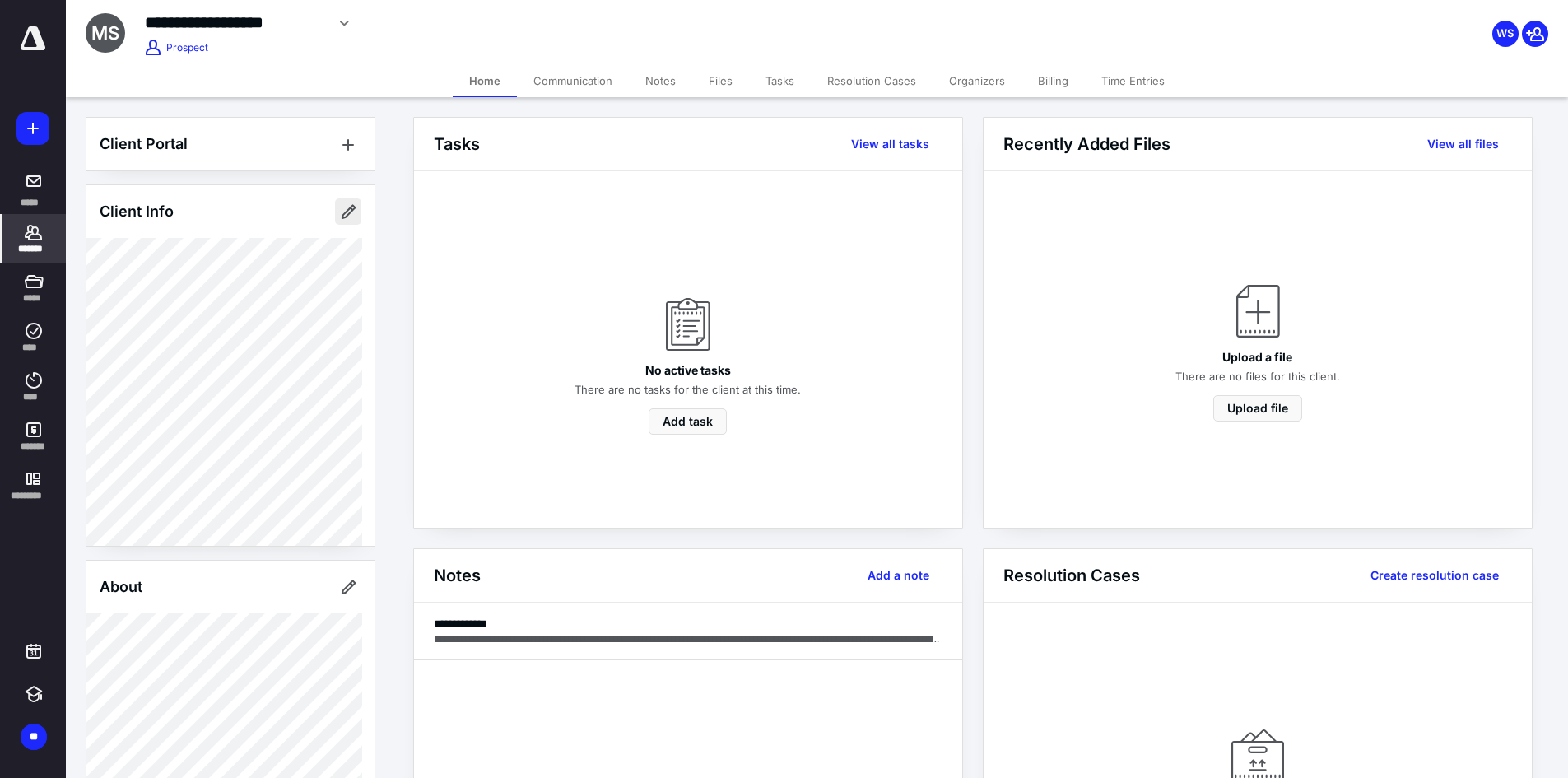 click at bounding box center [348, 212] 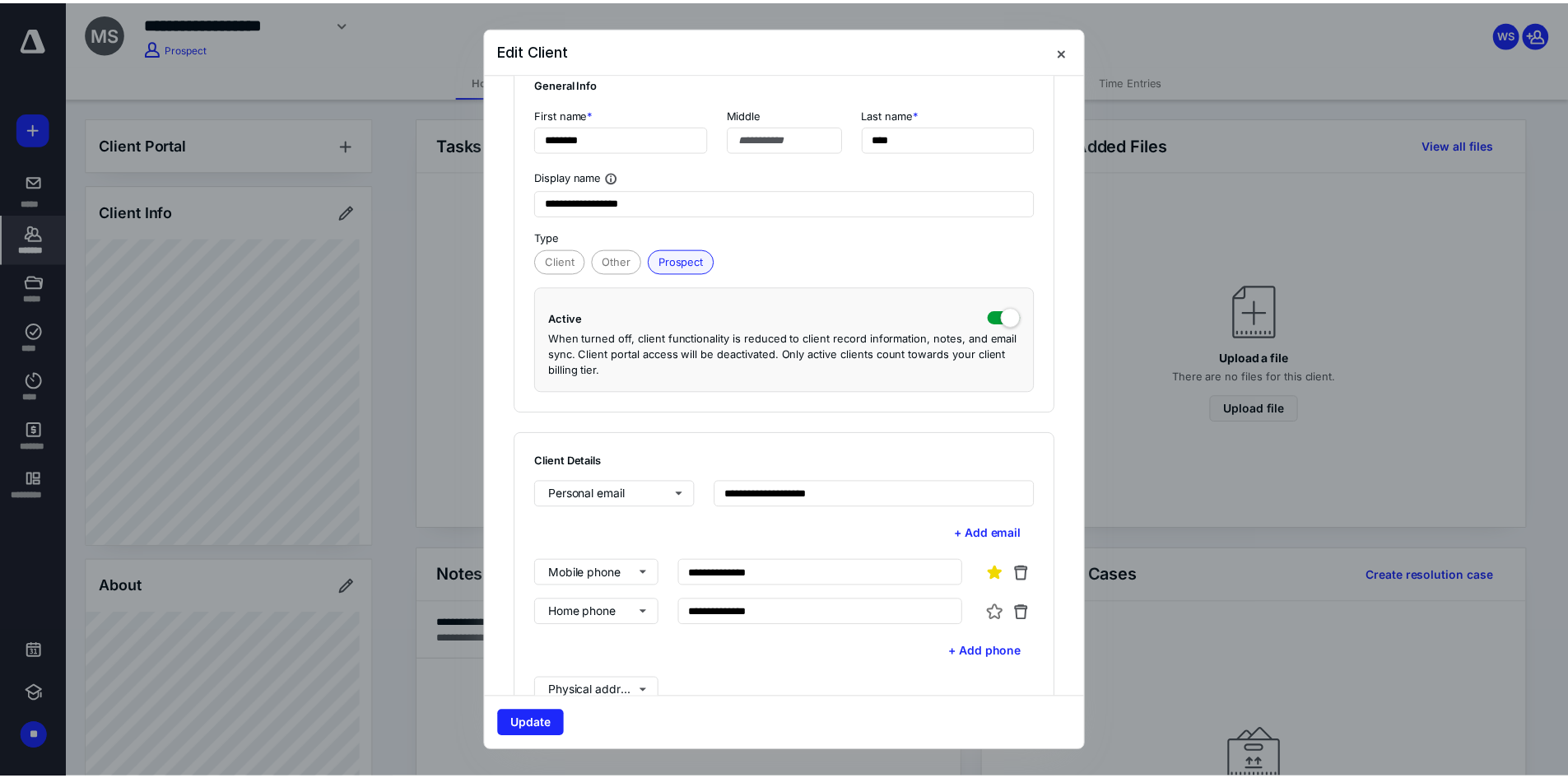 scroll, scrollTop: 82, scrollLeft: 0, axis: vertical 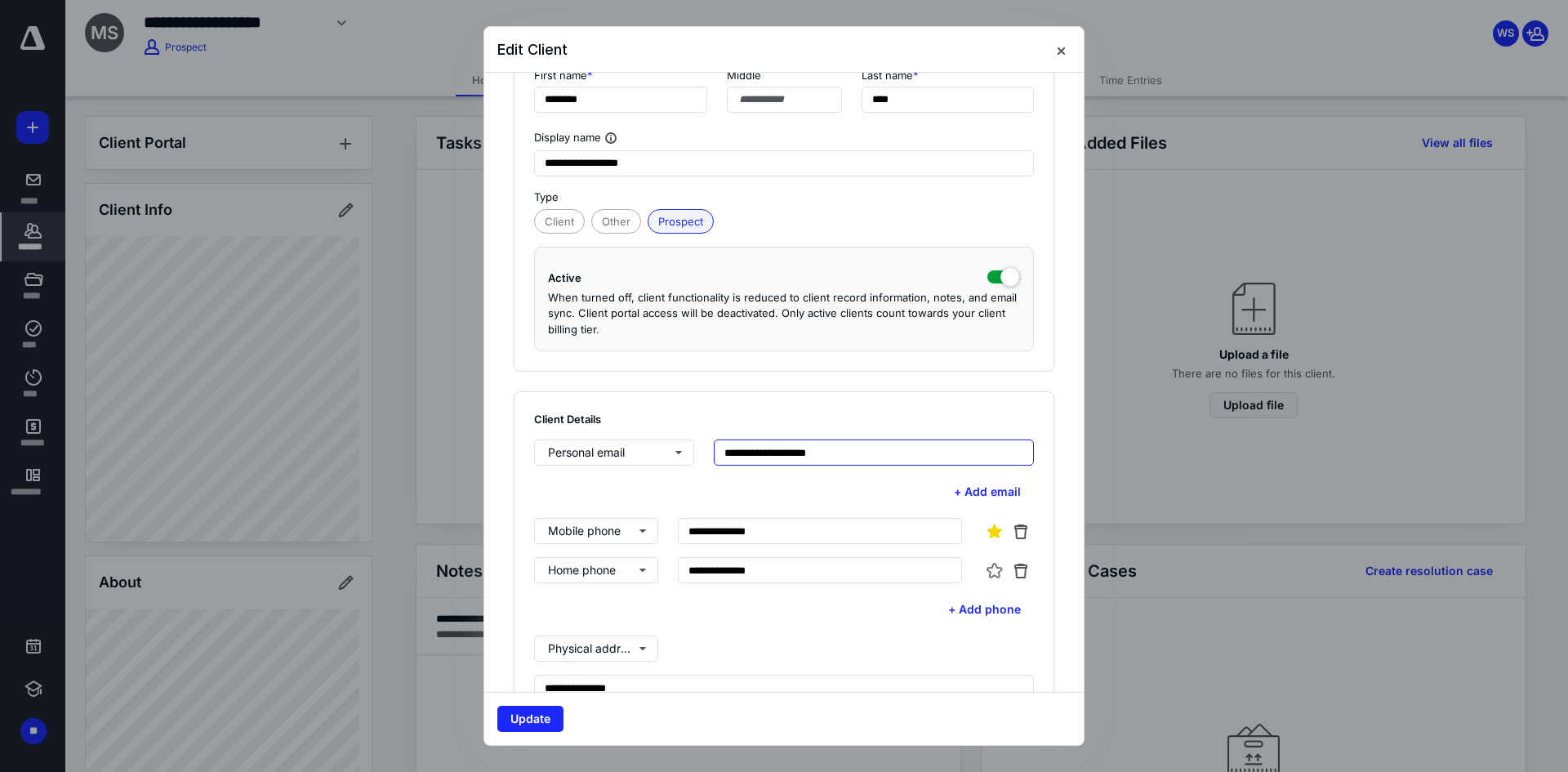 click on "**********" at bounding box center (874, 453) 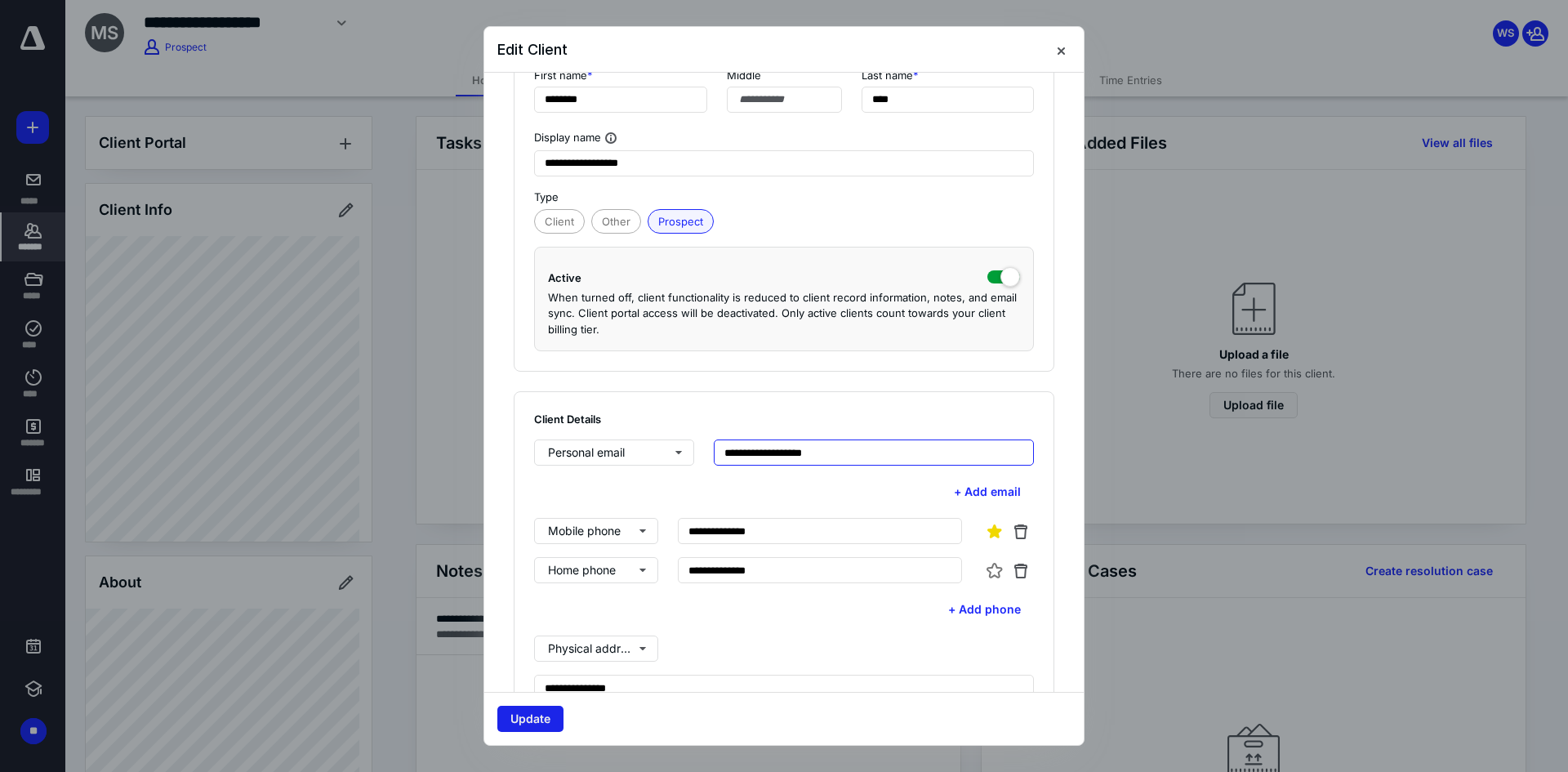type on "**********" 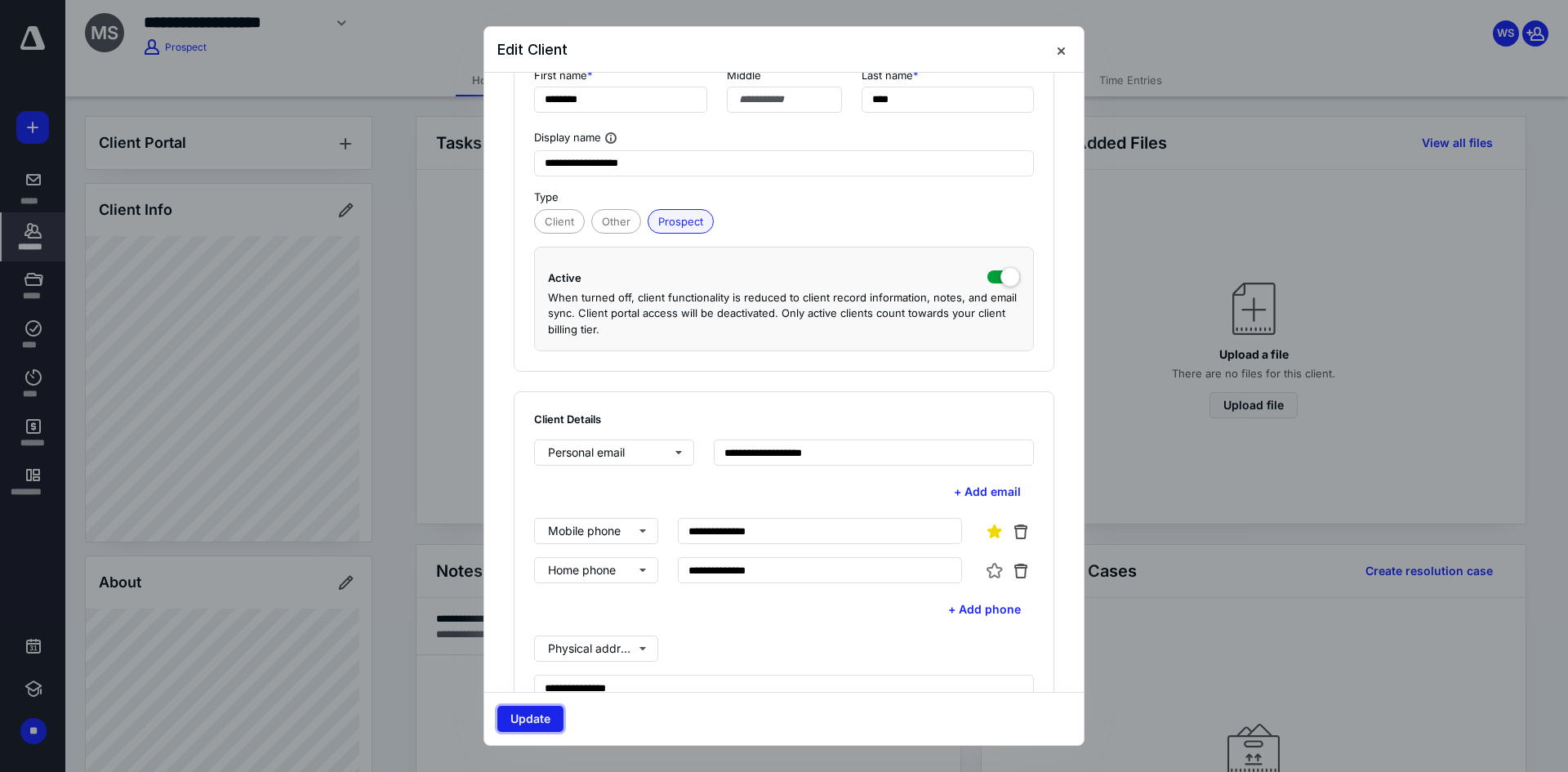click on "Update" at bounding box center (530, 719) 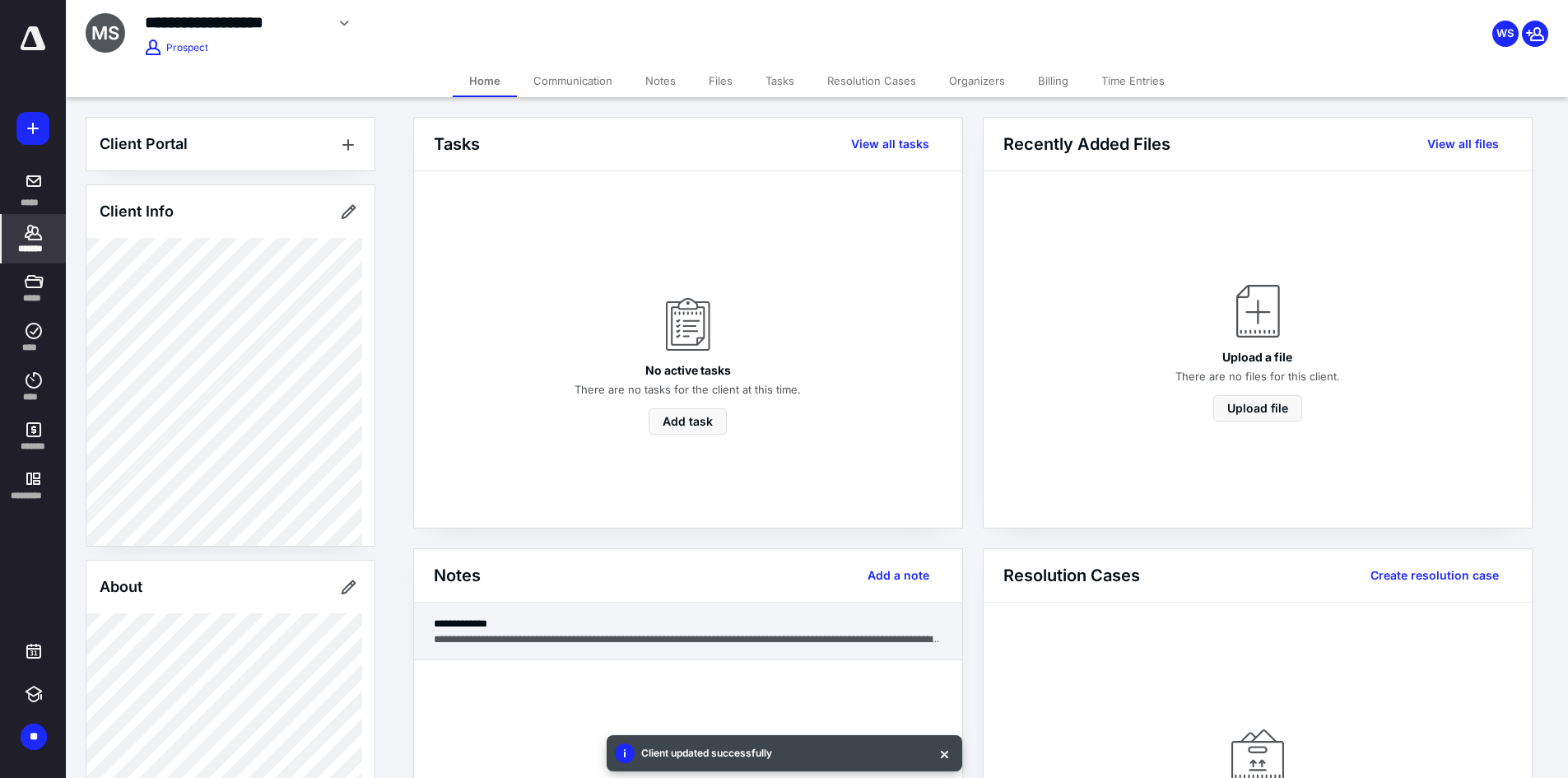 click at bounding box center (688, 639) 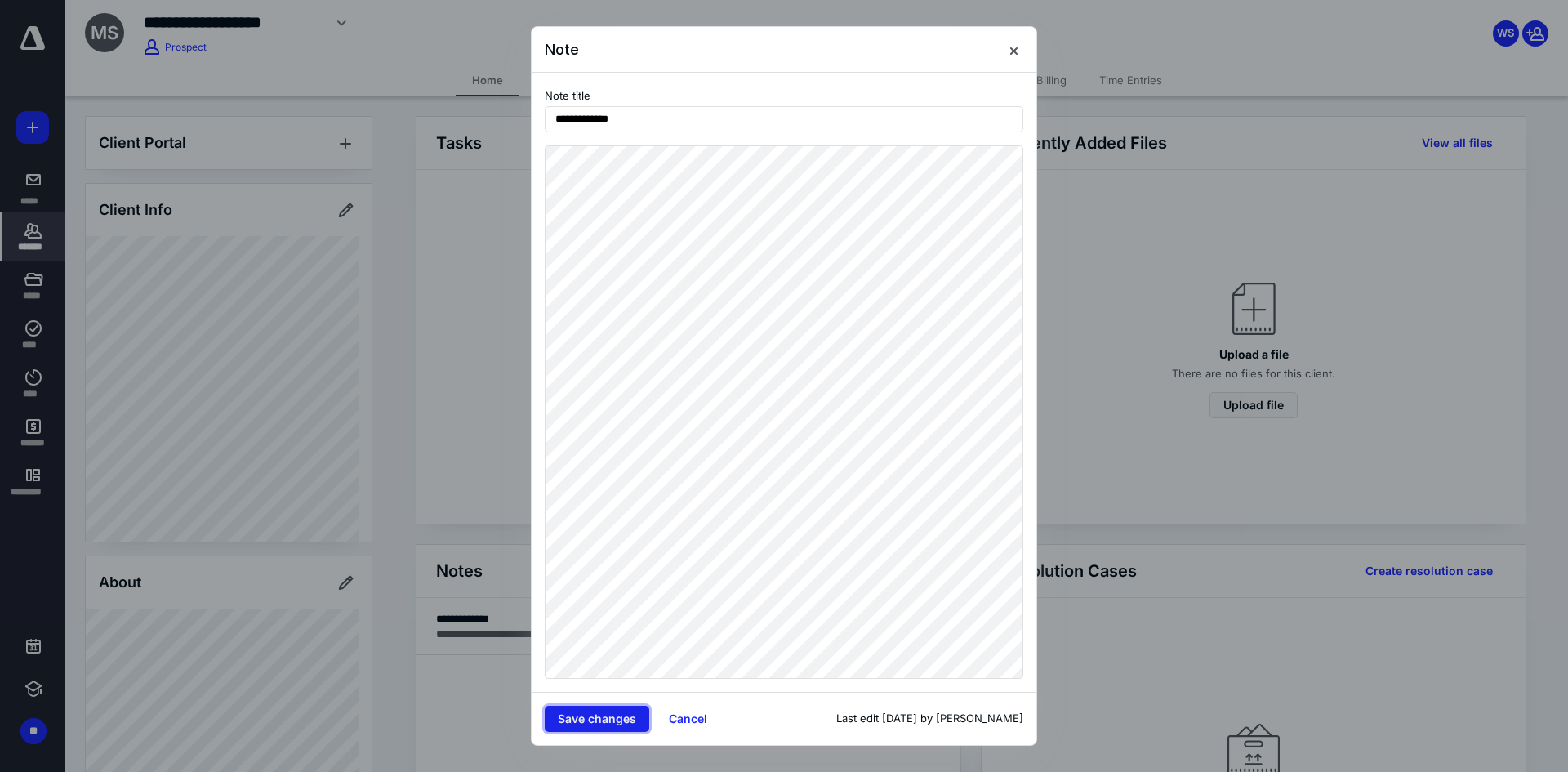 click on "Save changes" at bounding box center (597, 719) 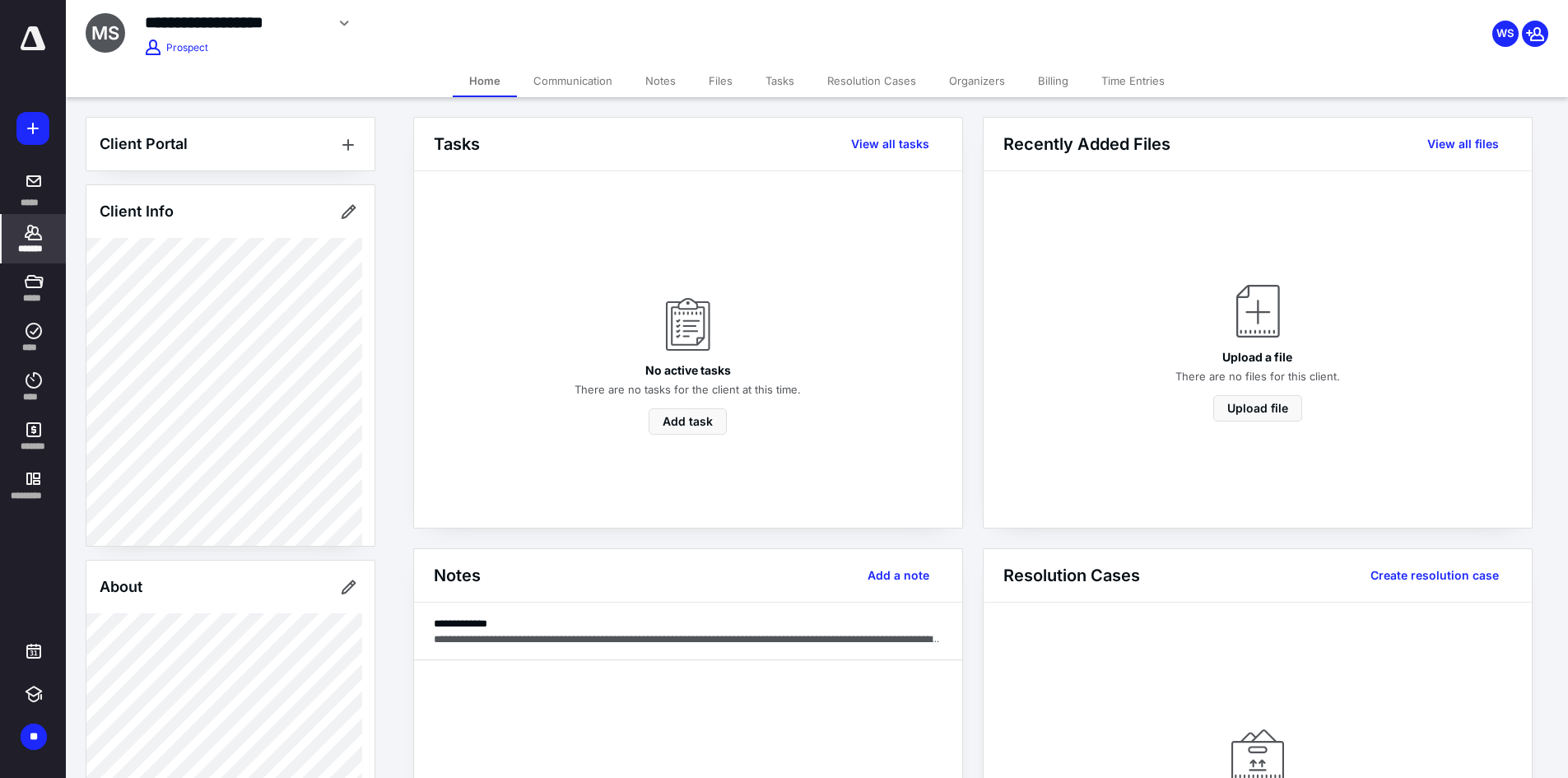 click on "**********" at bounding box center [600, 32] 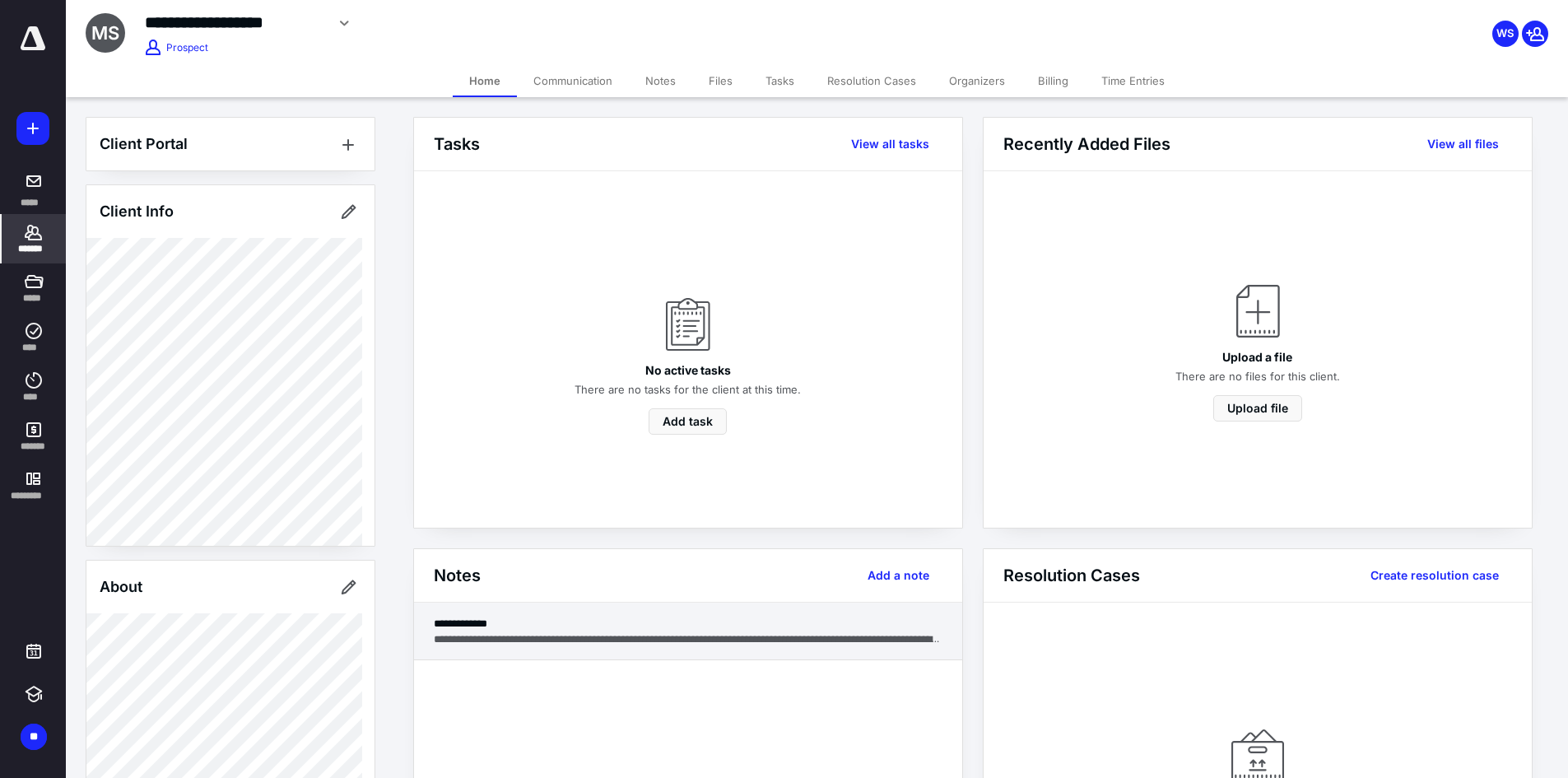 click on "**********" at bounding box center (688, 623) 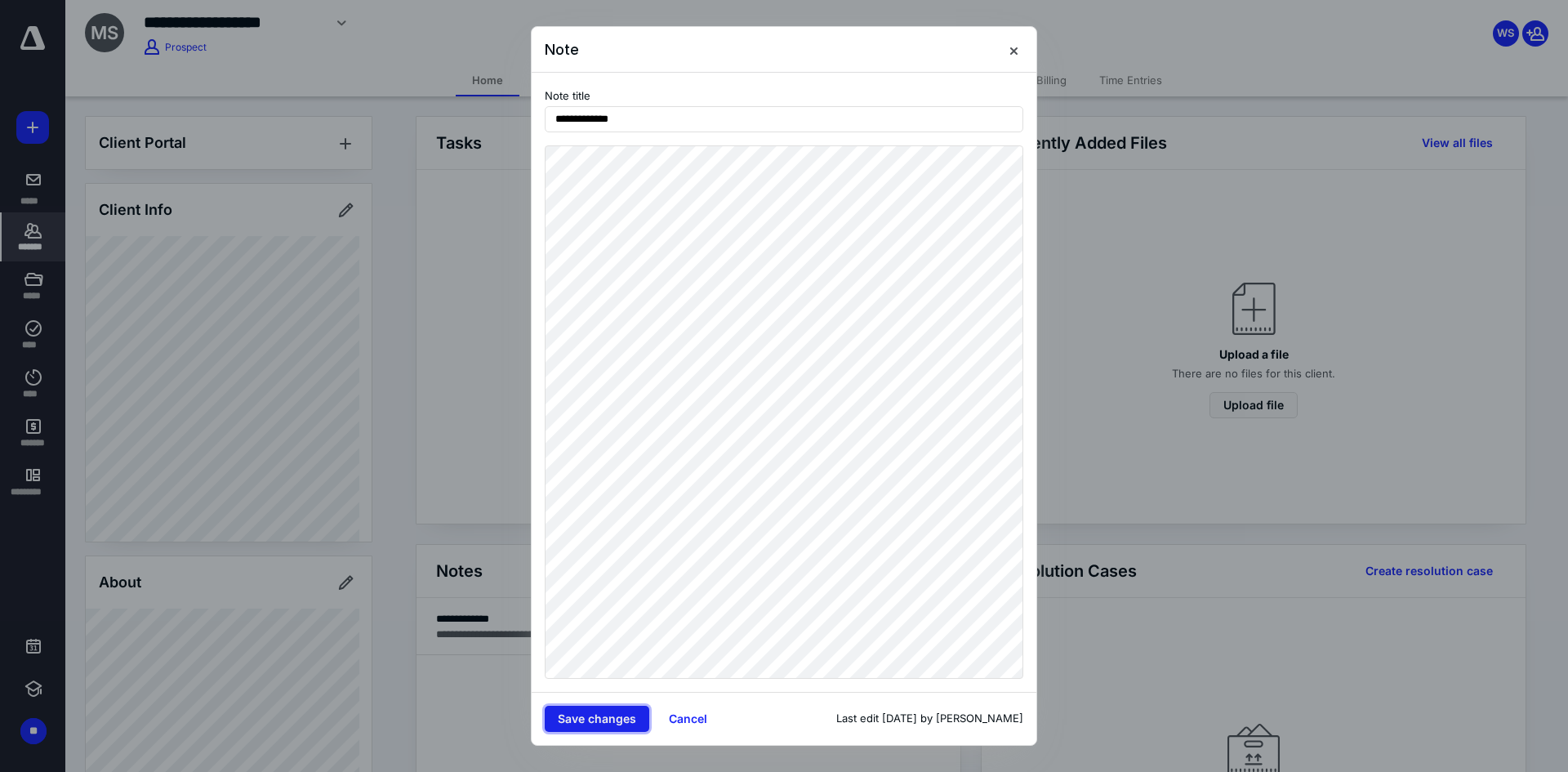 click on "Save changes" at bounding box center (597, 719) 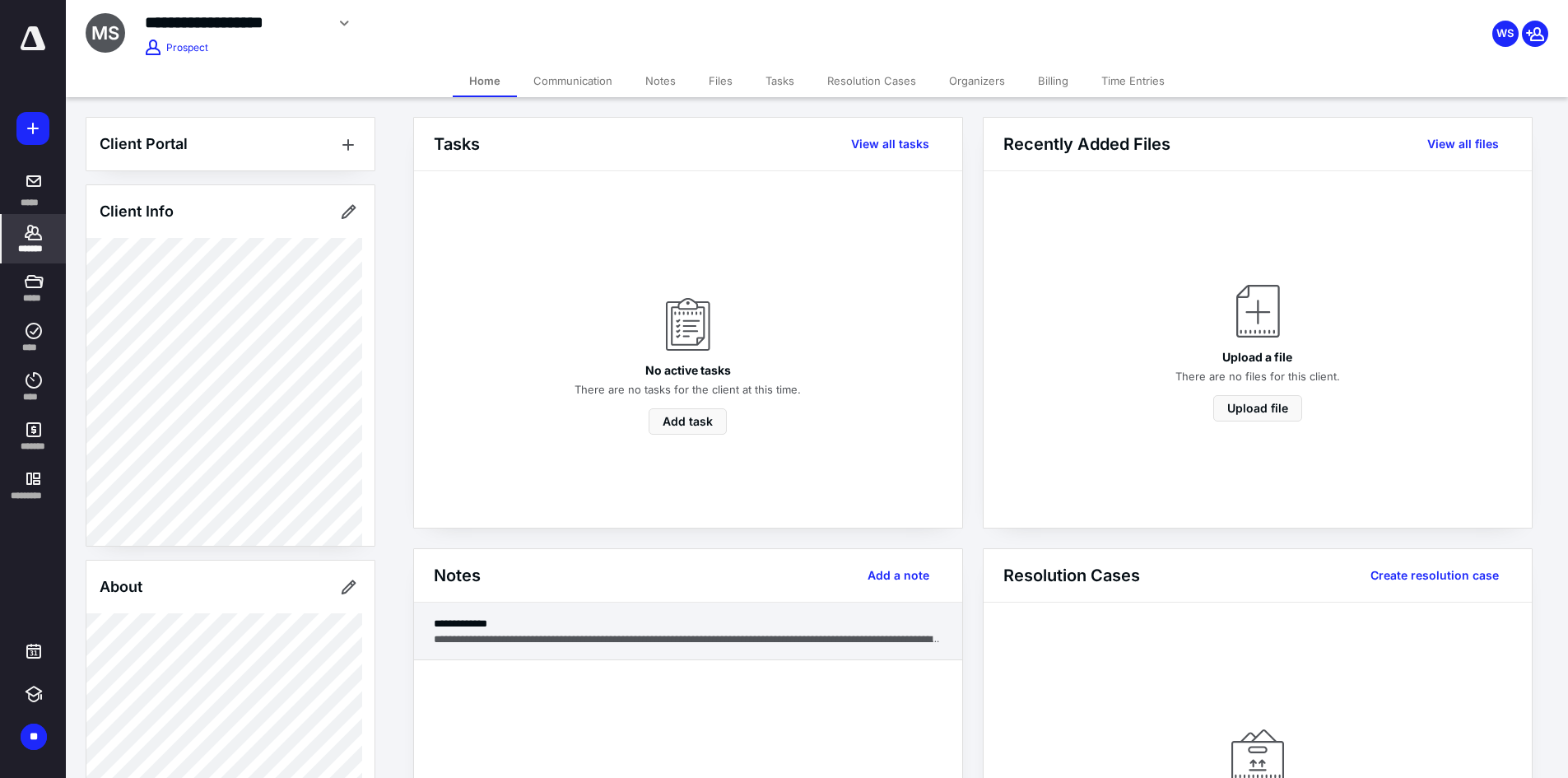click at bounding box center (688, 639) 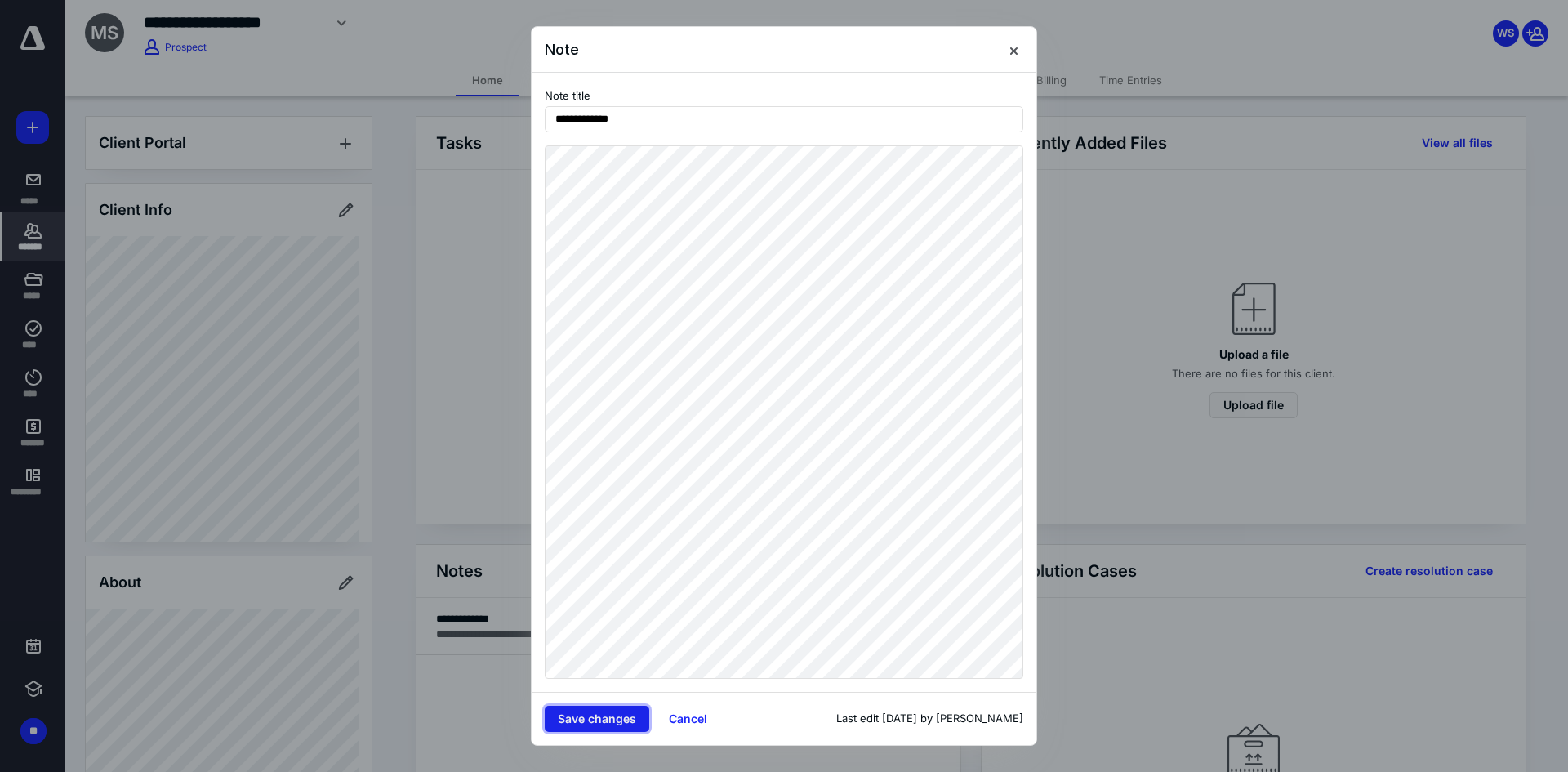 click on "Save changes" at bounding box center (597, 719) 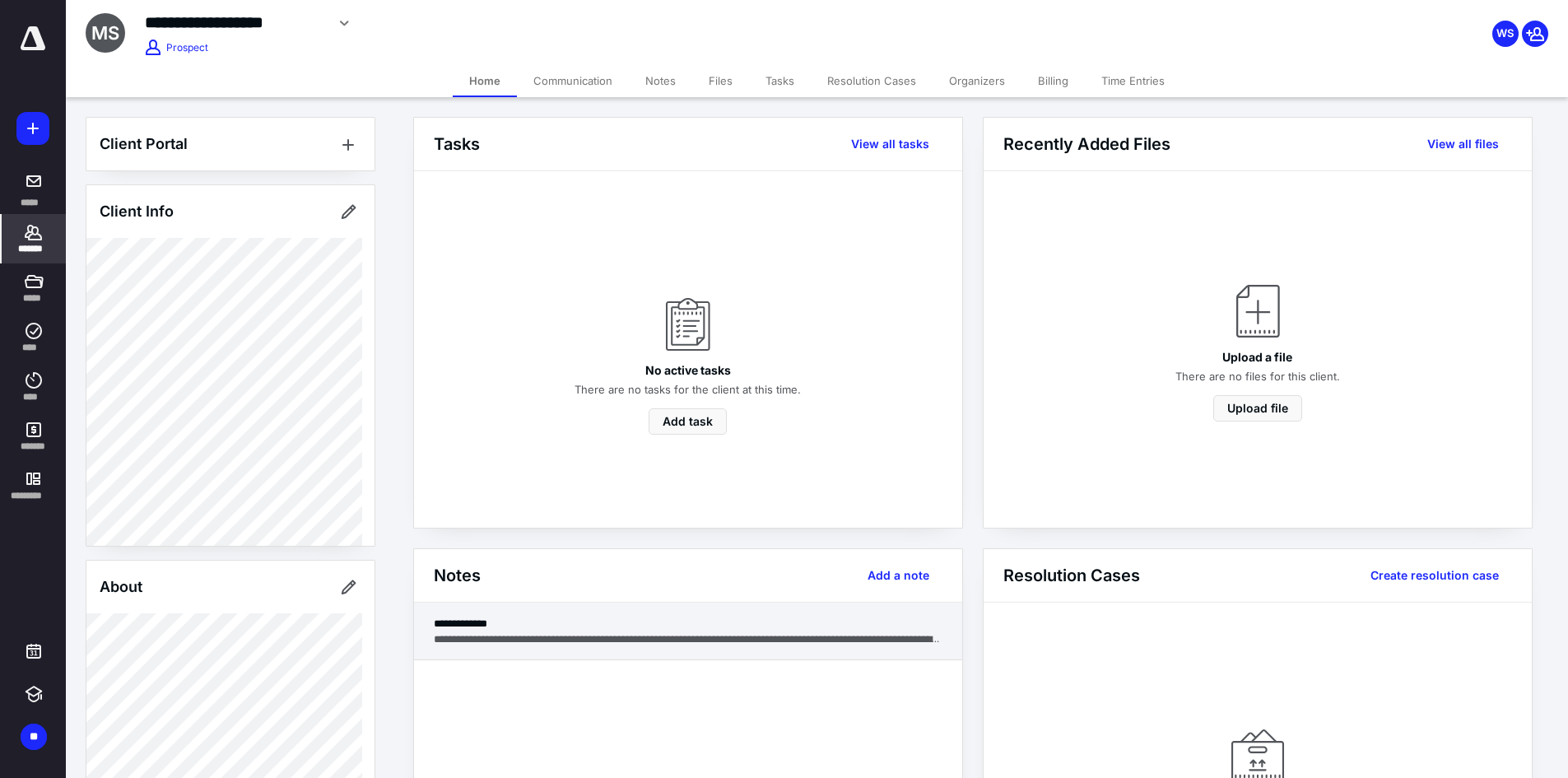 click on "**********" at bounding box center [688, 623] 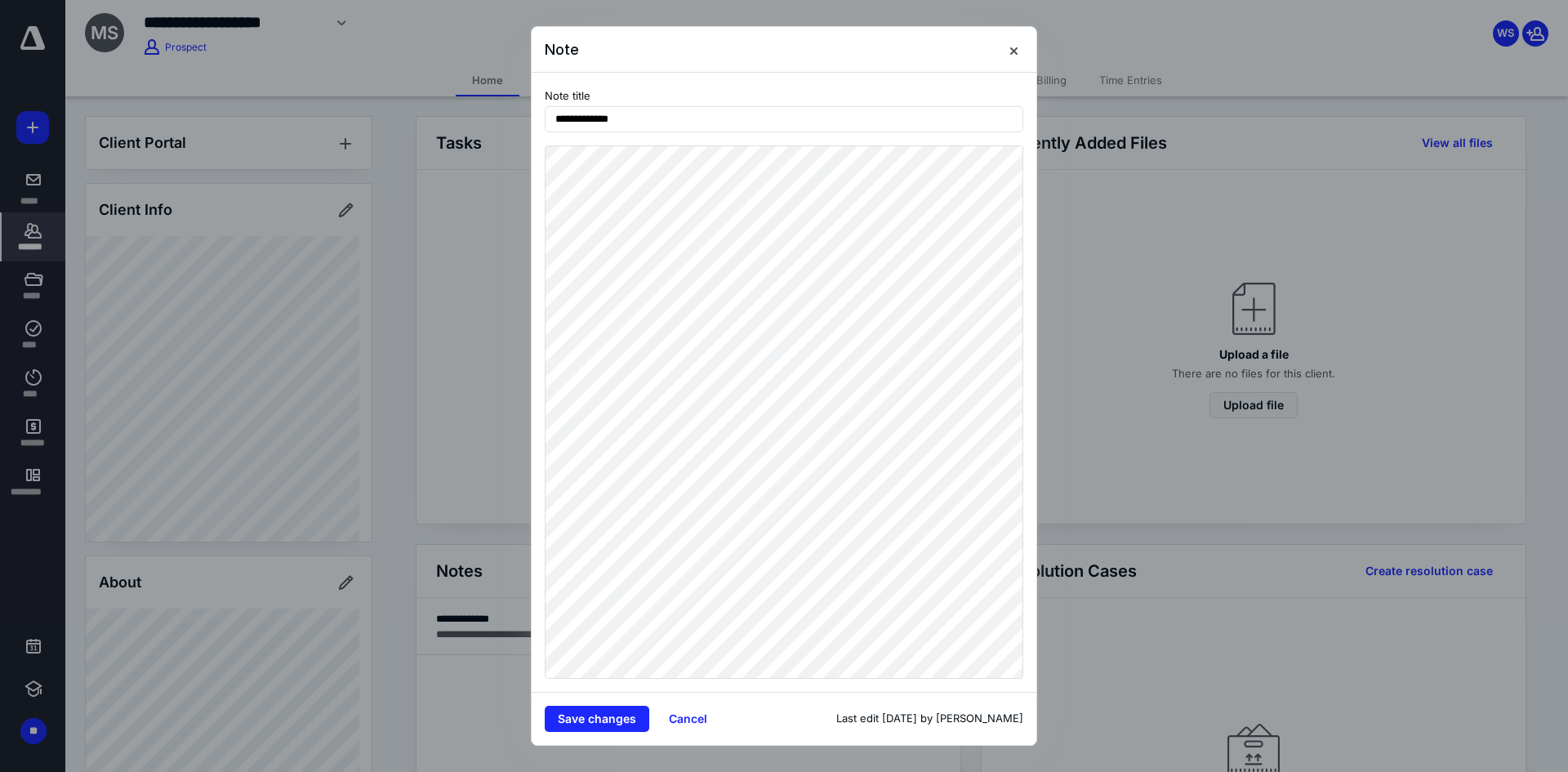 click on "**********" at bounding box center (784, 386) 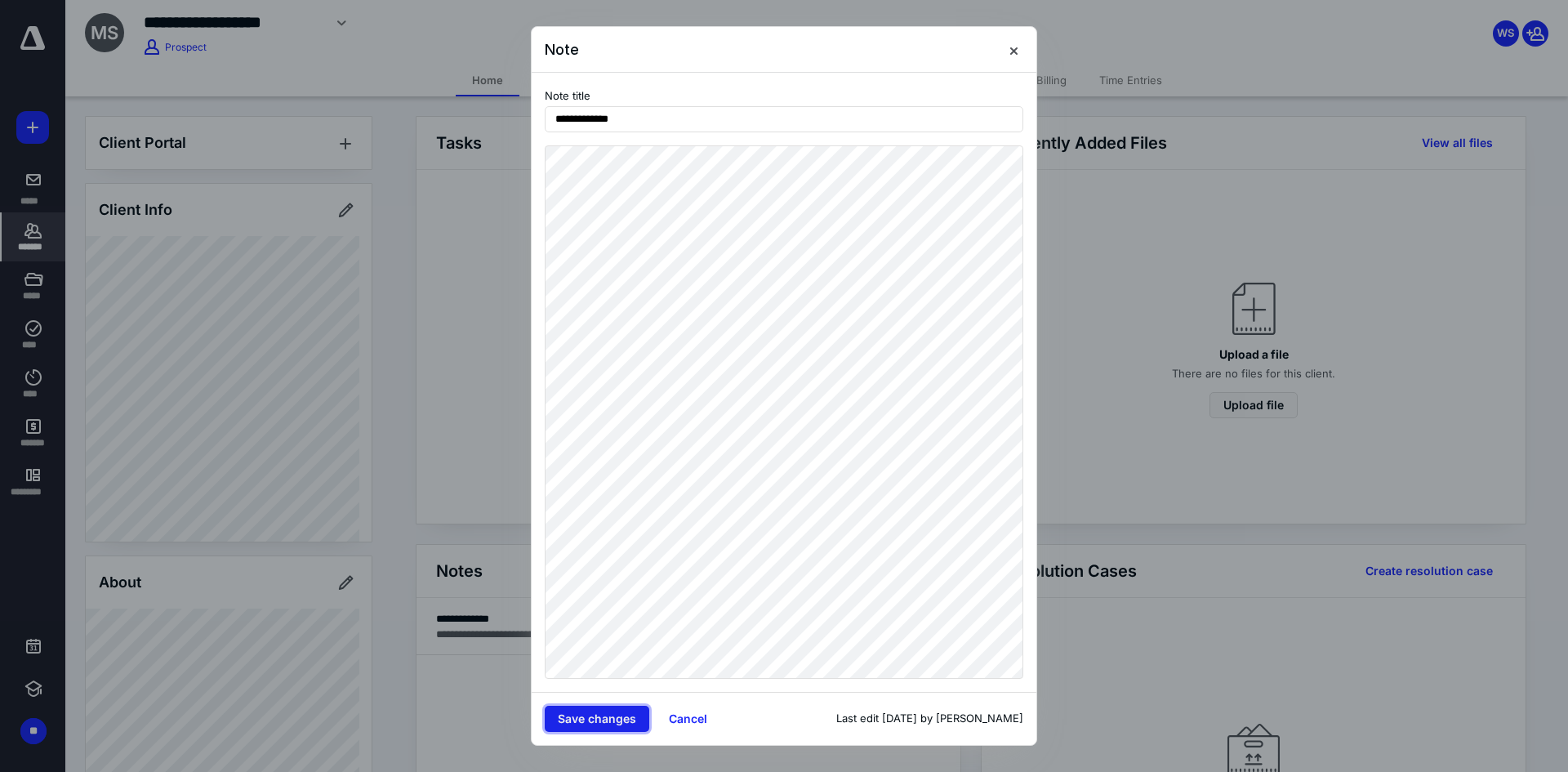 click on "Save changes" at bounding box center (597, 719) 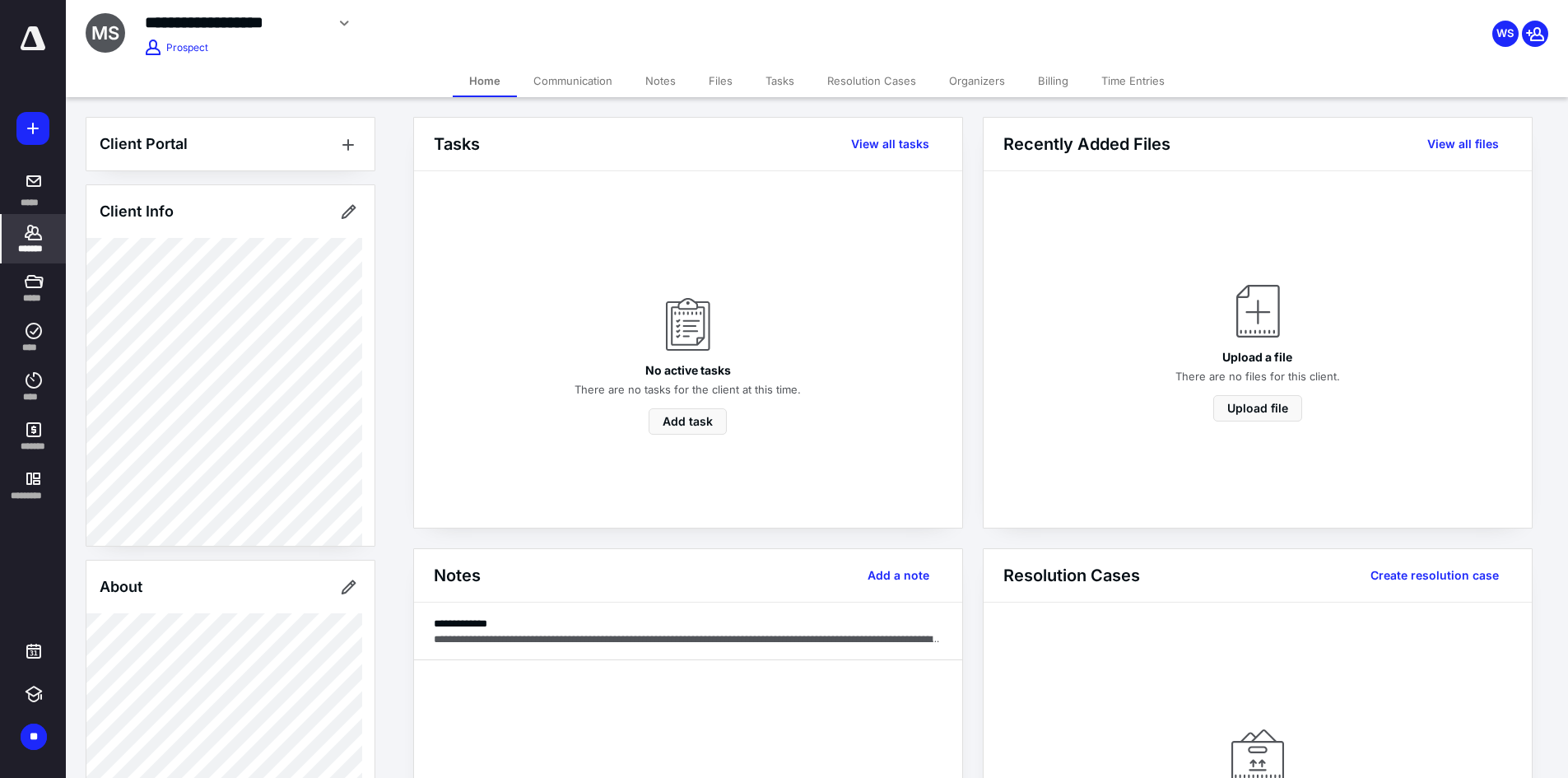 click on "*******" at bounding box center (34, 239) 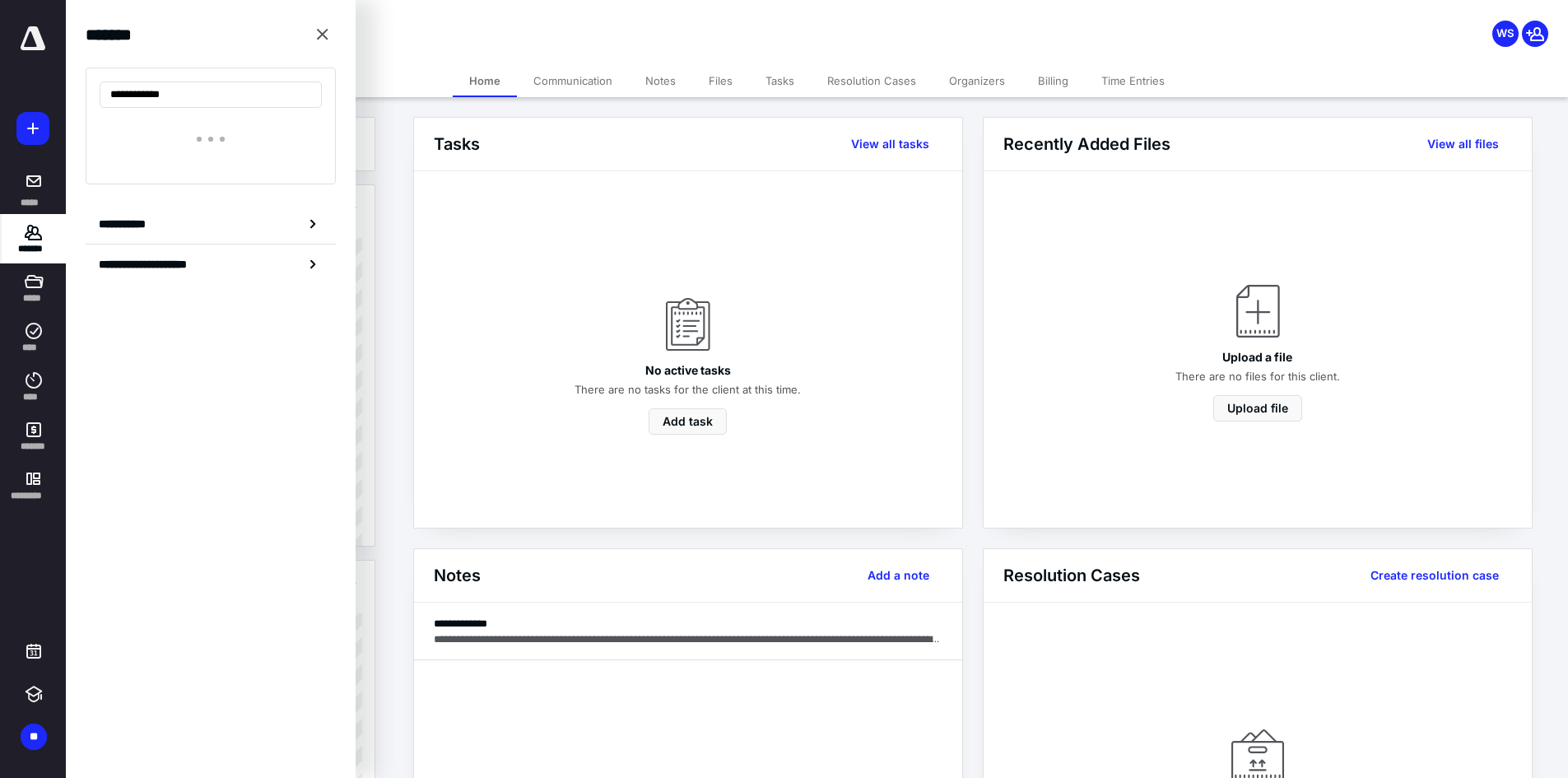type on "**********" 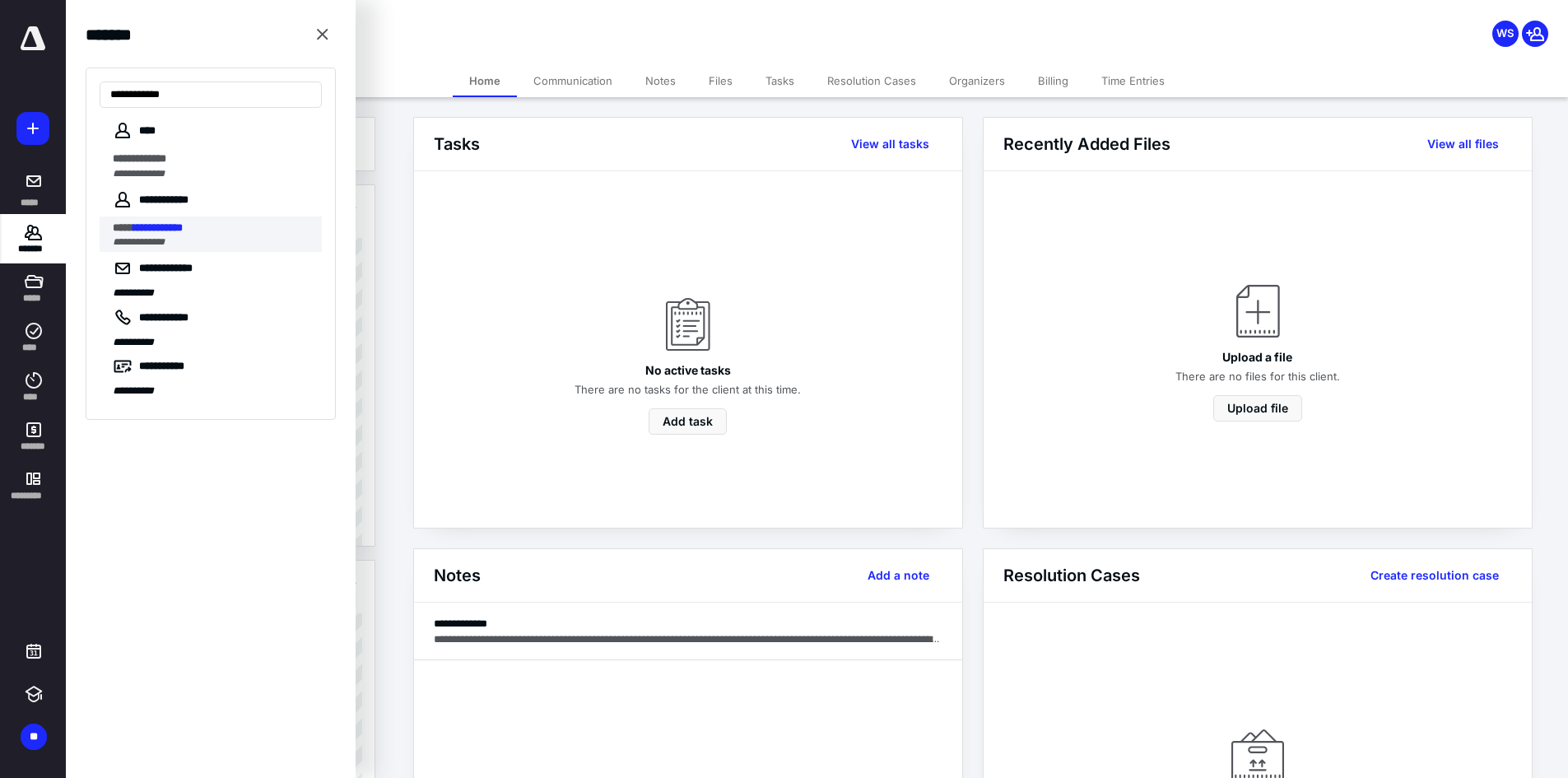 click on "**********" at bounding box center (158, 227) 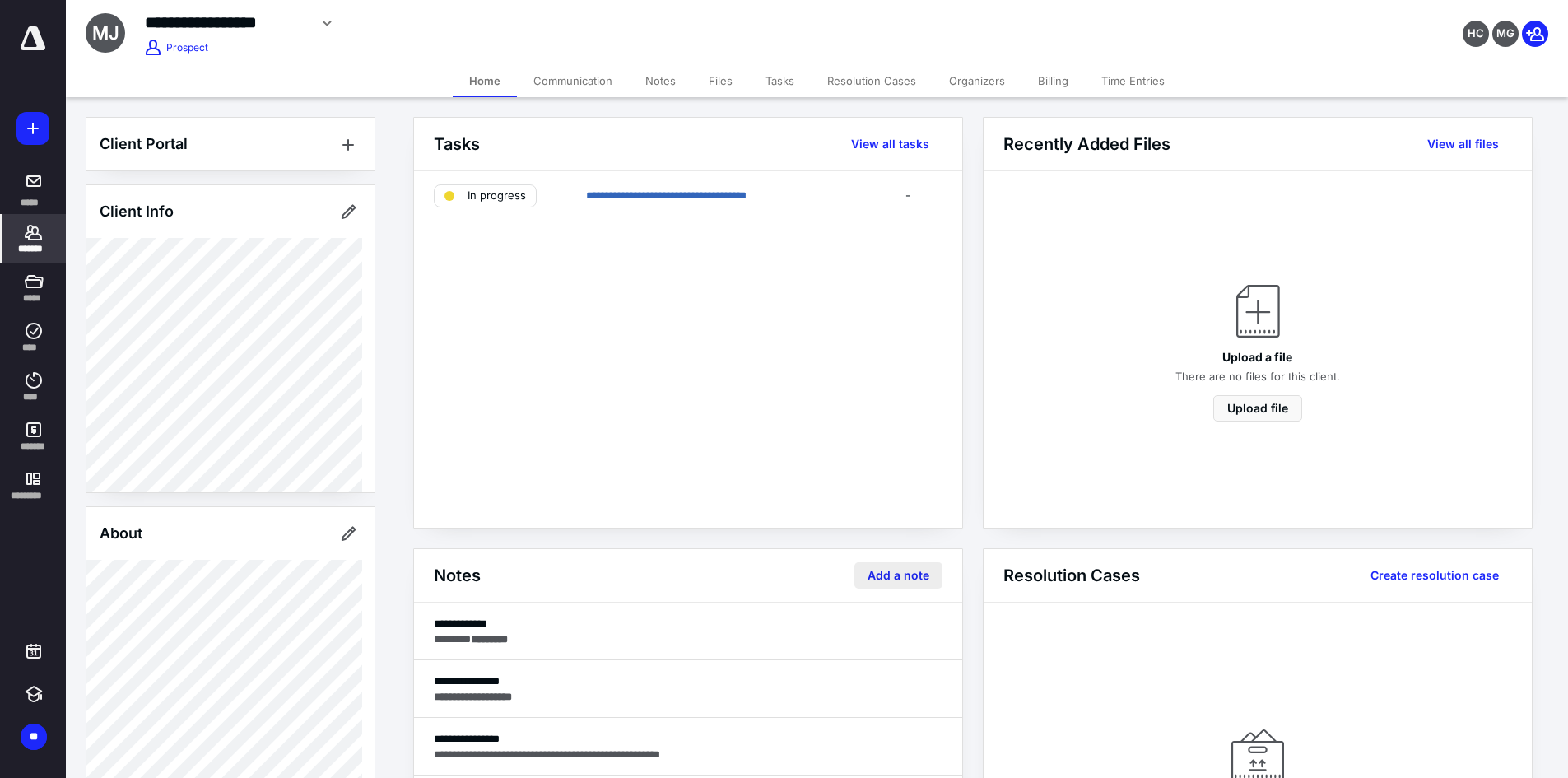 click on "Add a note" at bounding box center (898, 575) 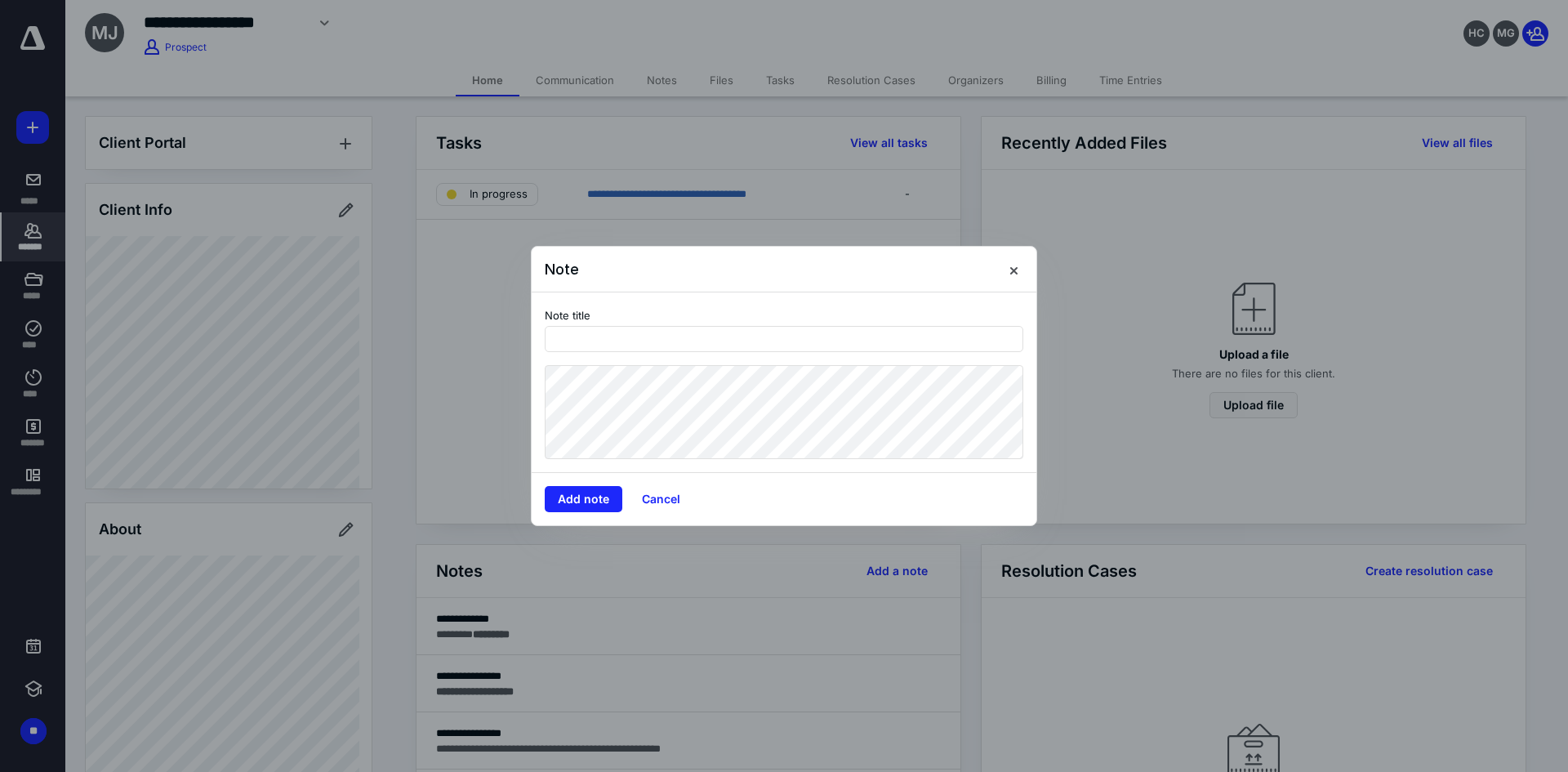 type on "*" 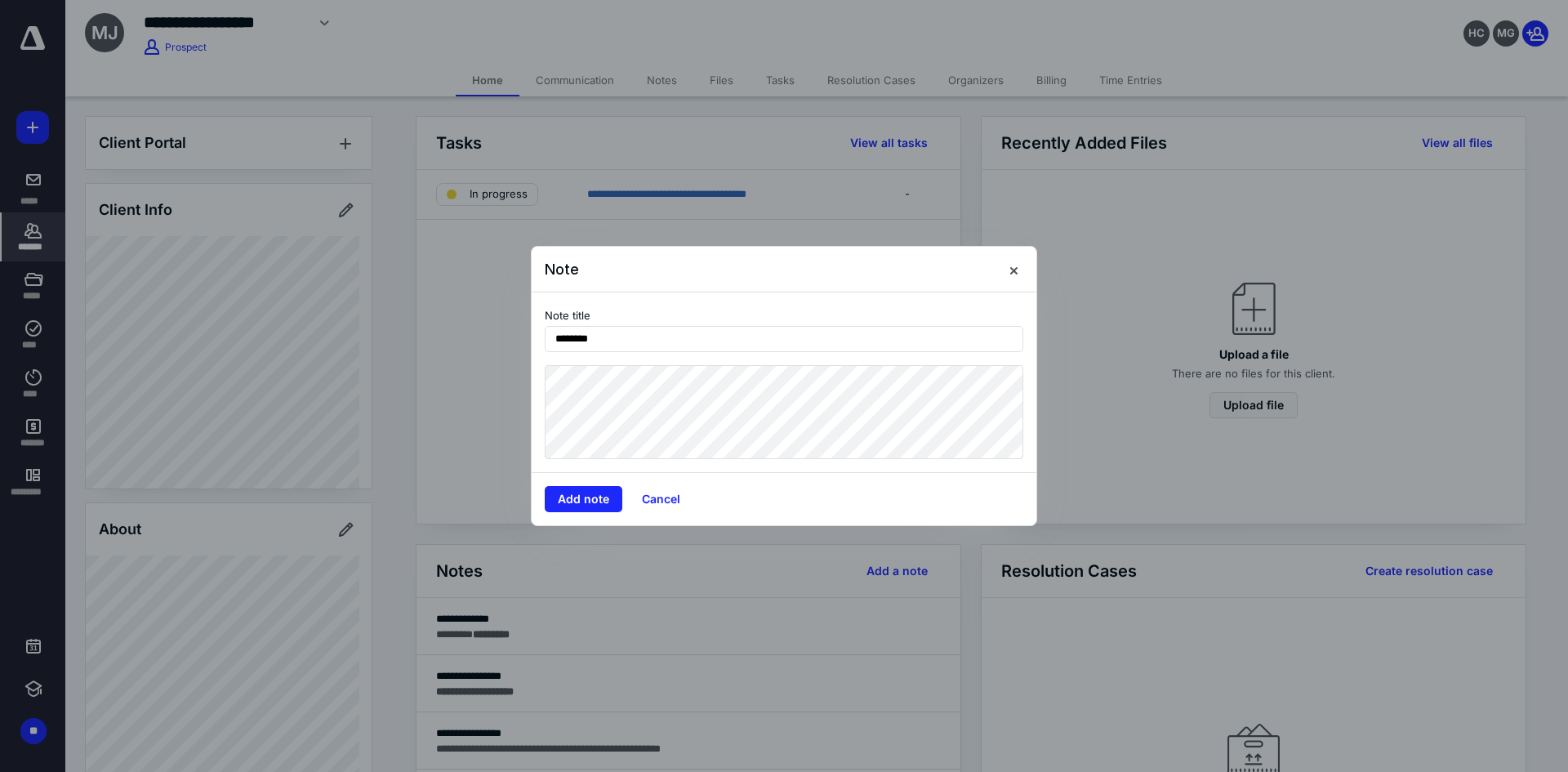 type on "********" 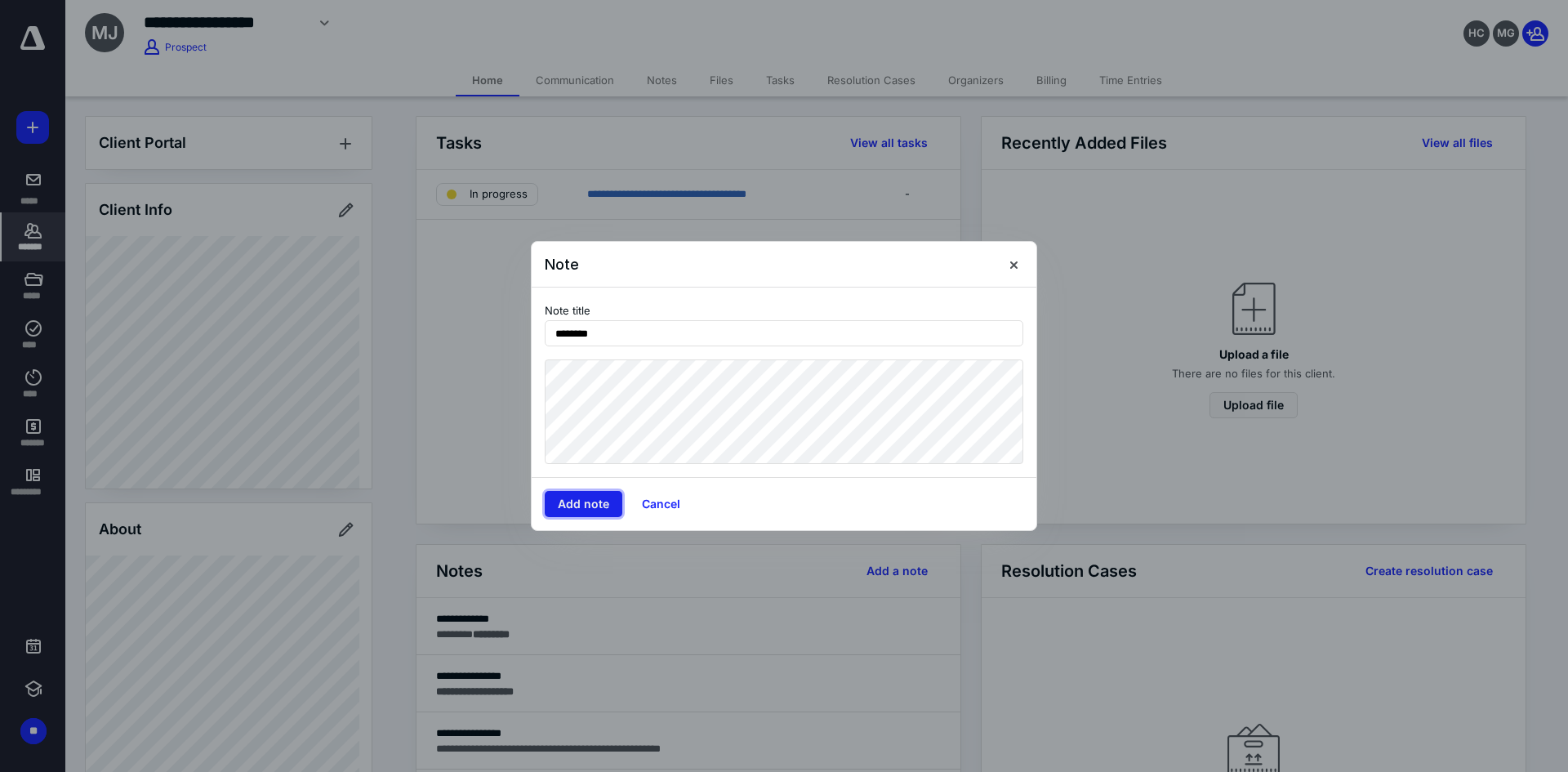 click on "Add note" at bounding box center [583, 504] 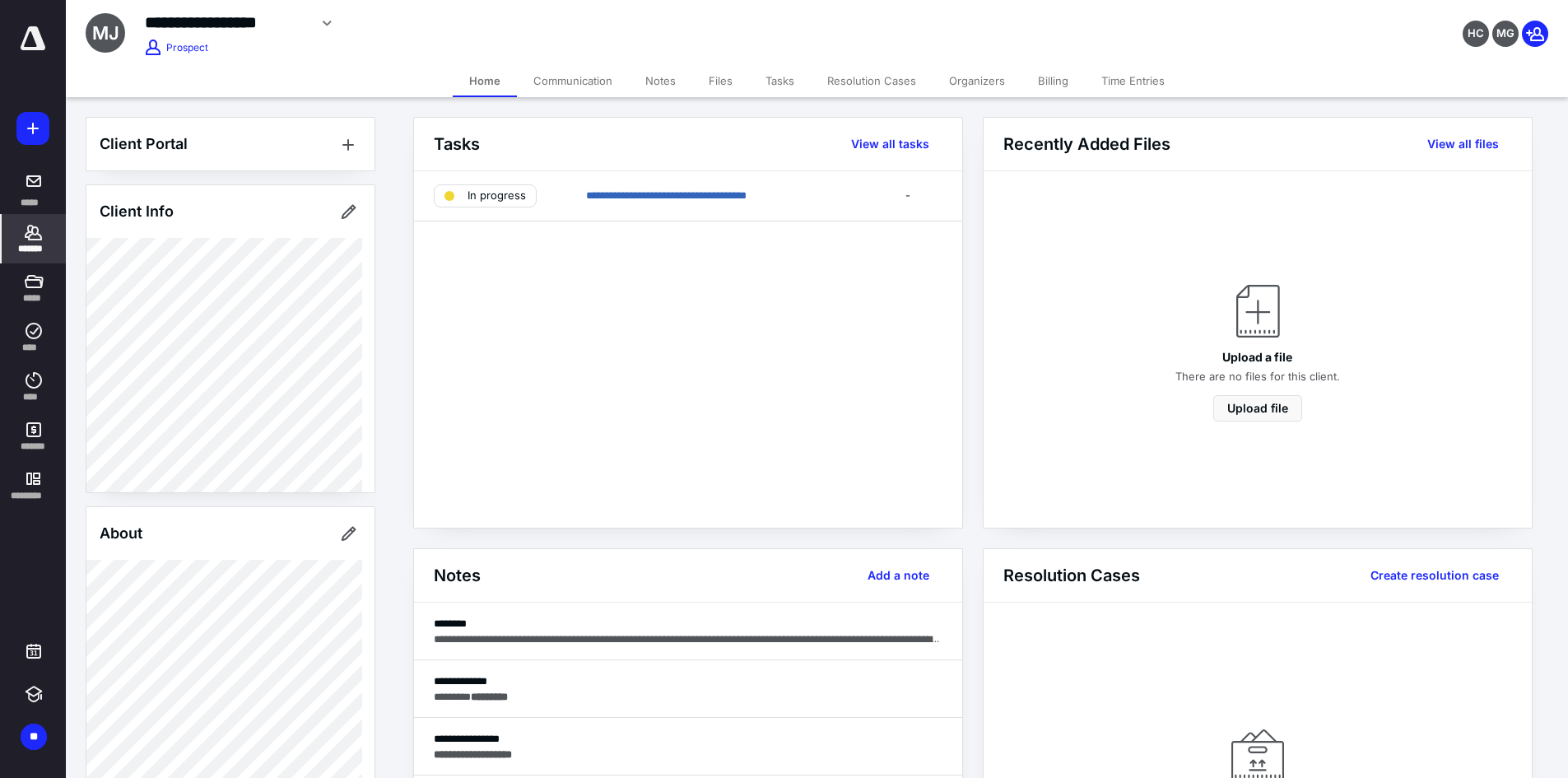 click 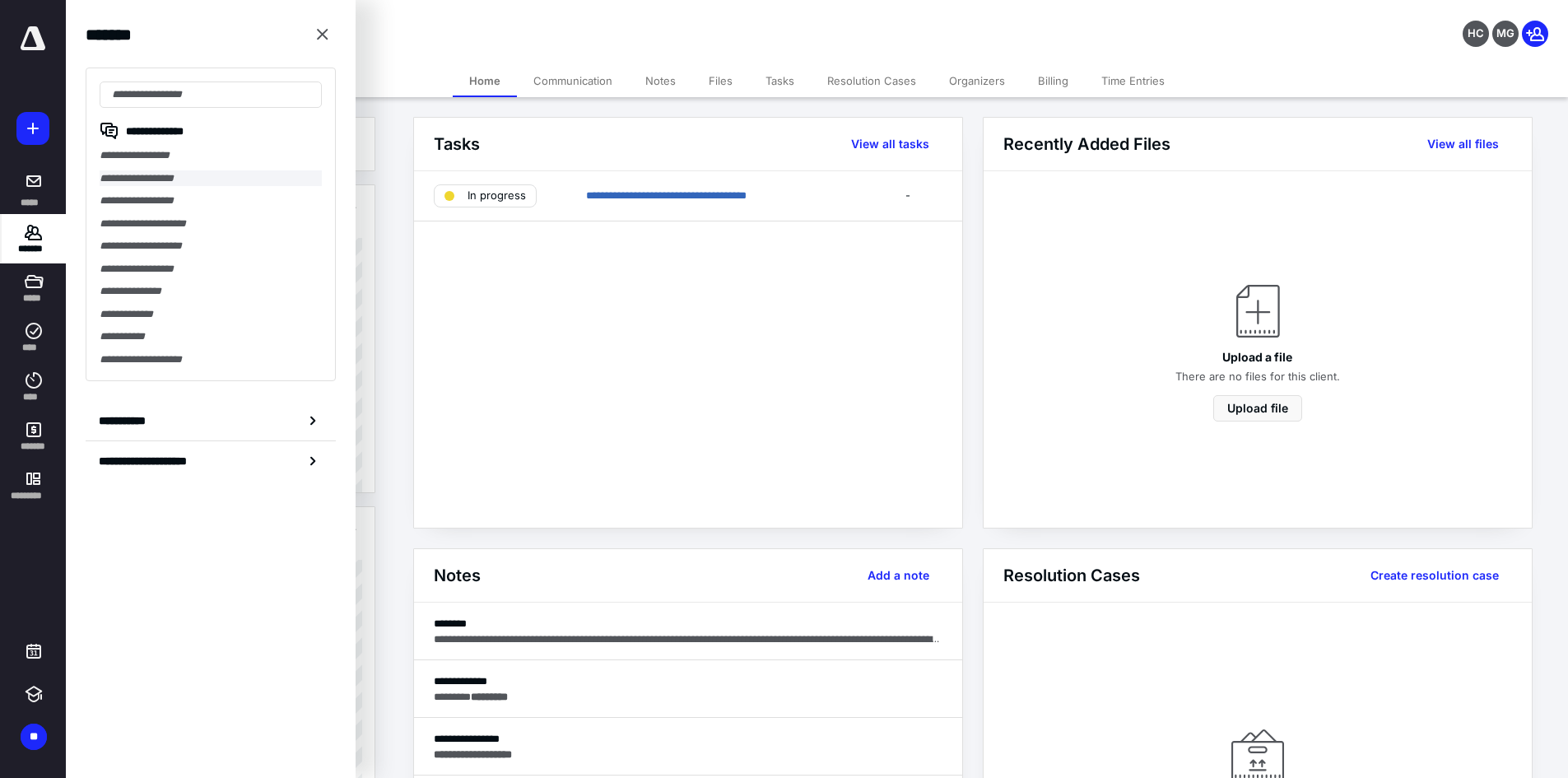 click on "**********" at bounding box center (211, 179) 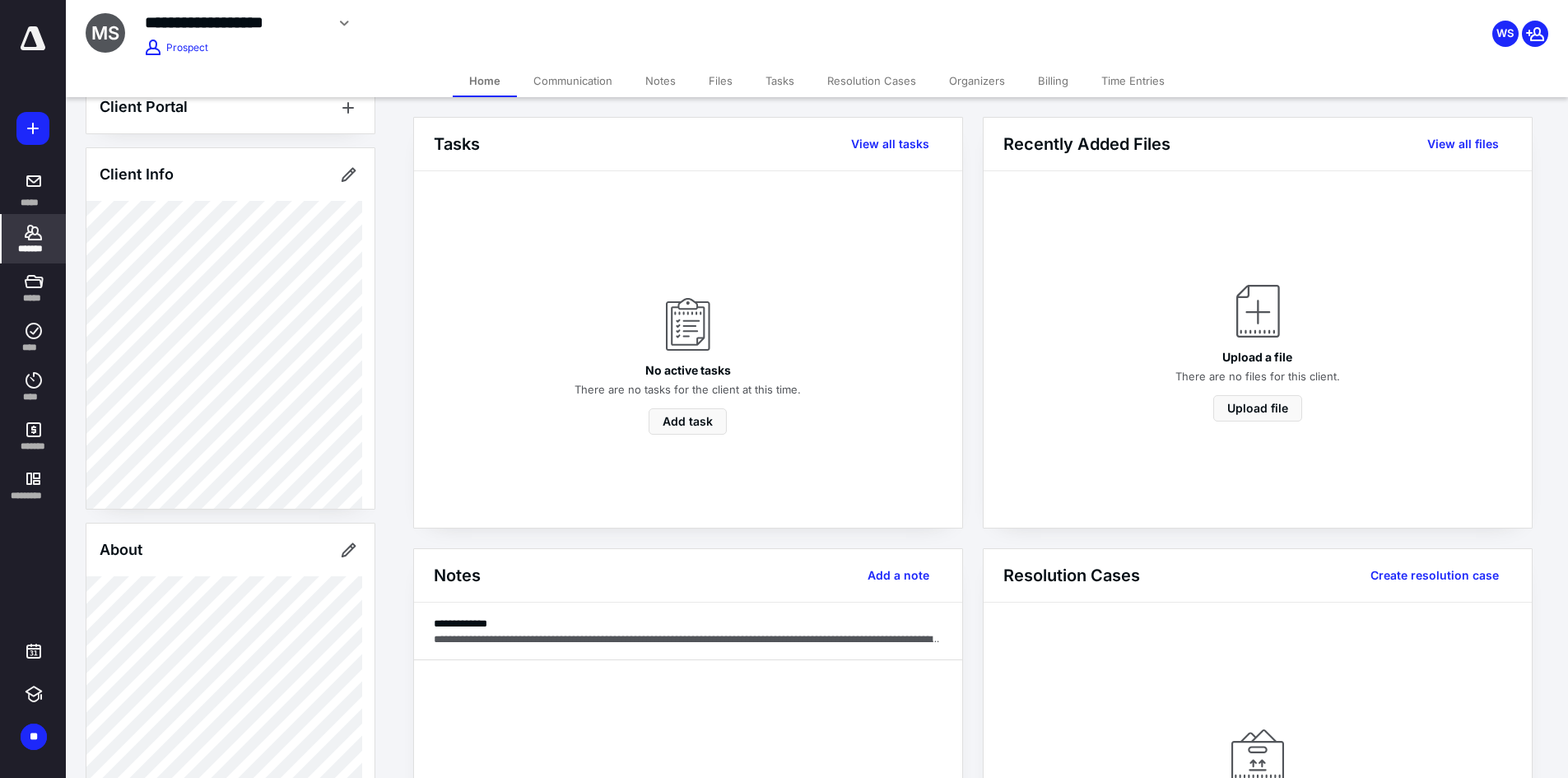 scroll, scrollTop: 0, scrollLeft: 0, axis: both 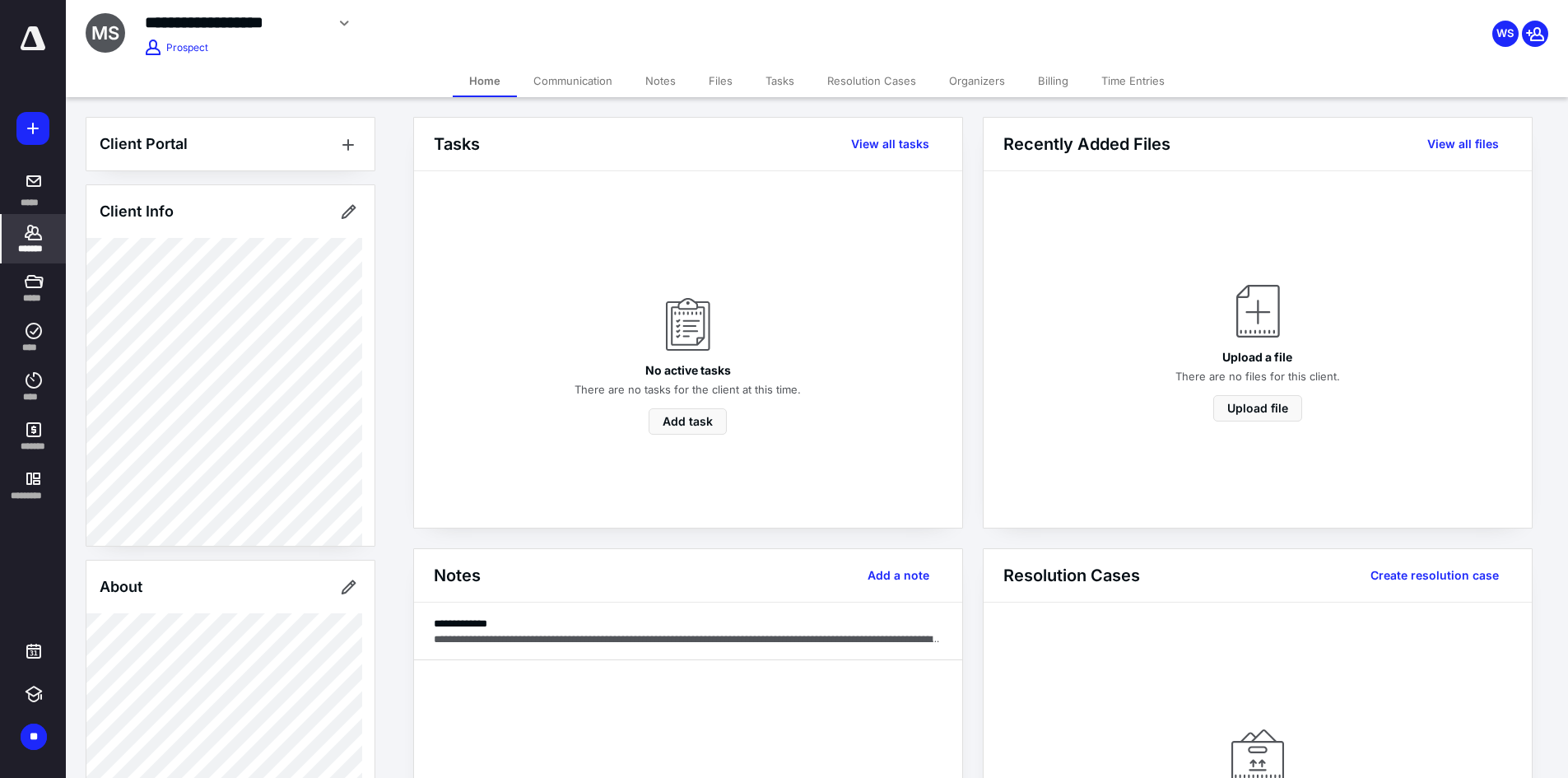 click on "Client Portal Client Info About Spouse Dependents Important clients Tags Manage all tags" at bounding box center [230, 637] 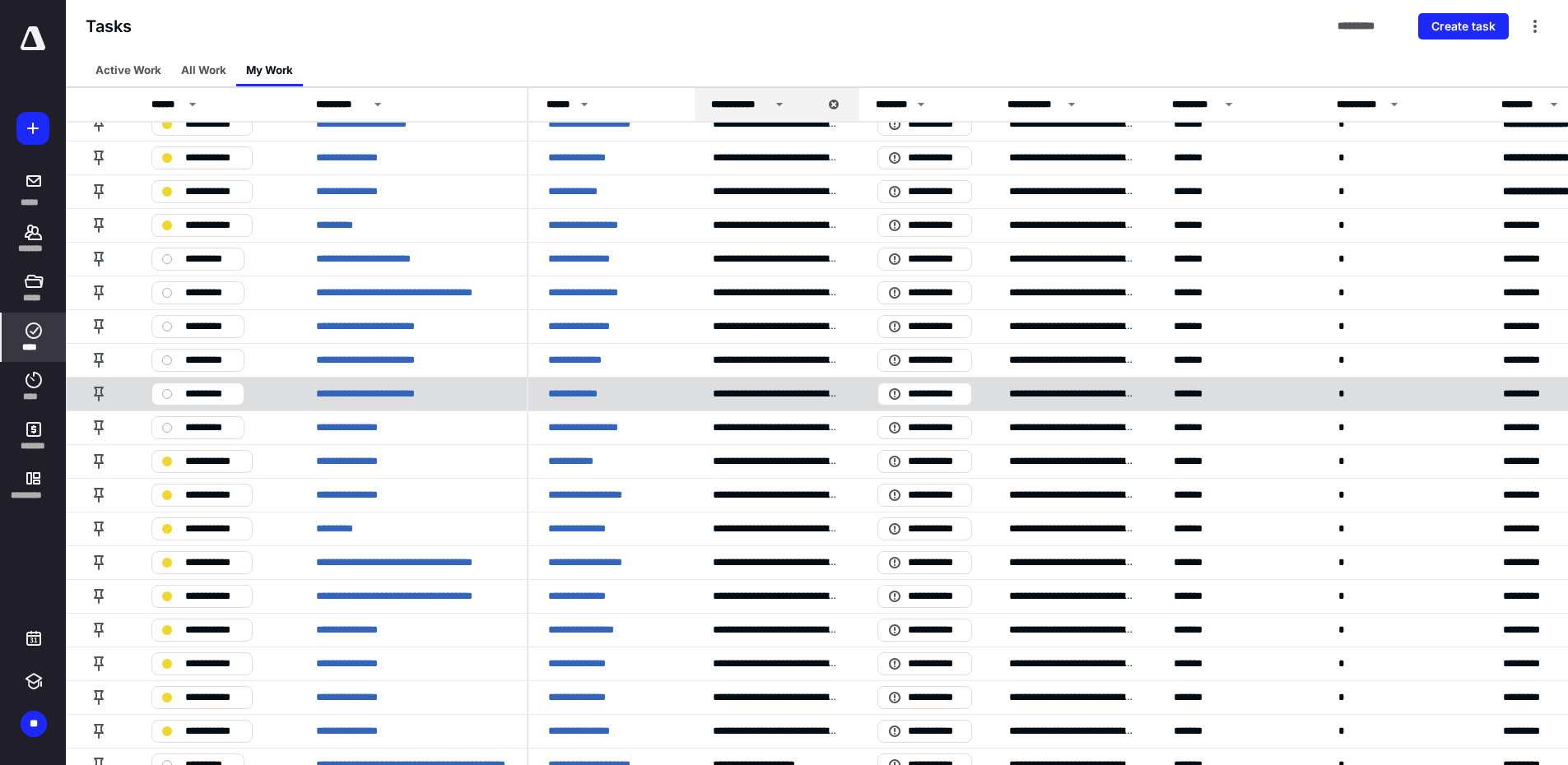 scroll, scrollTop: 0, scrollLeft: 0, axis: both 